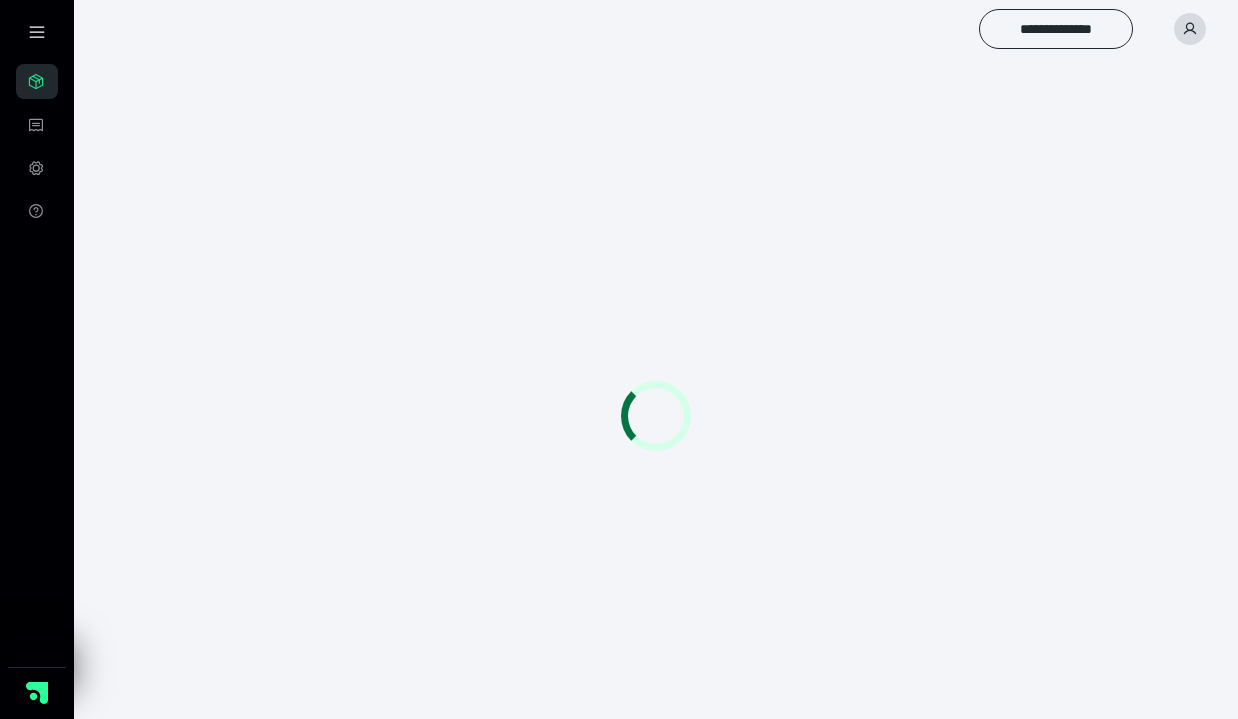 scroll, scrollTop: 0, scrollLeft: 0, axis: both 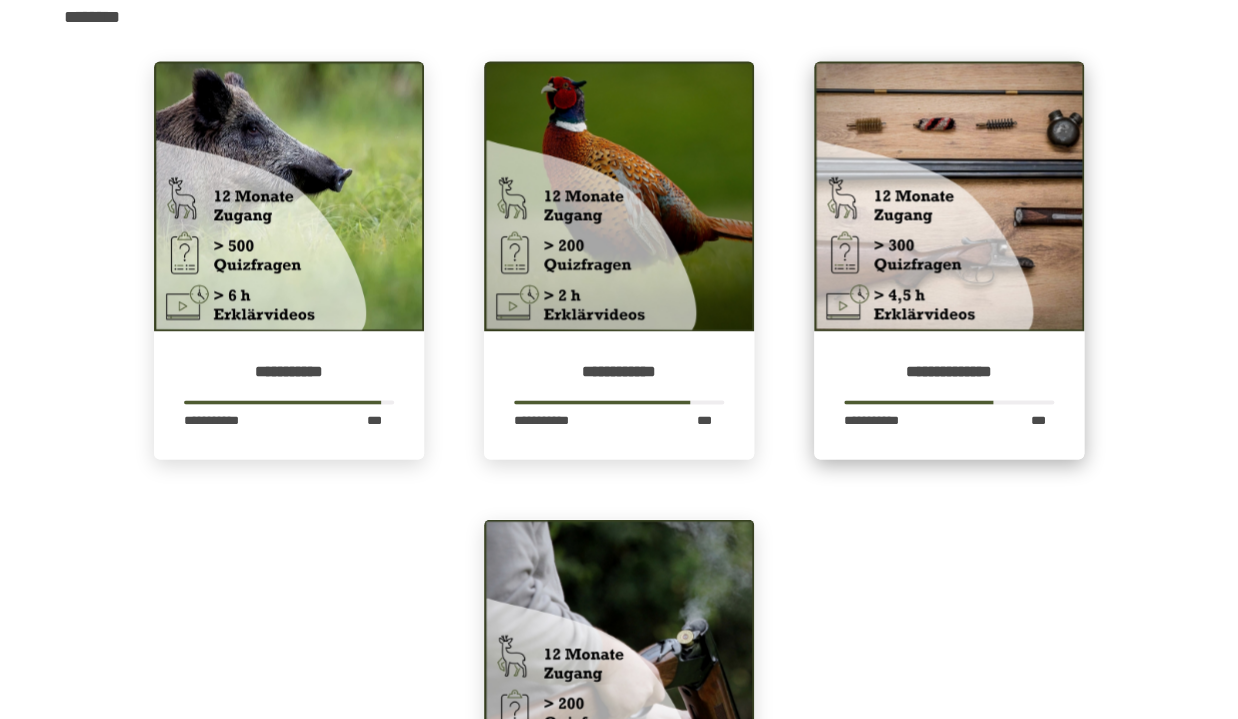 click at bounding box center [949, 196] 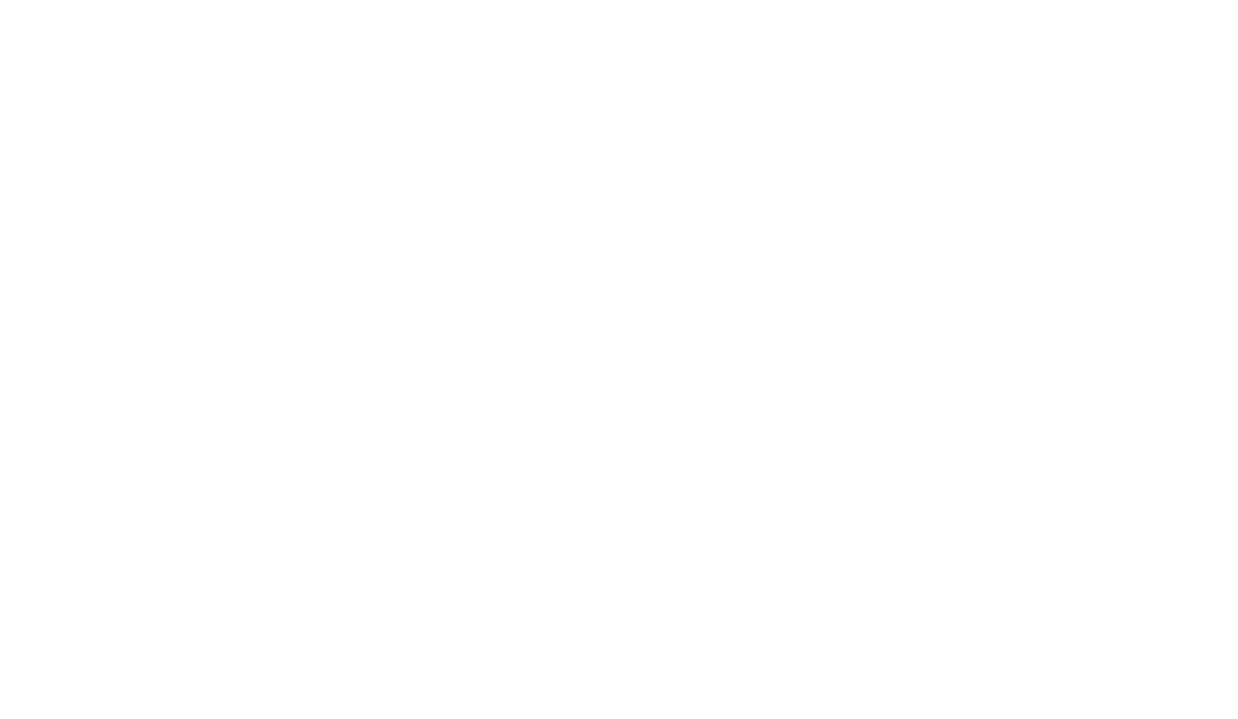 scroll, scrollTop: 0, scrollLeft: 0, axis: both 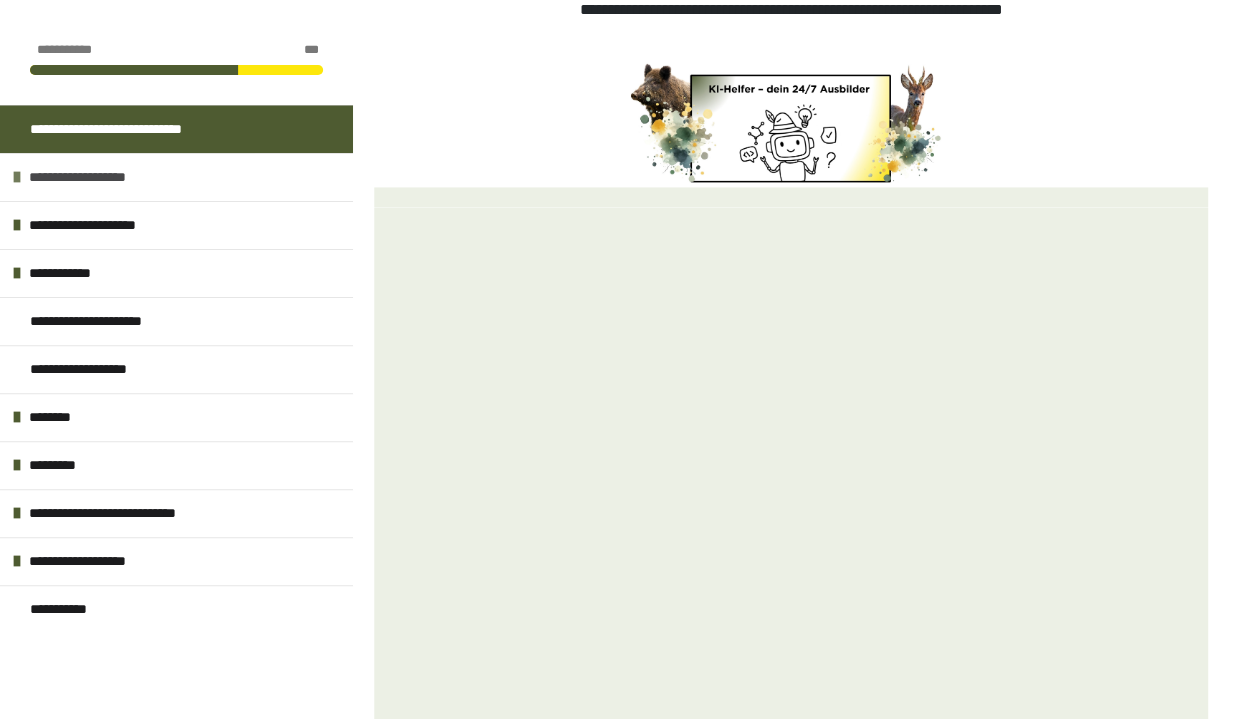 click at bounding box center [17, 177] 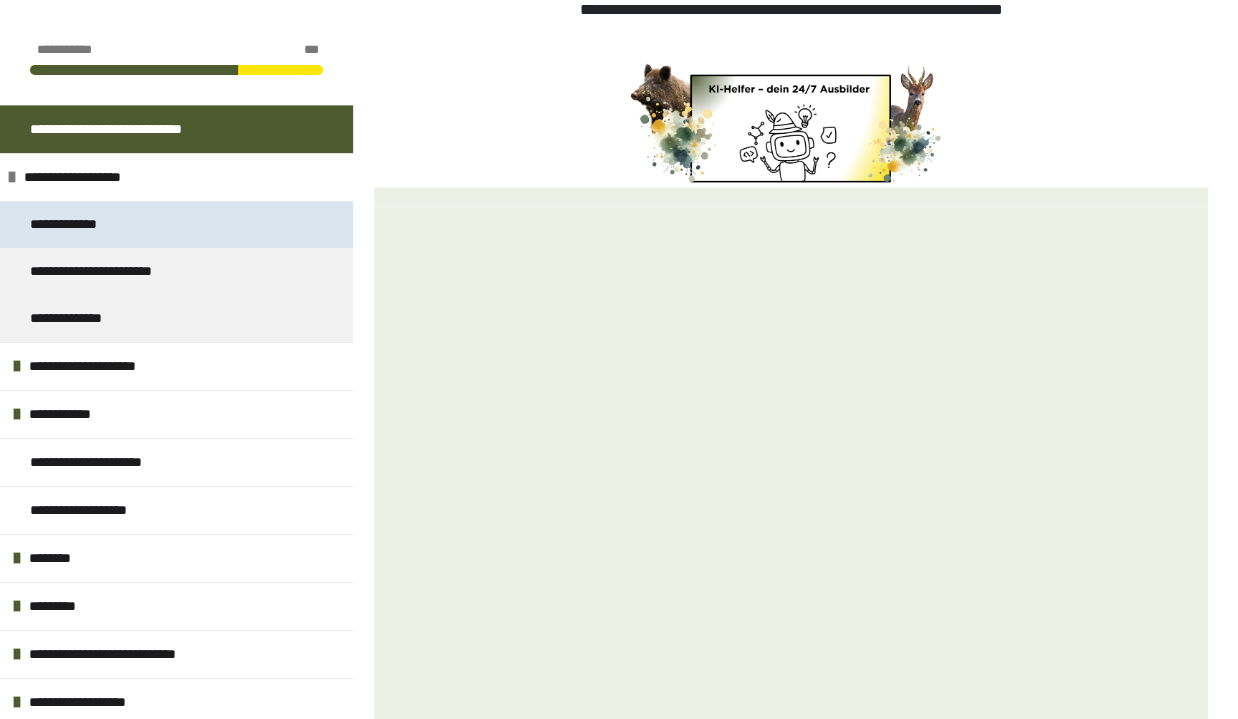 click on "**********" at bounding box center [81, 224] 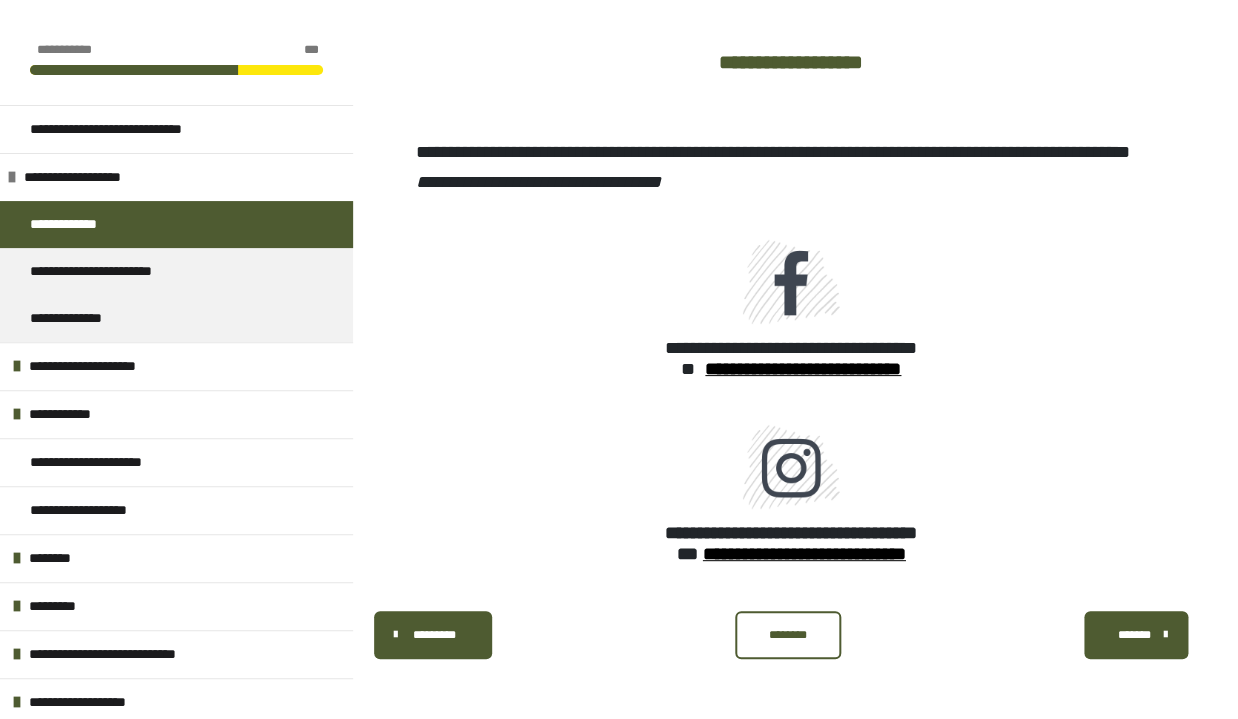 scroll, scrollTop: 2685, scrollLeft: 0, axis: vertical 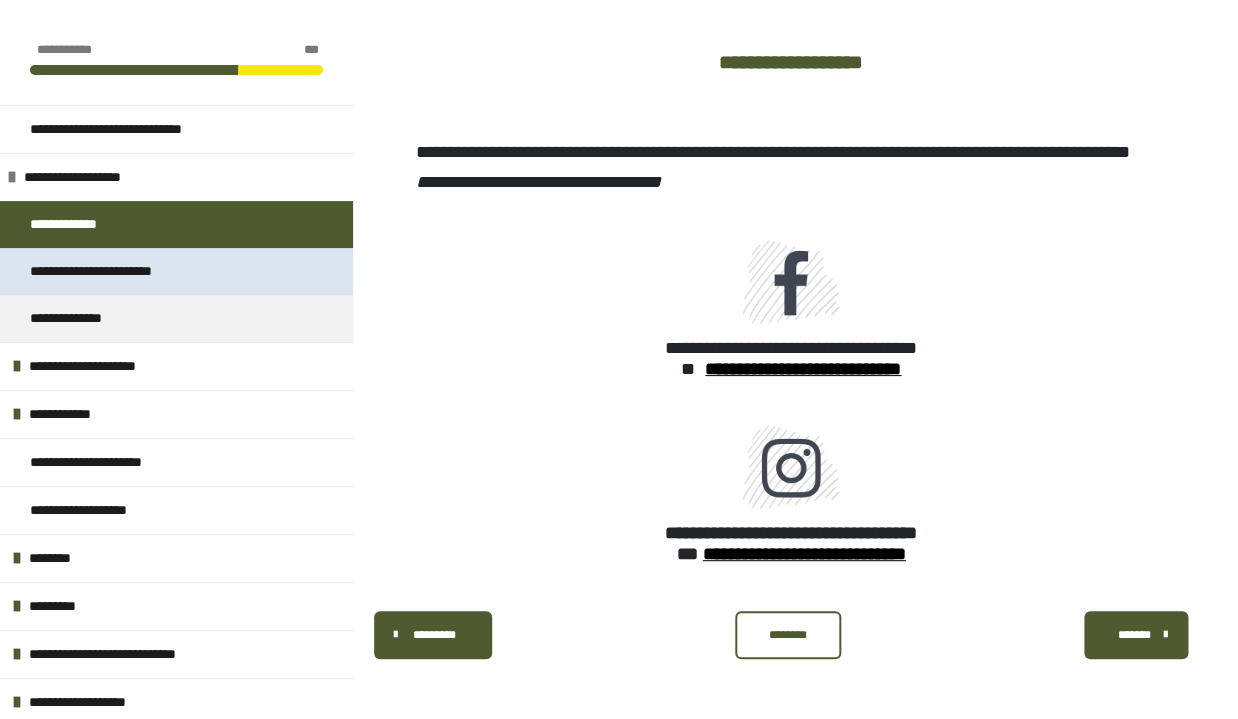 click on "**********" at bounding box center (116, 271) 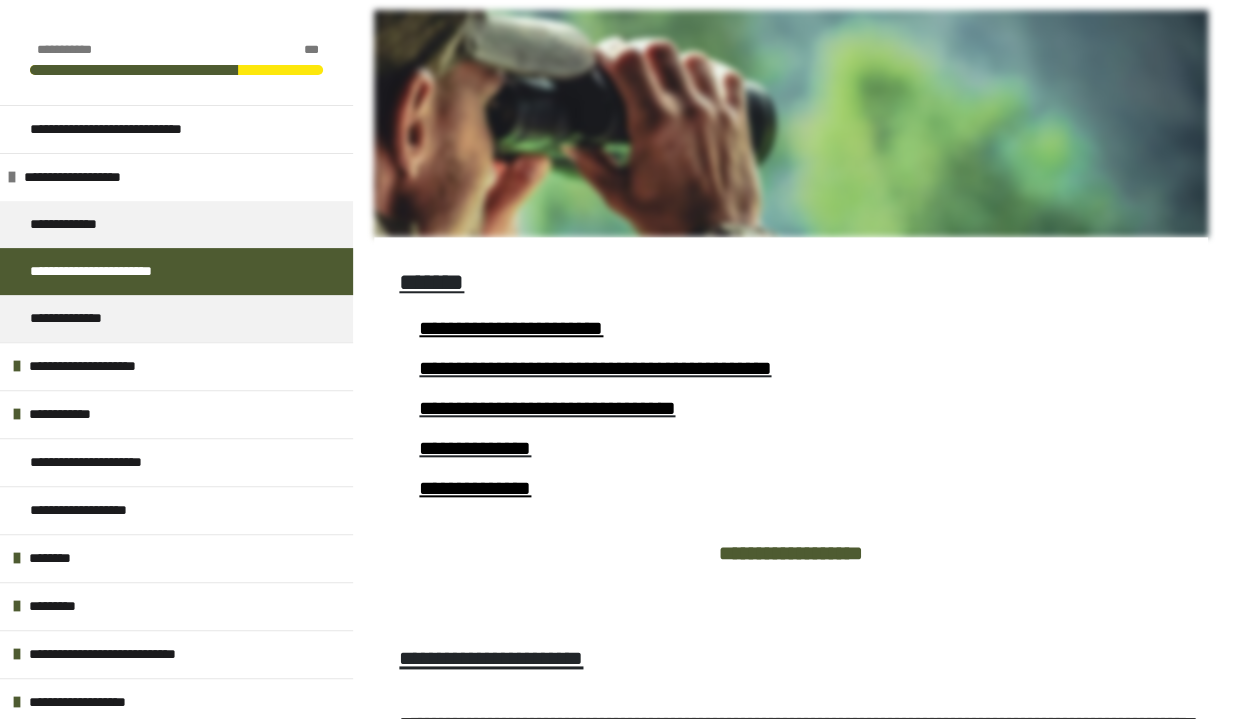 scroll, scrollTop: 921, scrollLeft: 0, axis: vertical 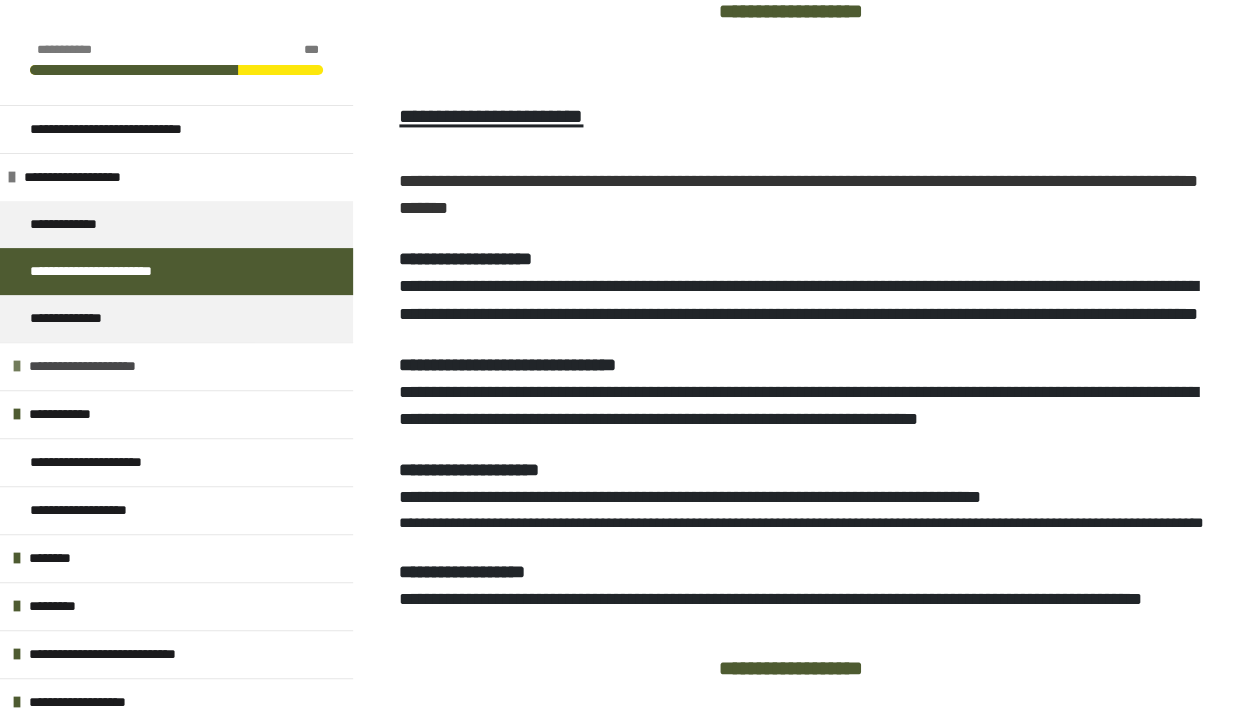 click at bounding box center [17, 366] 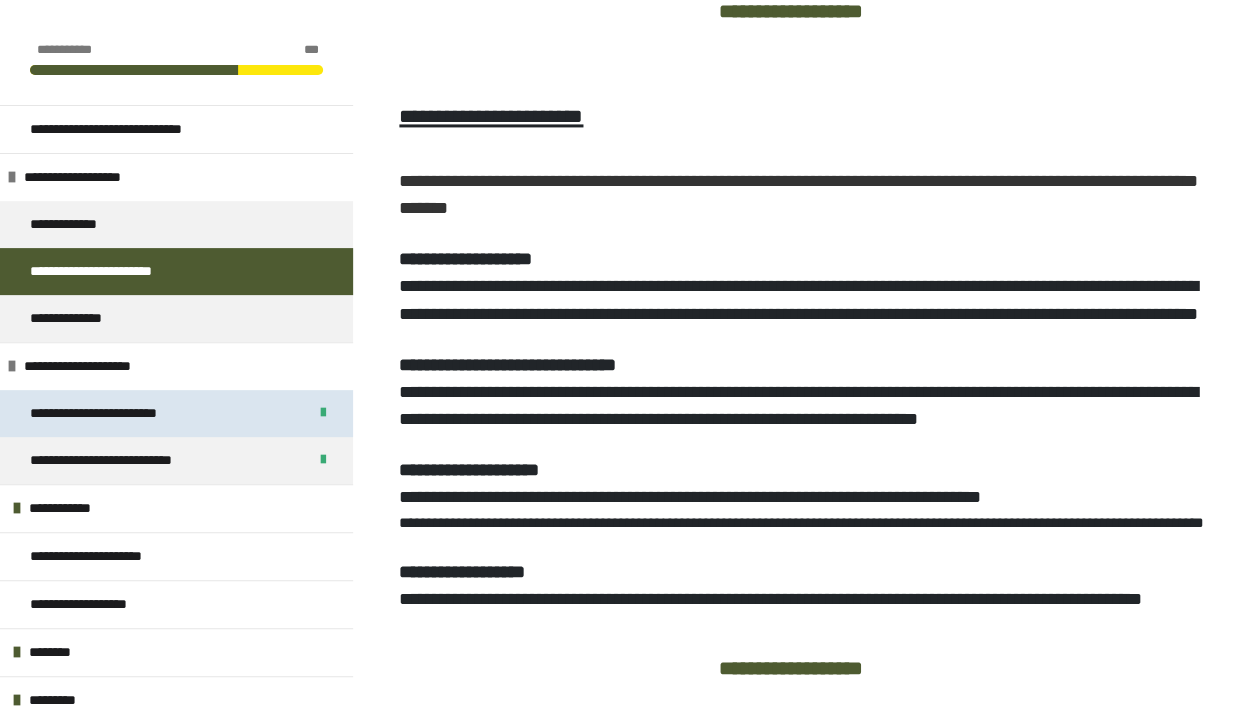 click on "**********" at bounding box center (119, 413) 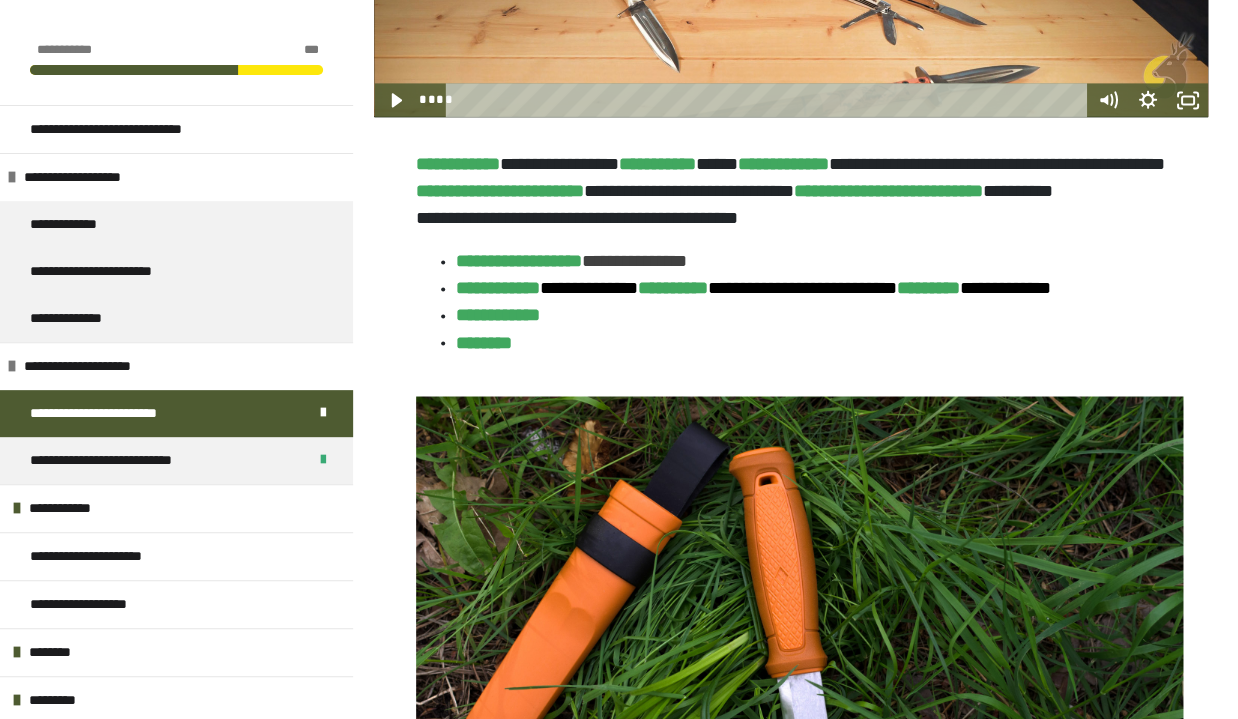scroll, scrollTop: 858, scrollLeft: 0, axis: vertical 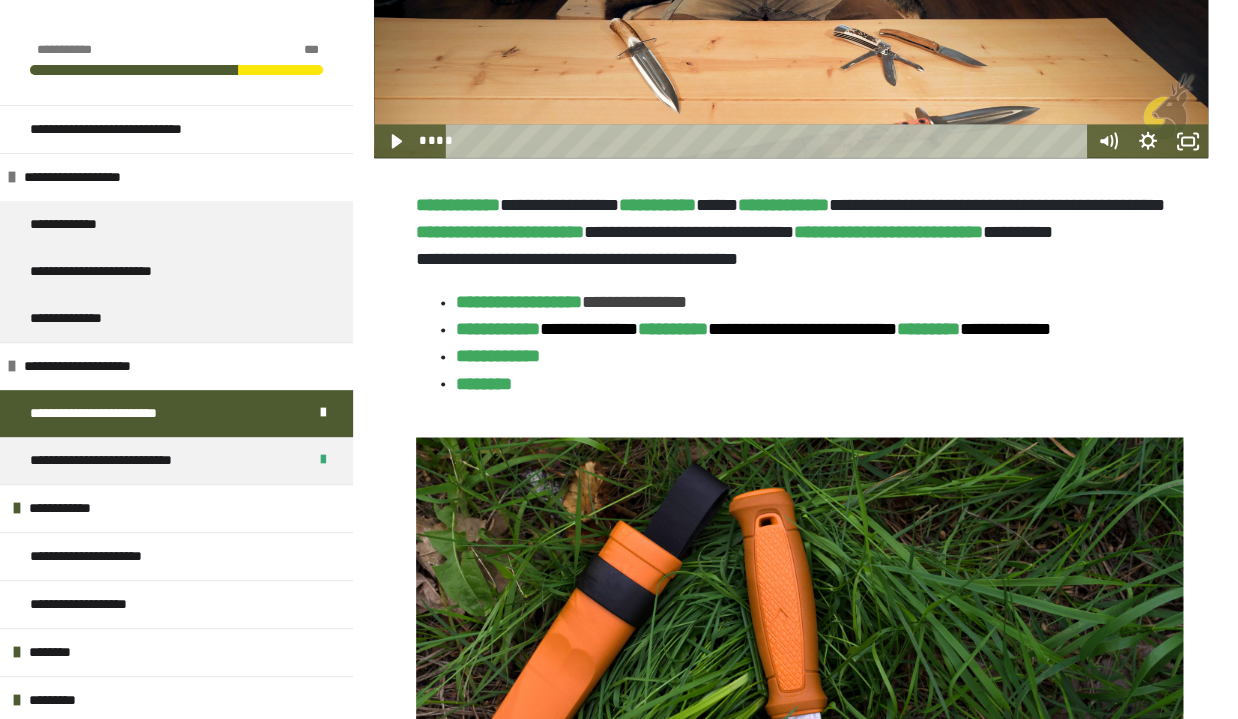 click on "**********" at bounding box center (819, 302) 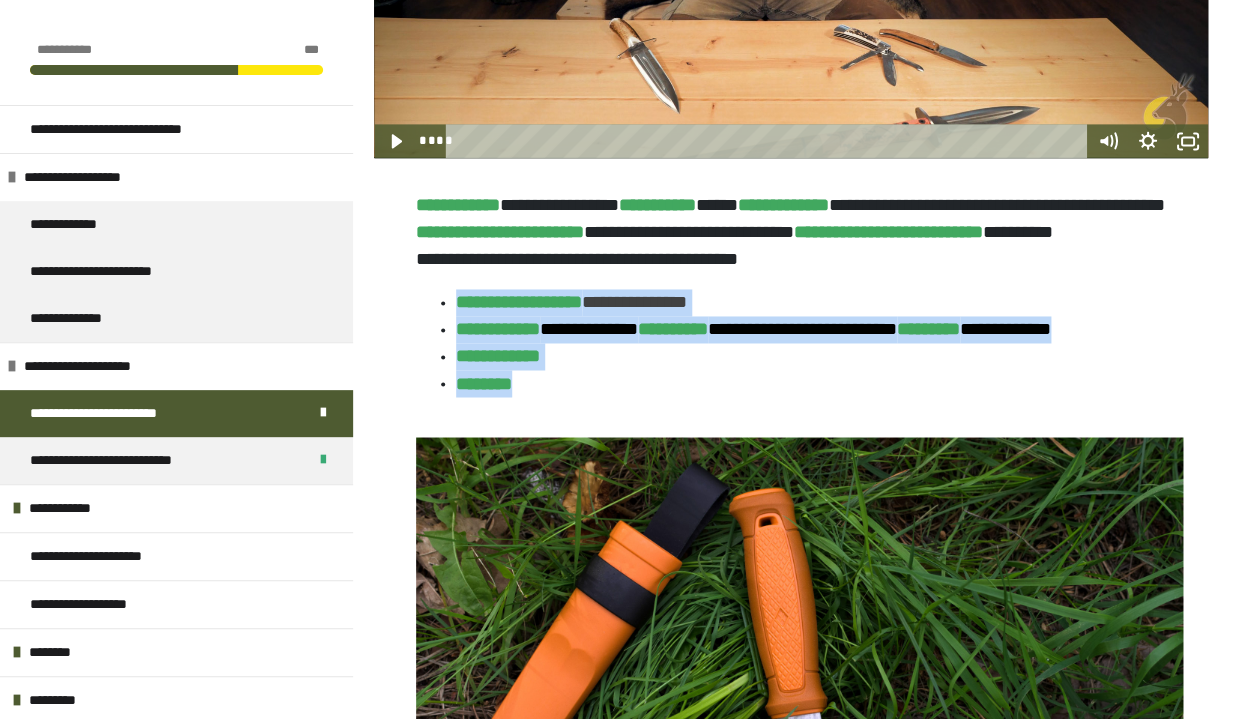 drag, startPoint x: 438, startPoint y: 328, endPoint x: 679, endPoint y: 433, distance: 262.8802 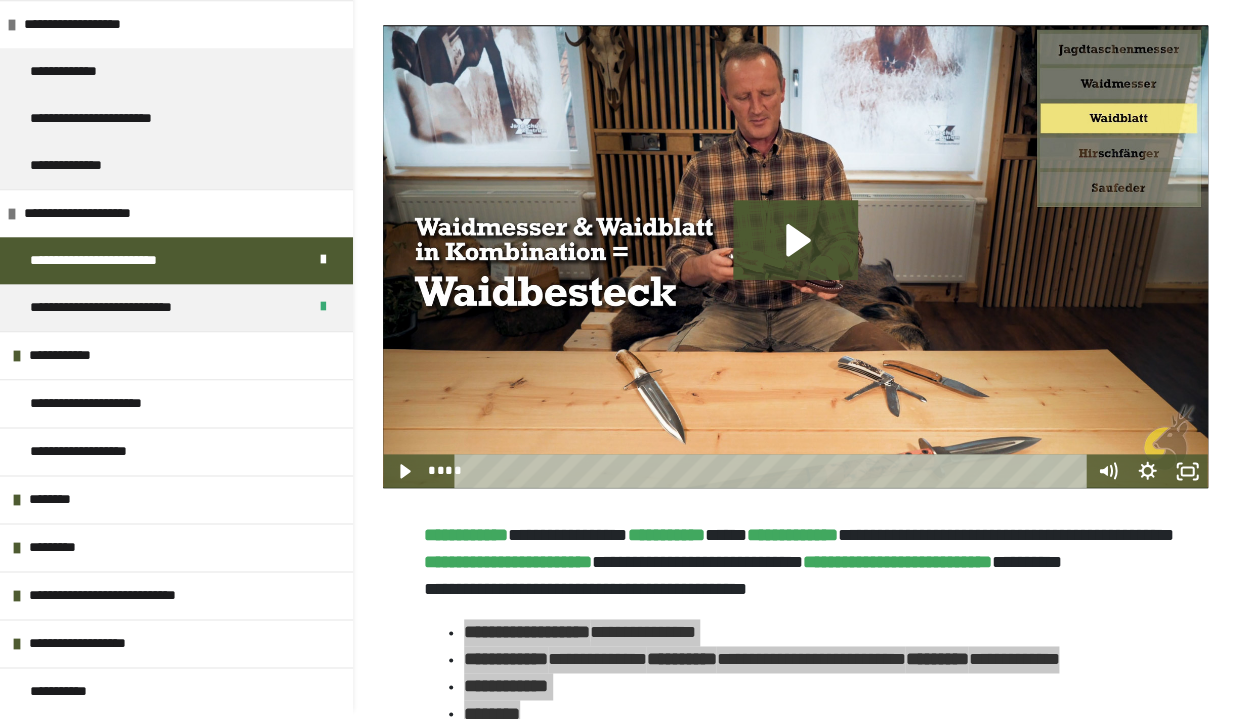 scroll, scrollTop: 228, scrollLeft: 0, axis: vertical 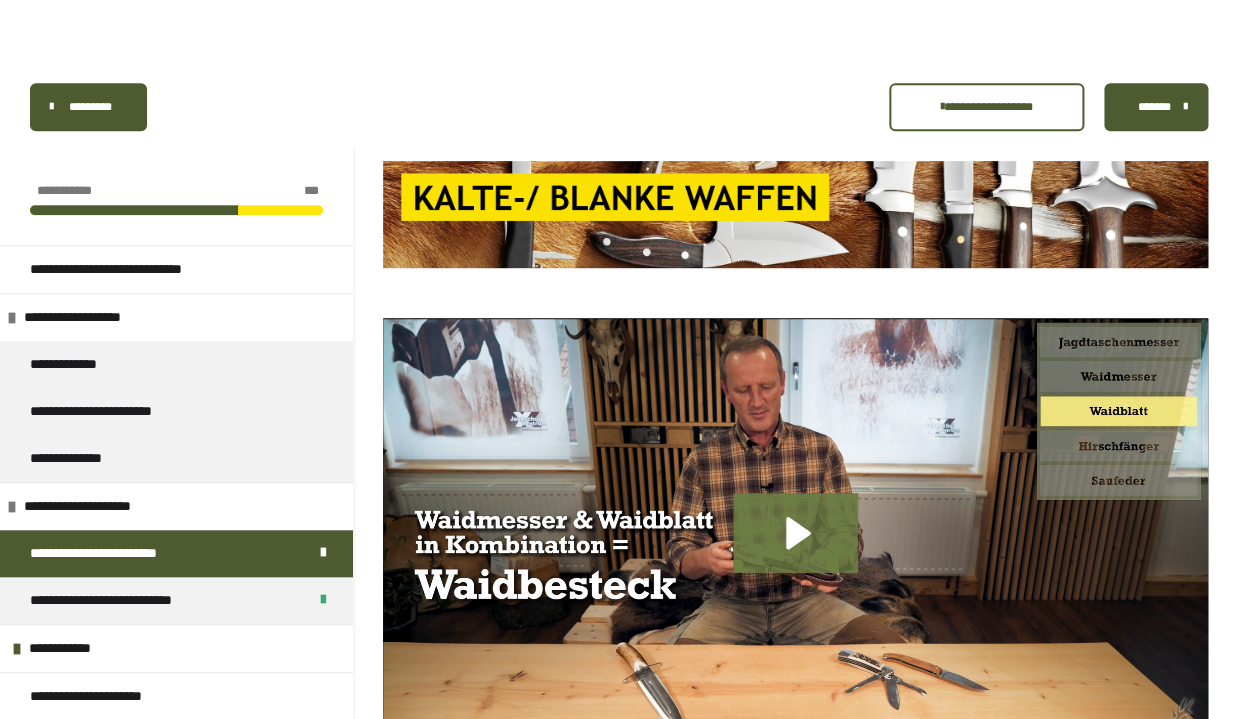 click 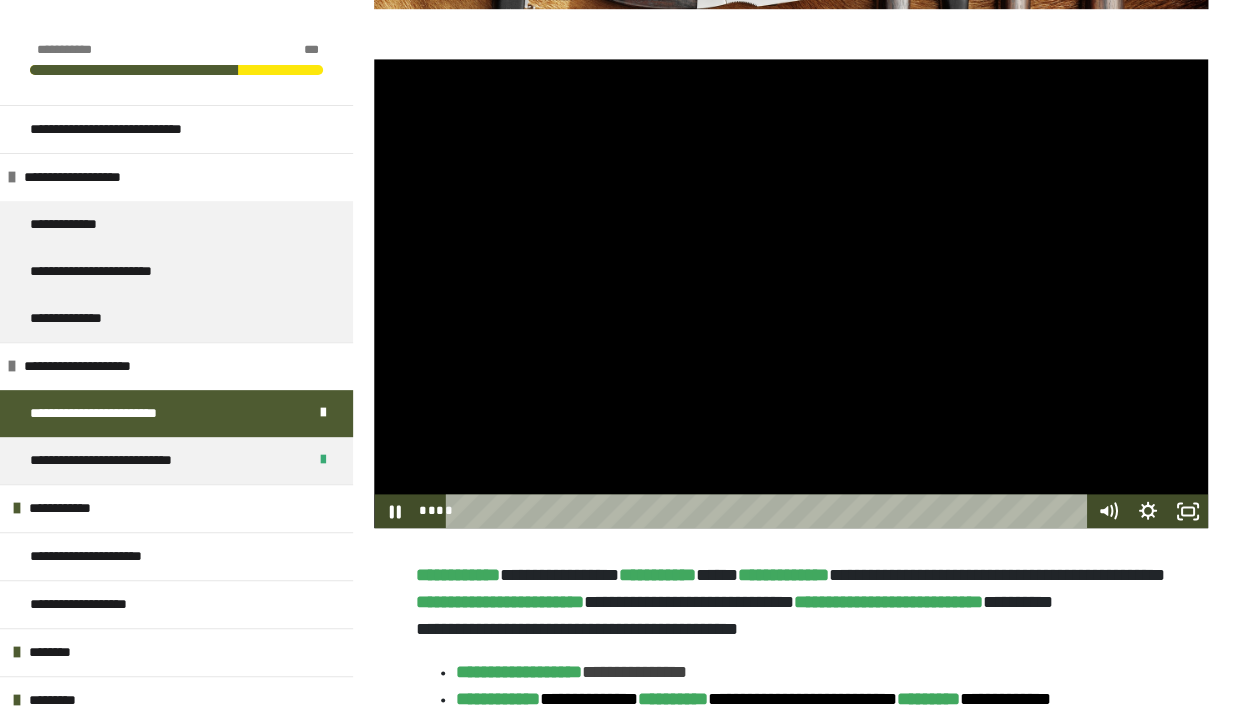 scroll, scrollTop: 333, scrollLeft: 0, axis: vertical 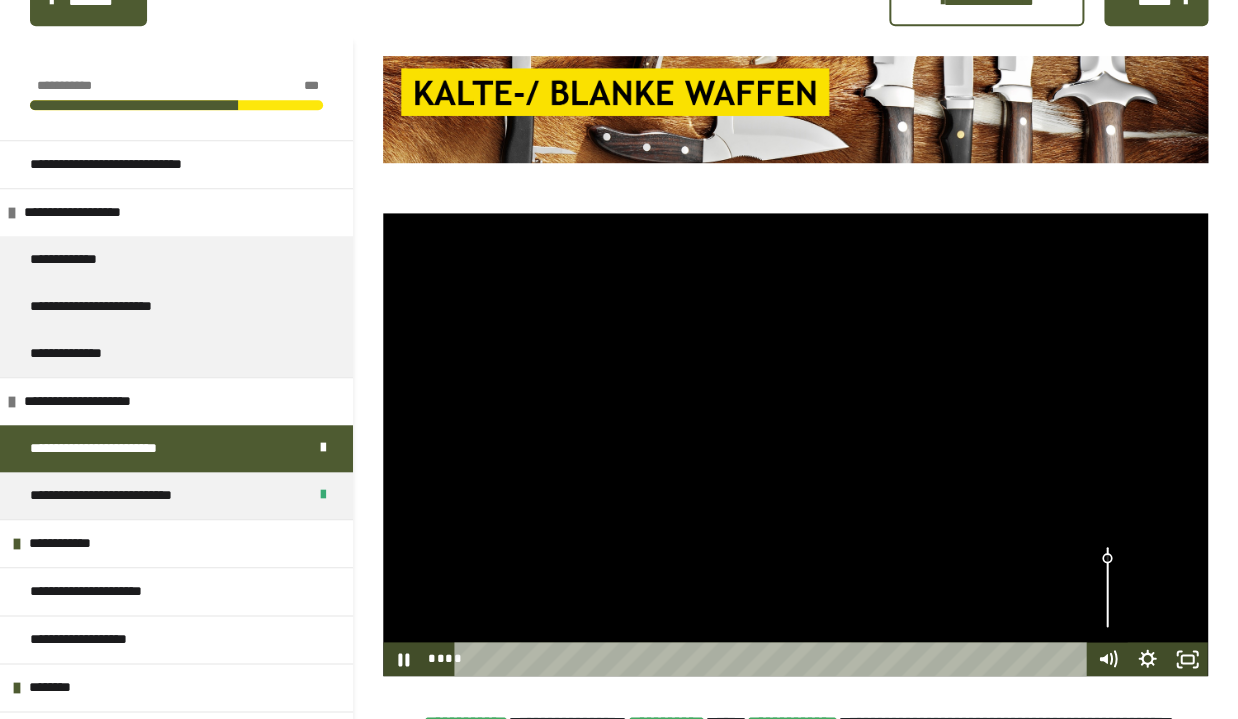 click at bounding box center (1108, 587) 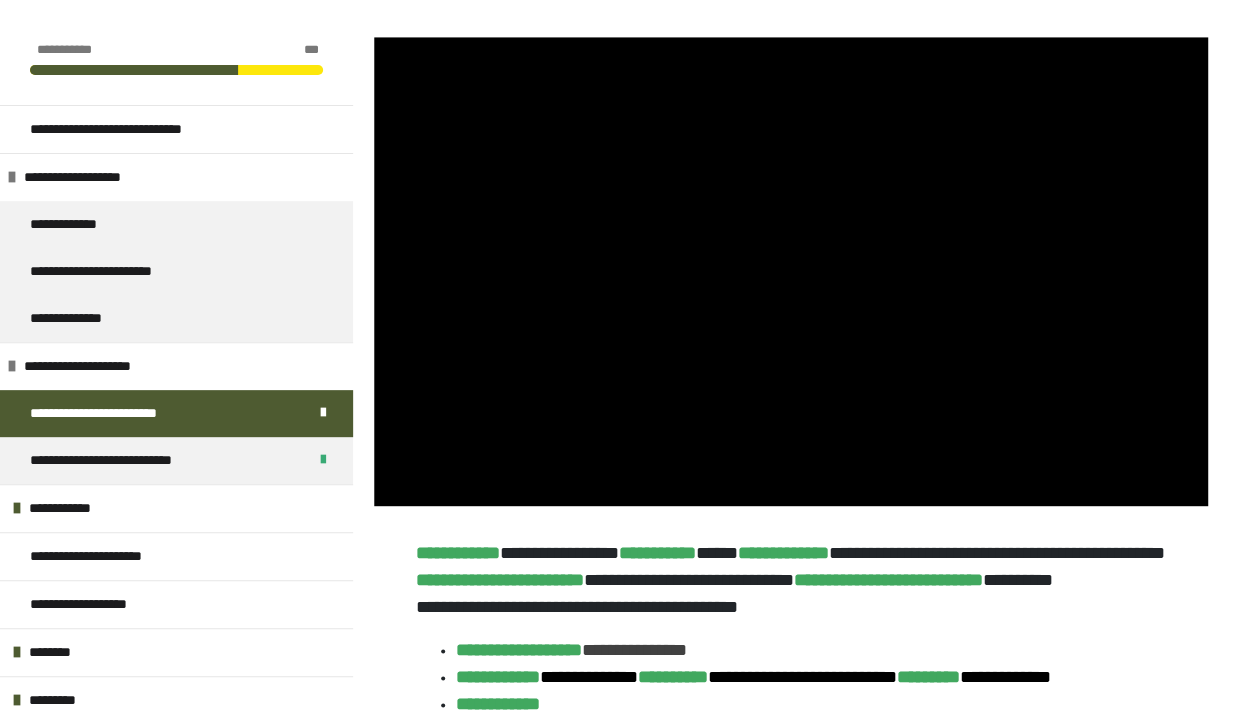 scroll, scrollTop: 543, scrollLeft: 0, axis: vertical 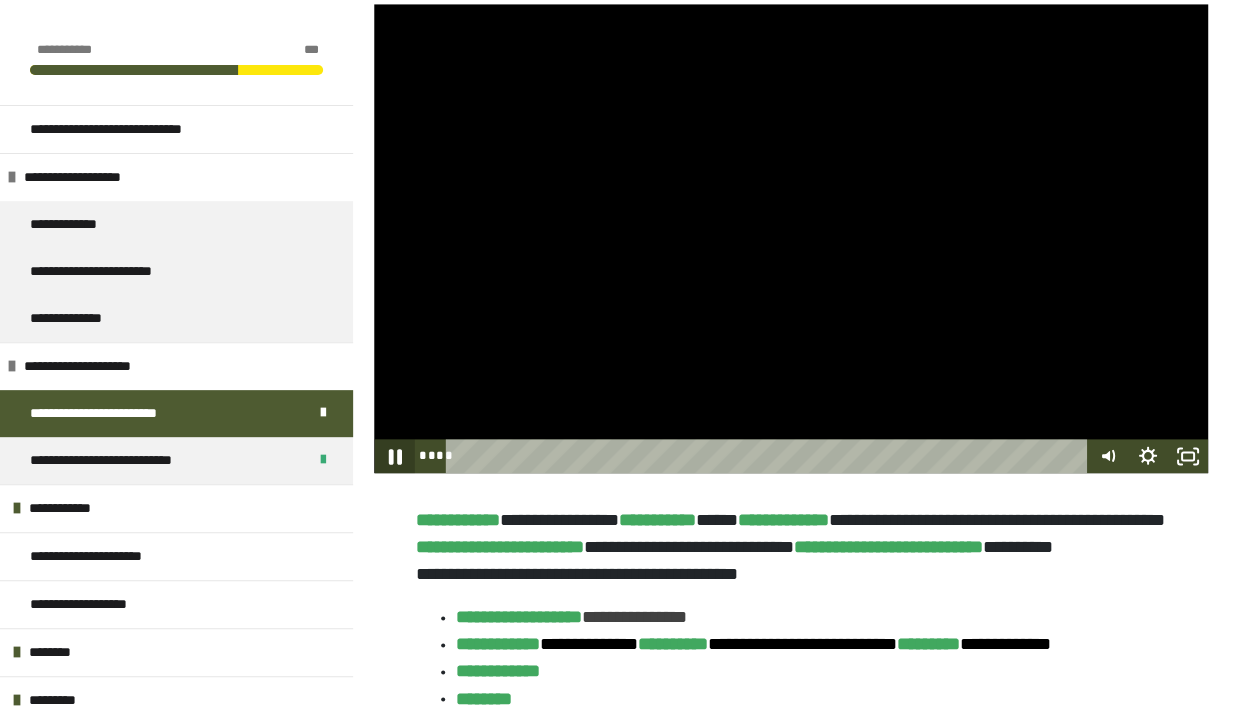 click 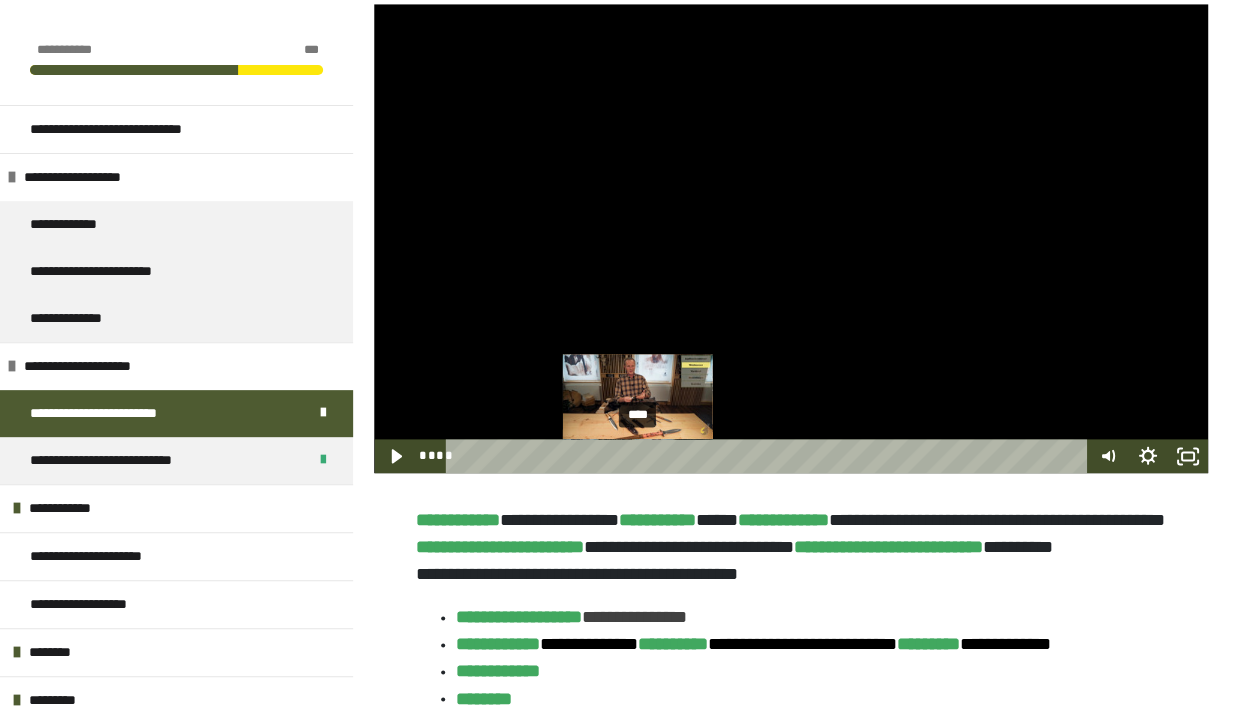 click on "****" at bounding box center (769, 456) 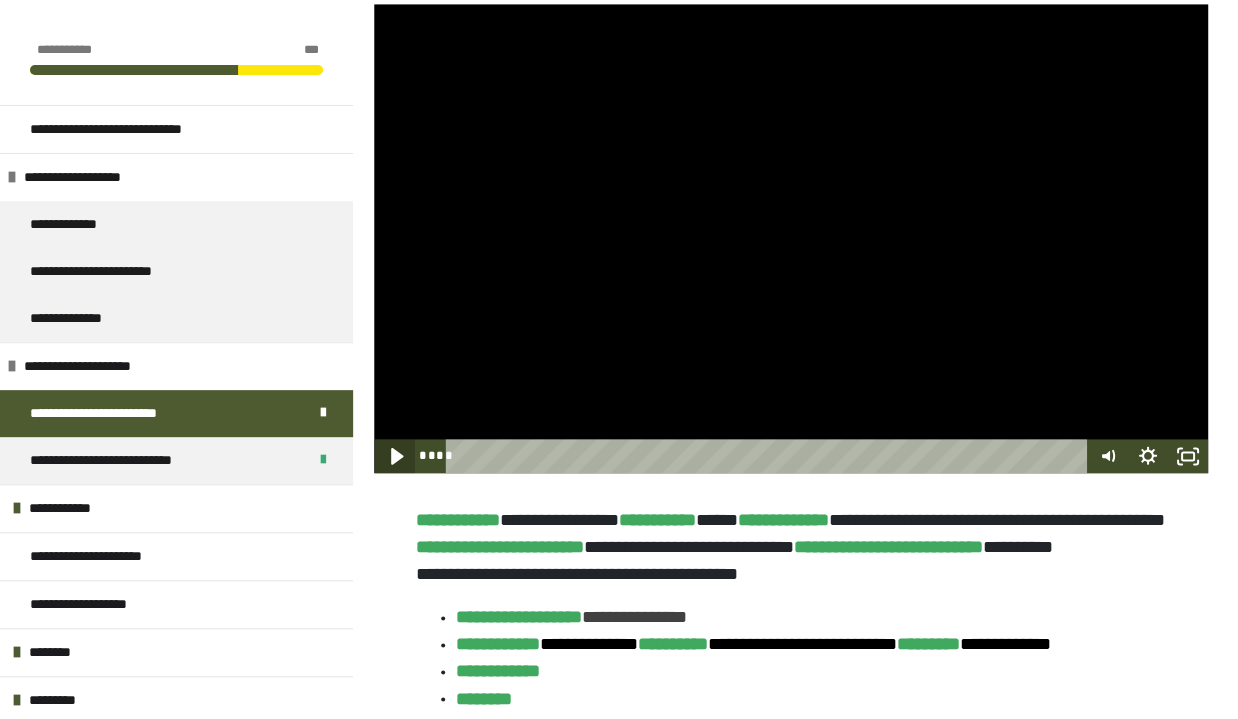click 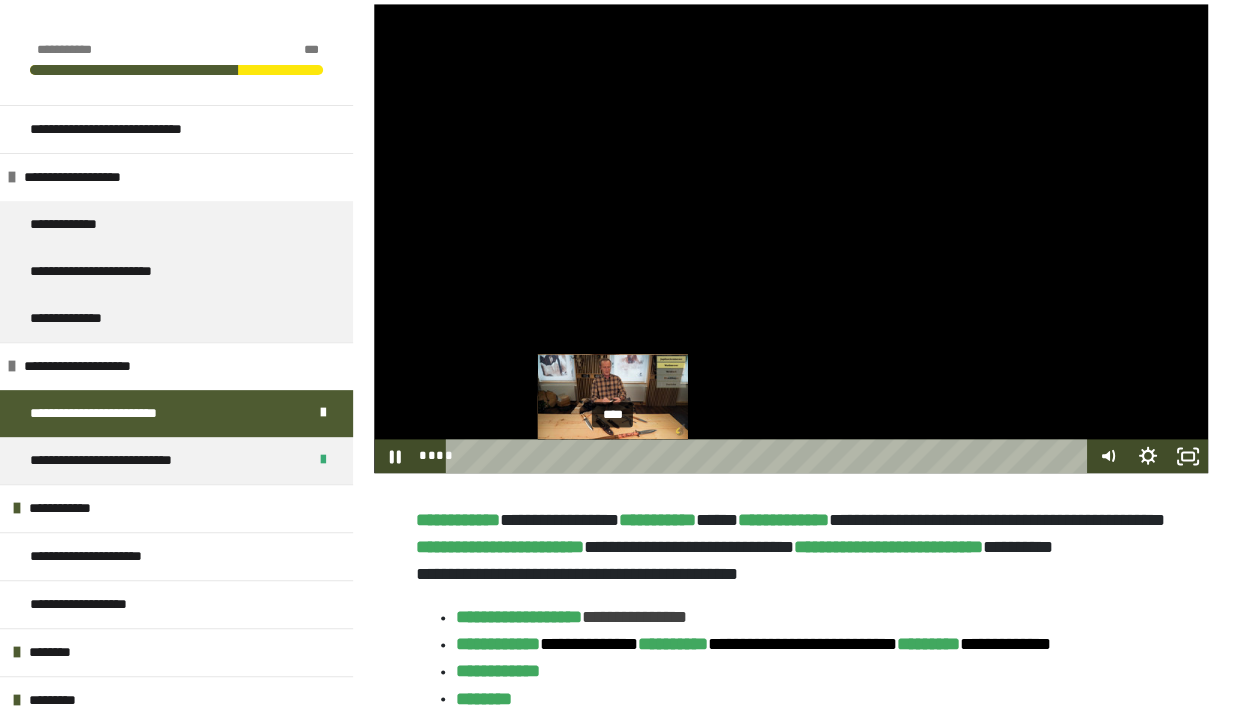 click on "****" at bounding box center [769, 456] 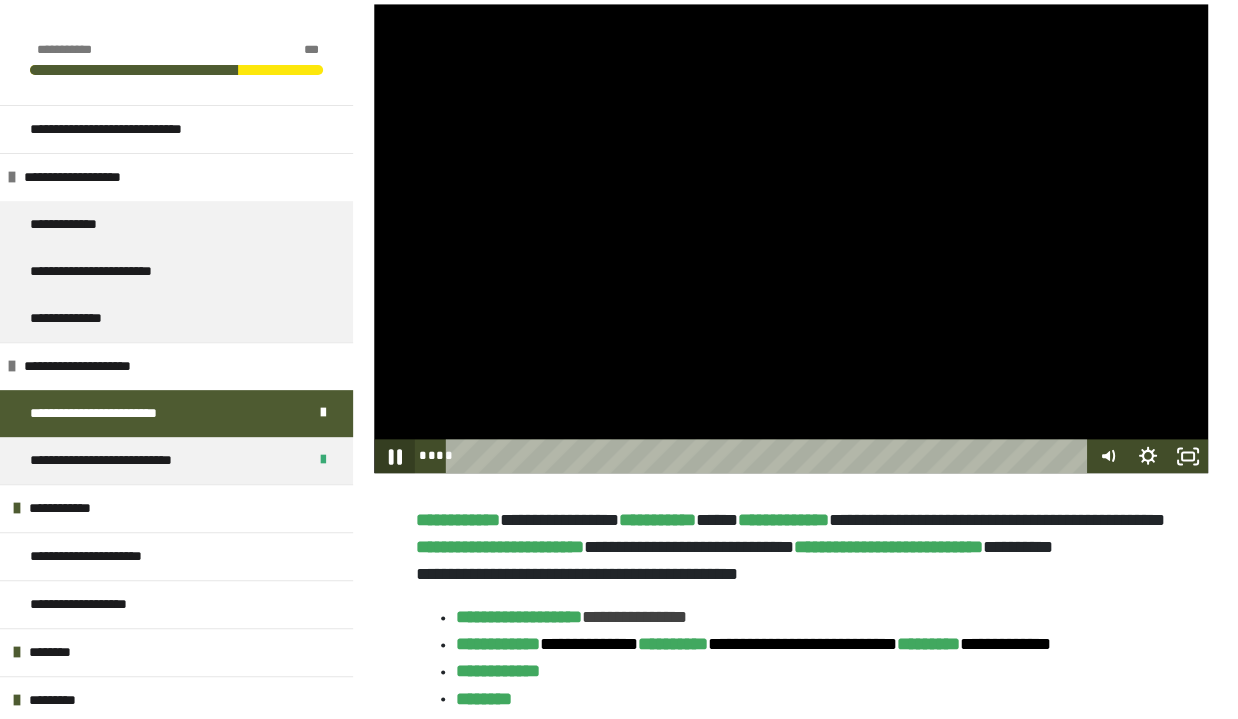 click 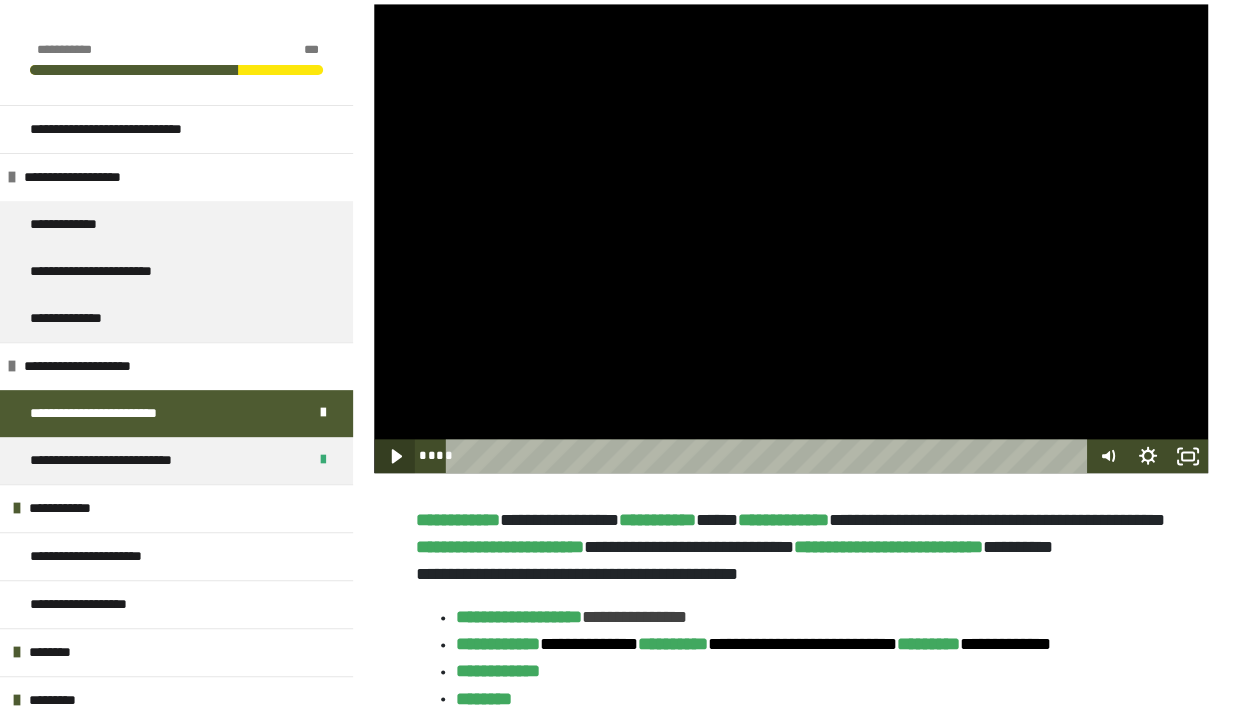 click 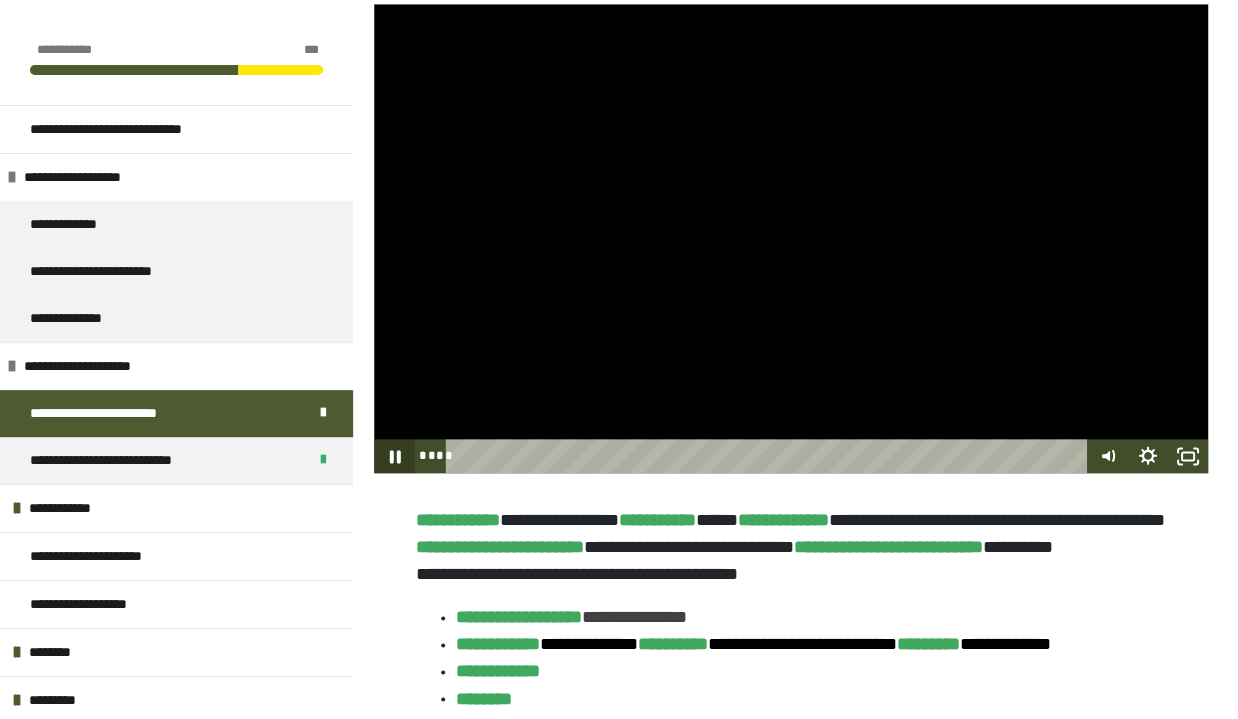 click 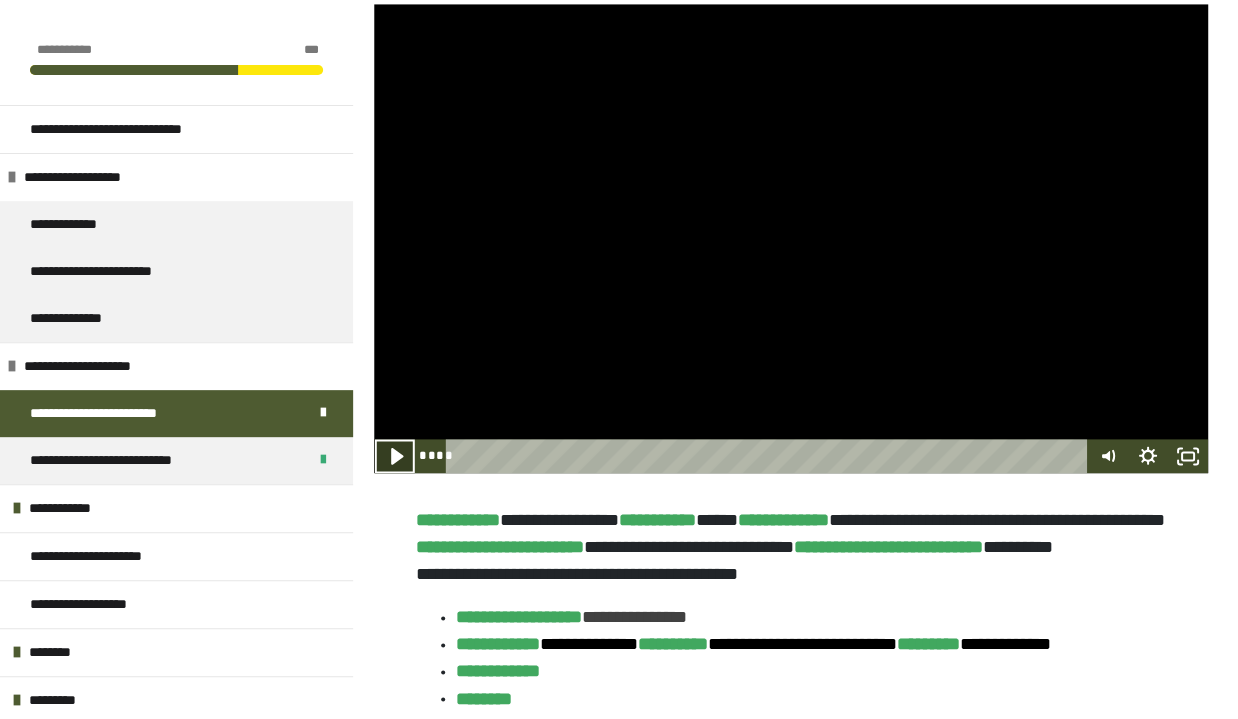 click 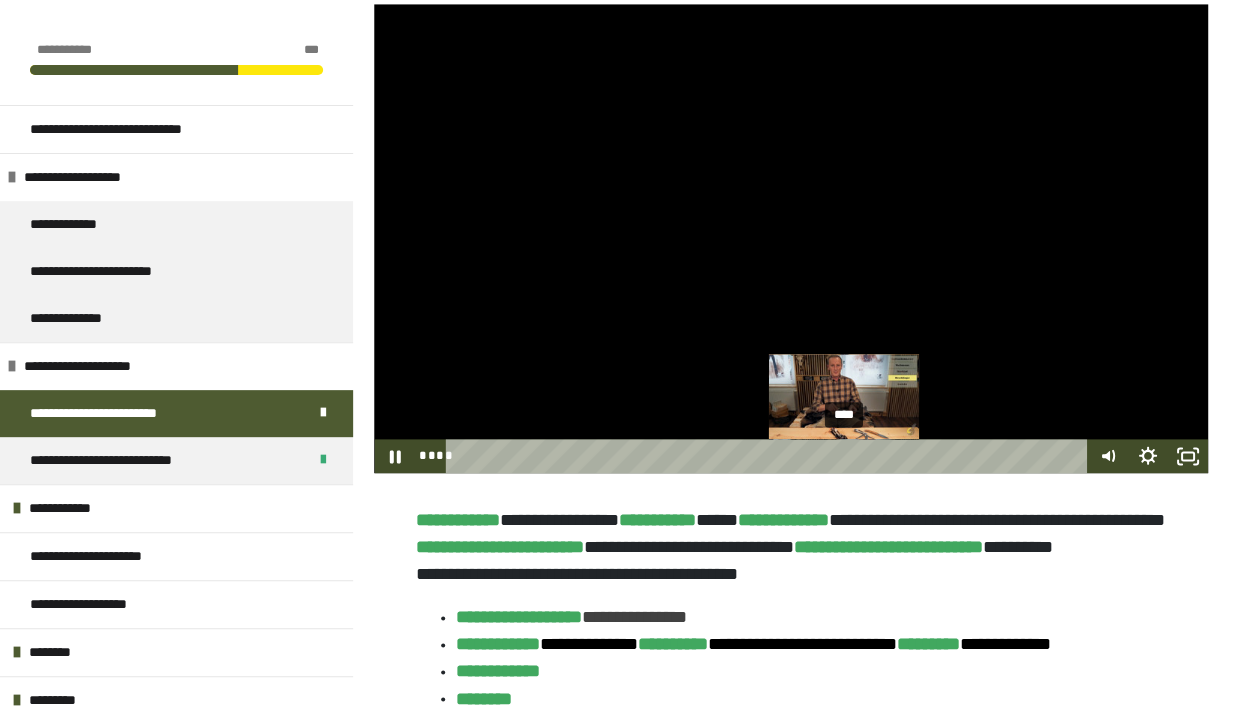 click on "****" at bounding box center [769, 456] 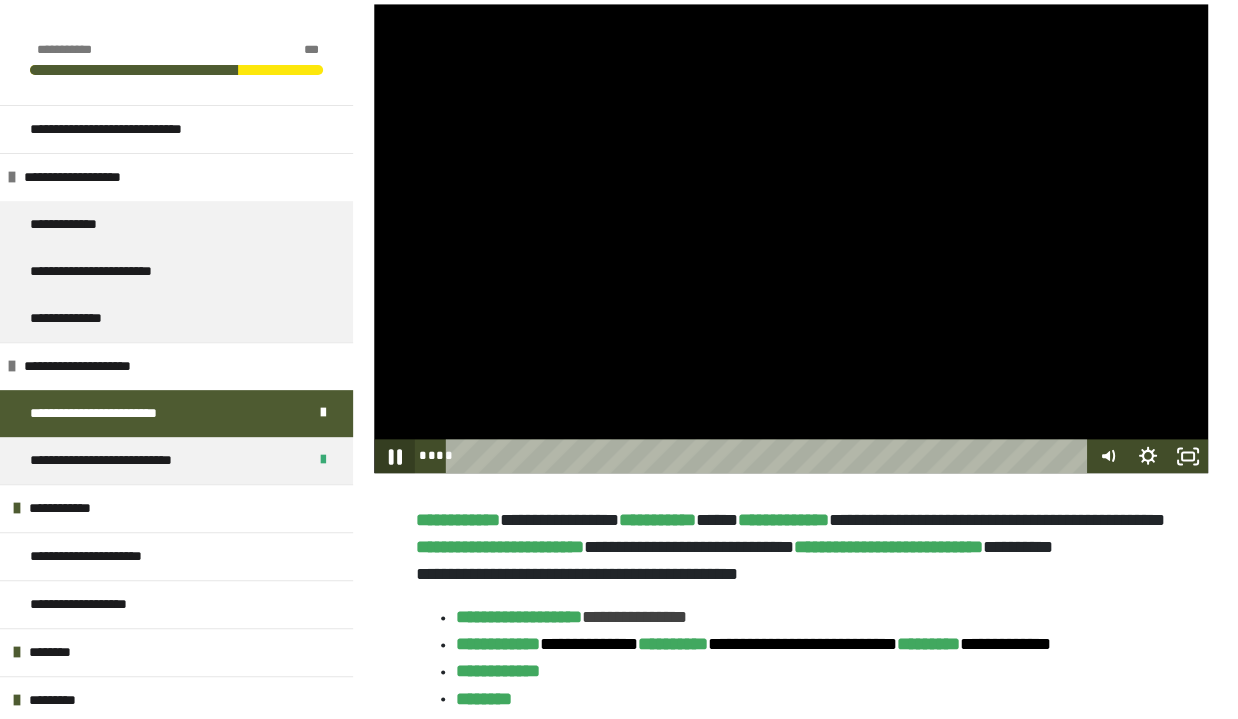 click 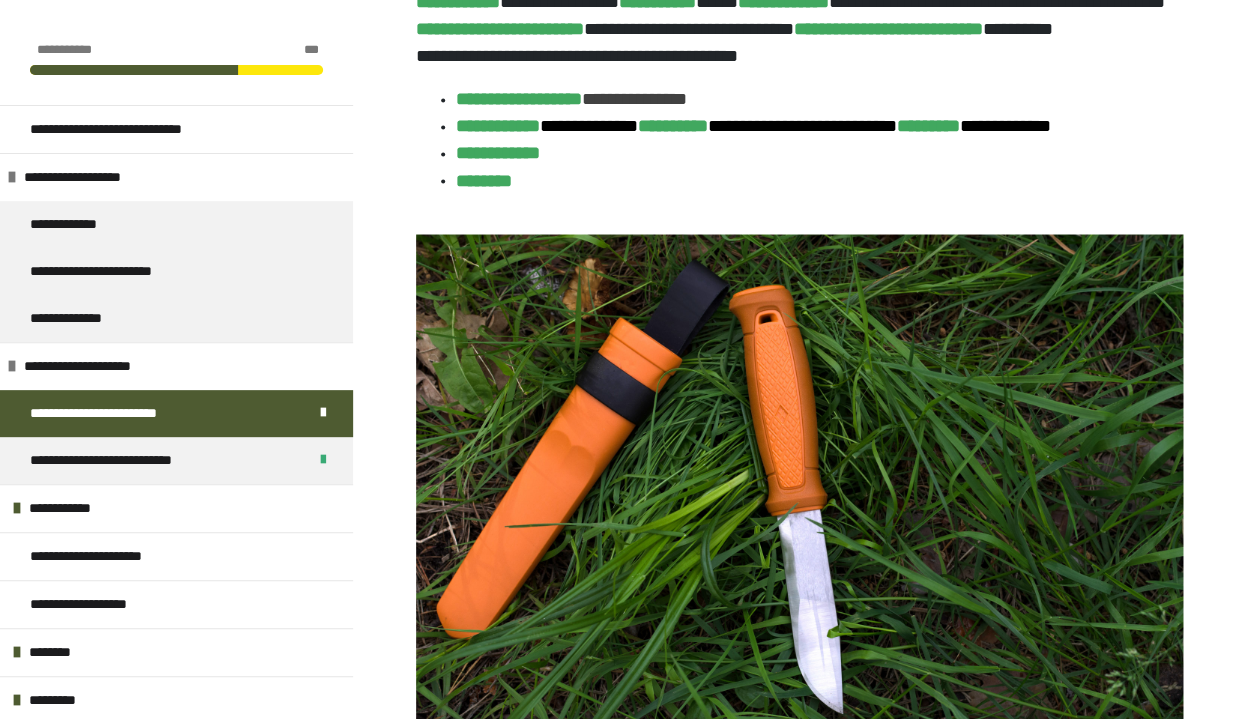 scroll, scrollTop: 1068, scrollLeft: 0, axis: vertical 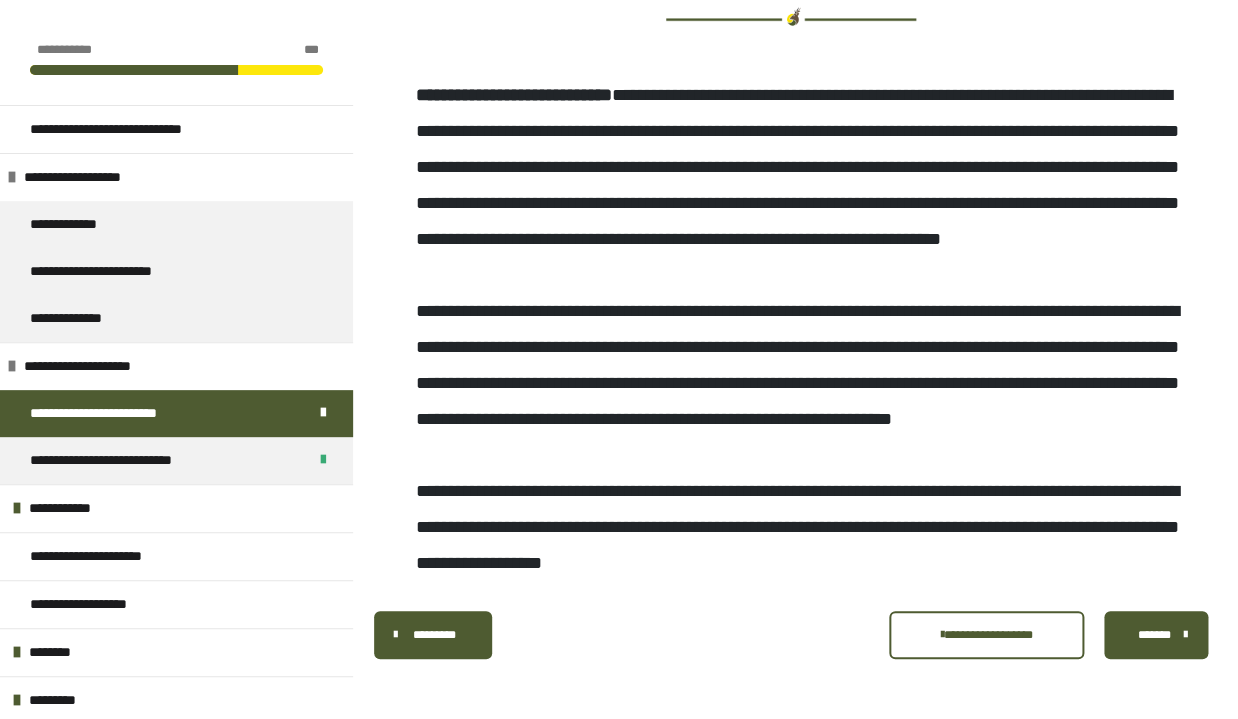 click on "*******" at bounding box center (1154, 635) 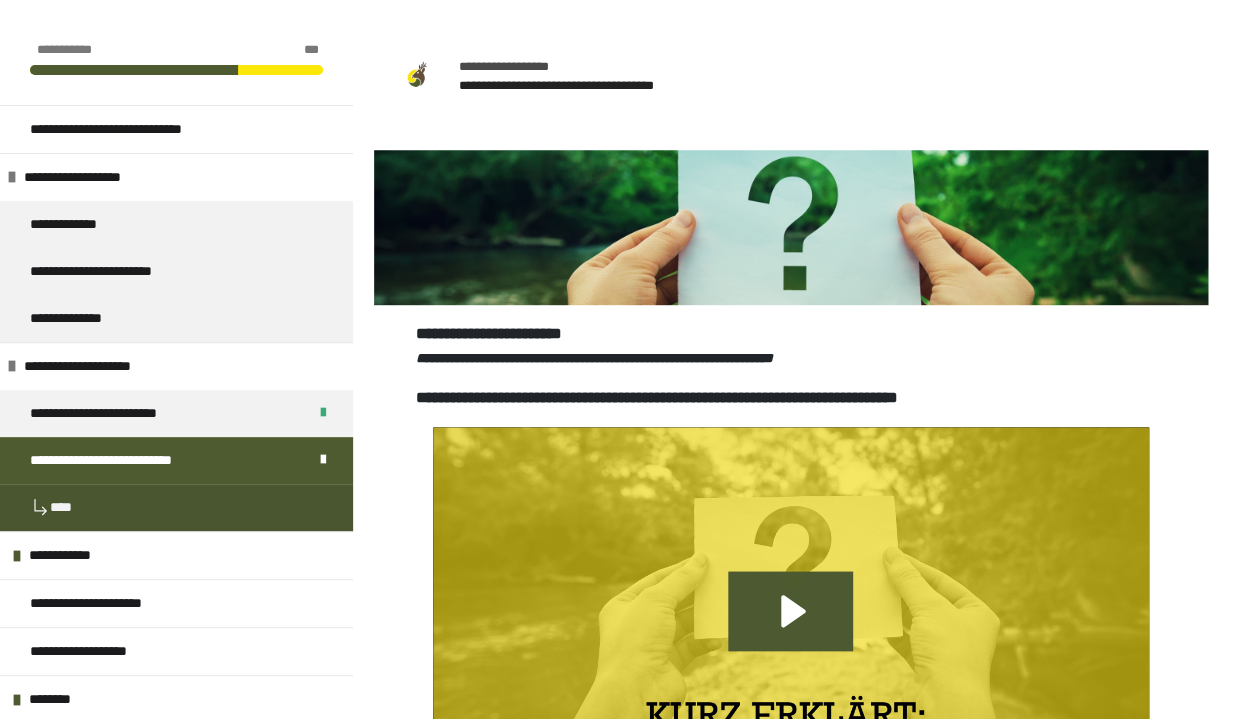 scroll, scrollTop: 838, scrollLeft: 0, axis: vertical 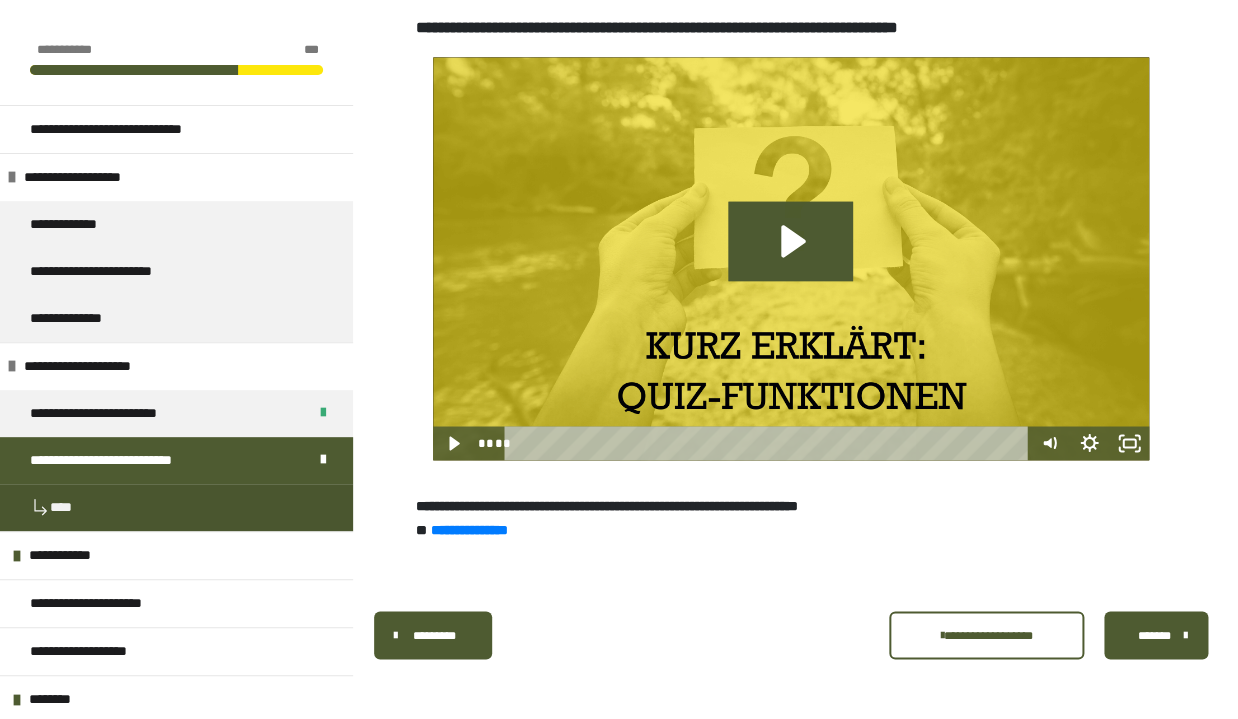click on "*******" at bounding box center (1154, 635) 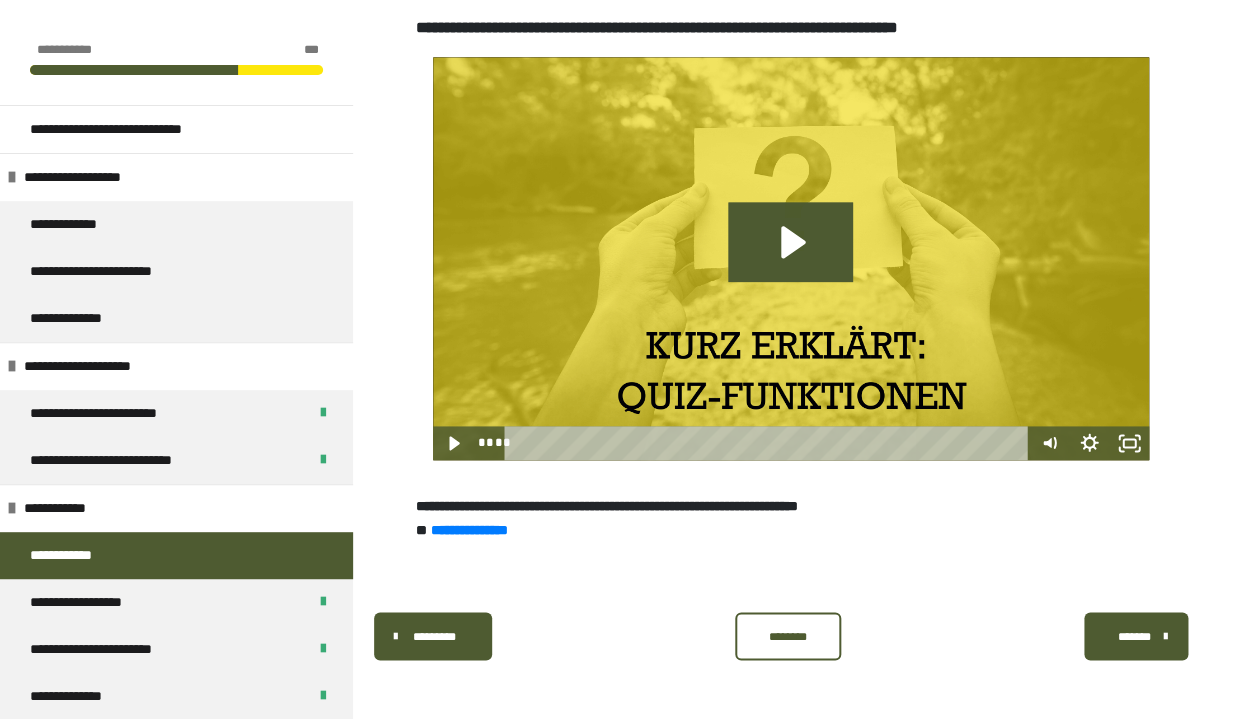 click on "**********" at bounding box center [791, 181] 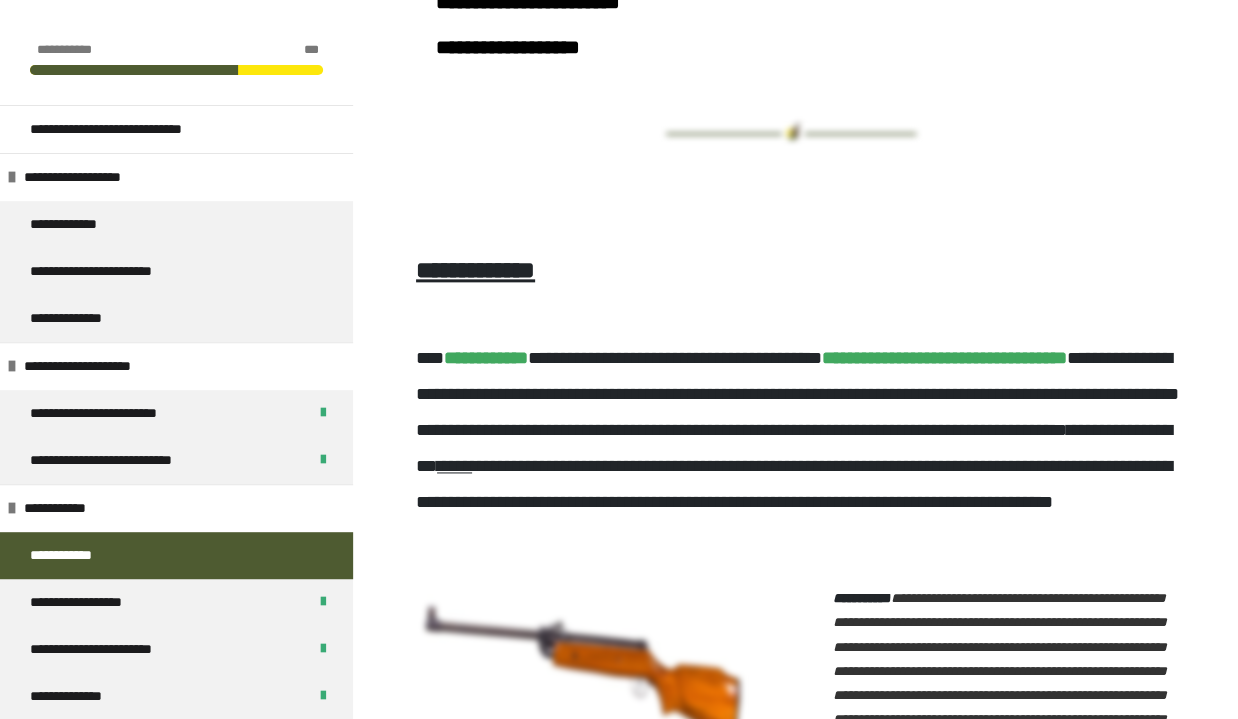 scroll, scrollTop: 716, scrollLeft: 0, axis: vertical 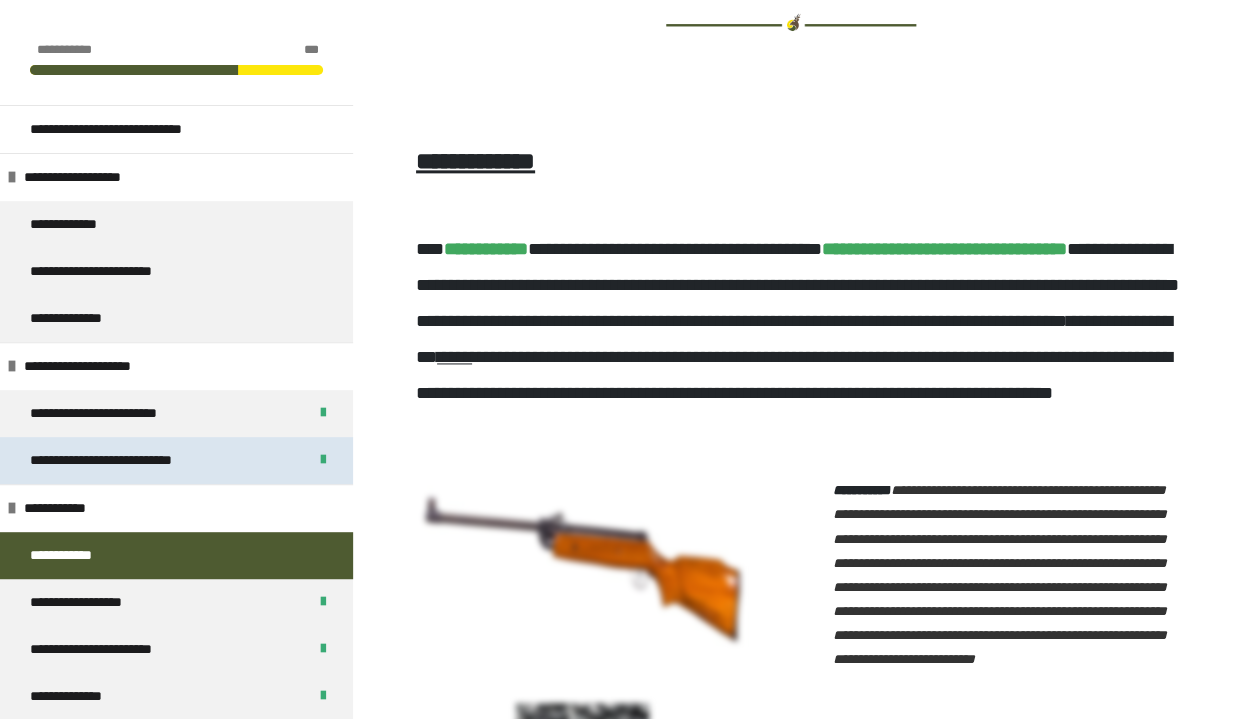 click on "**********" at bounding box center [127, 460] 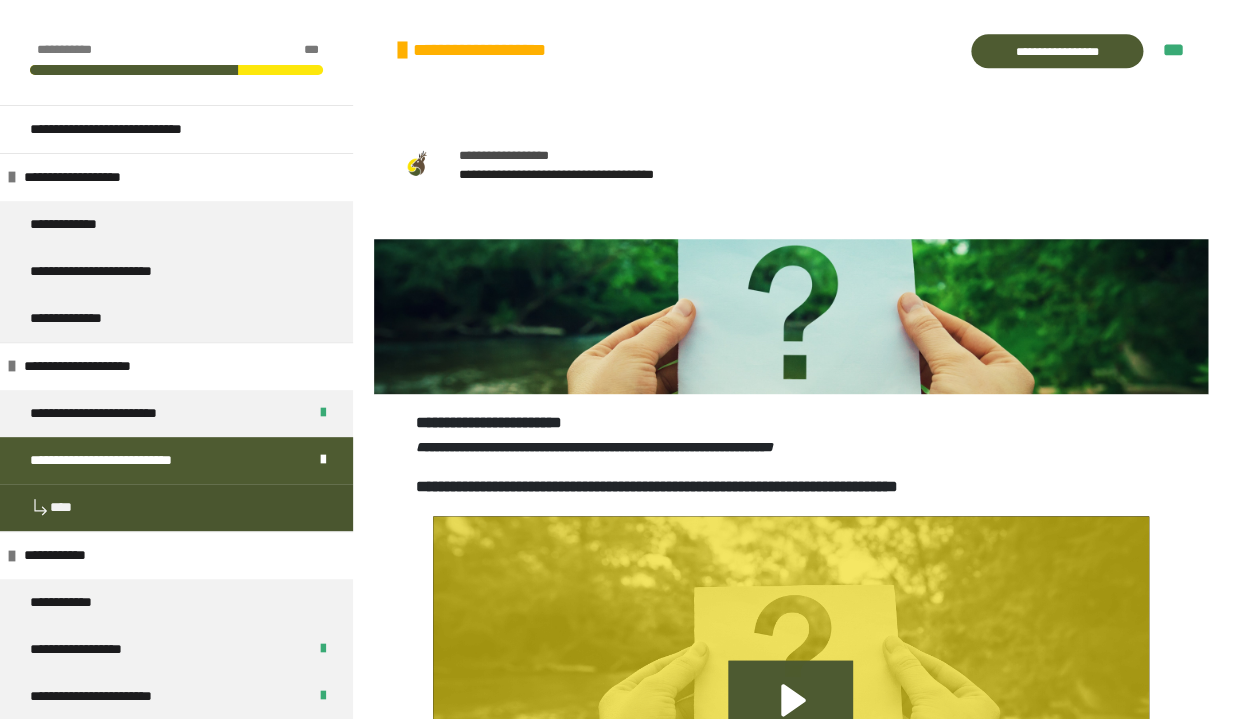 scroll, scrollTop: 838, scrollLeft: 0, axis: vertical 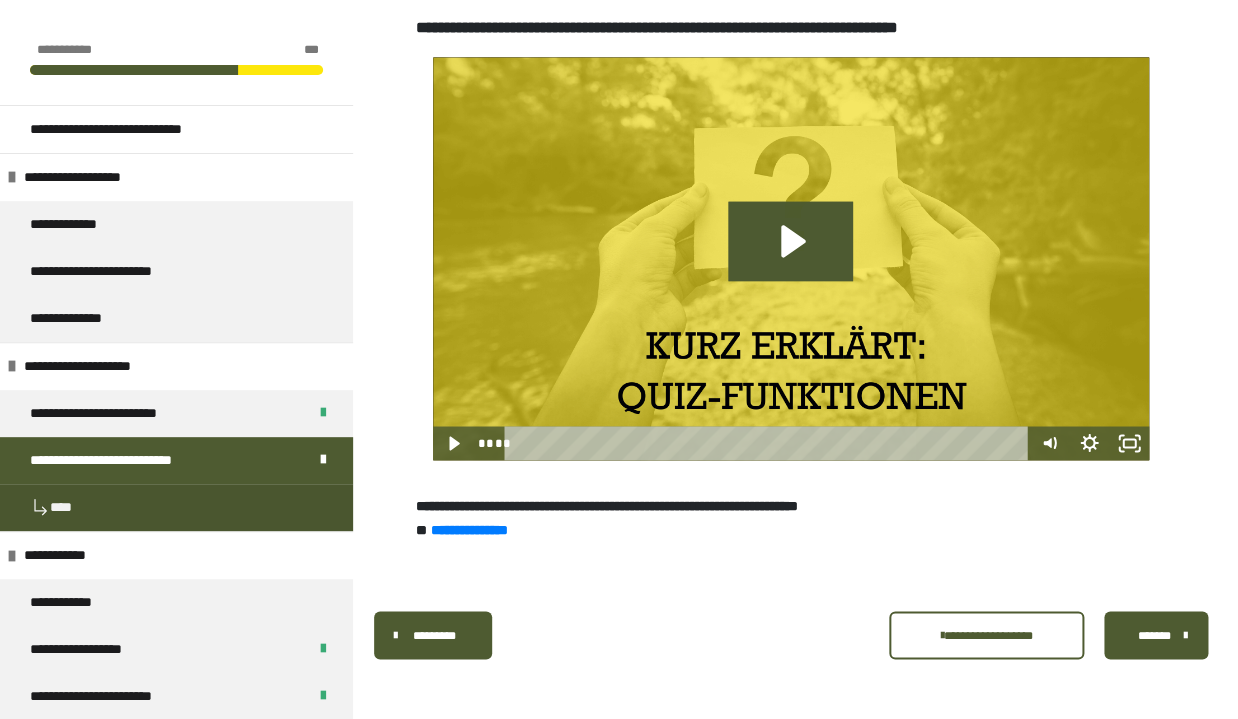 click on "**********" at bounding box center (986, 635) 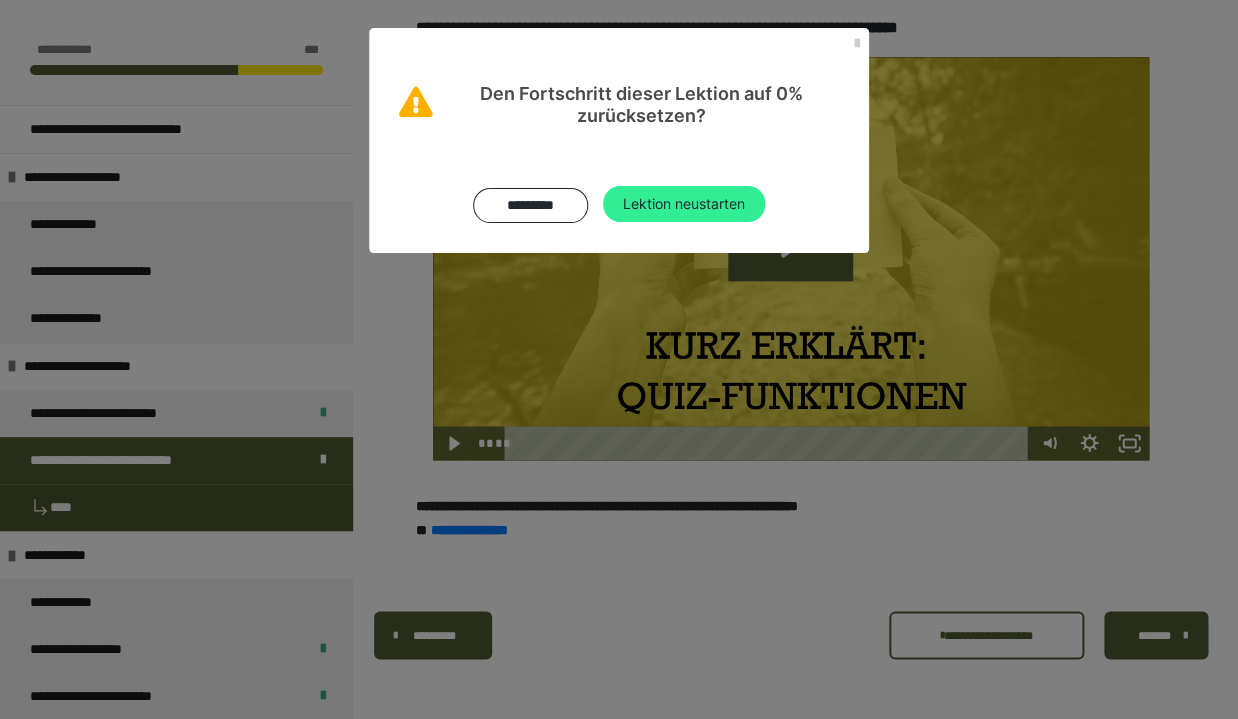 click on "Lektion neustarten" at bounding box center [684, 204] 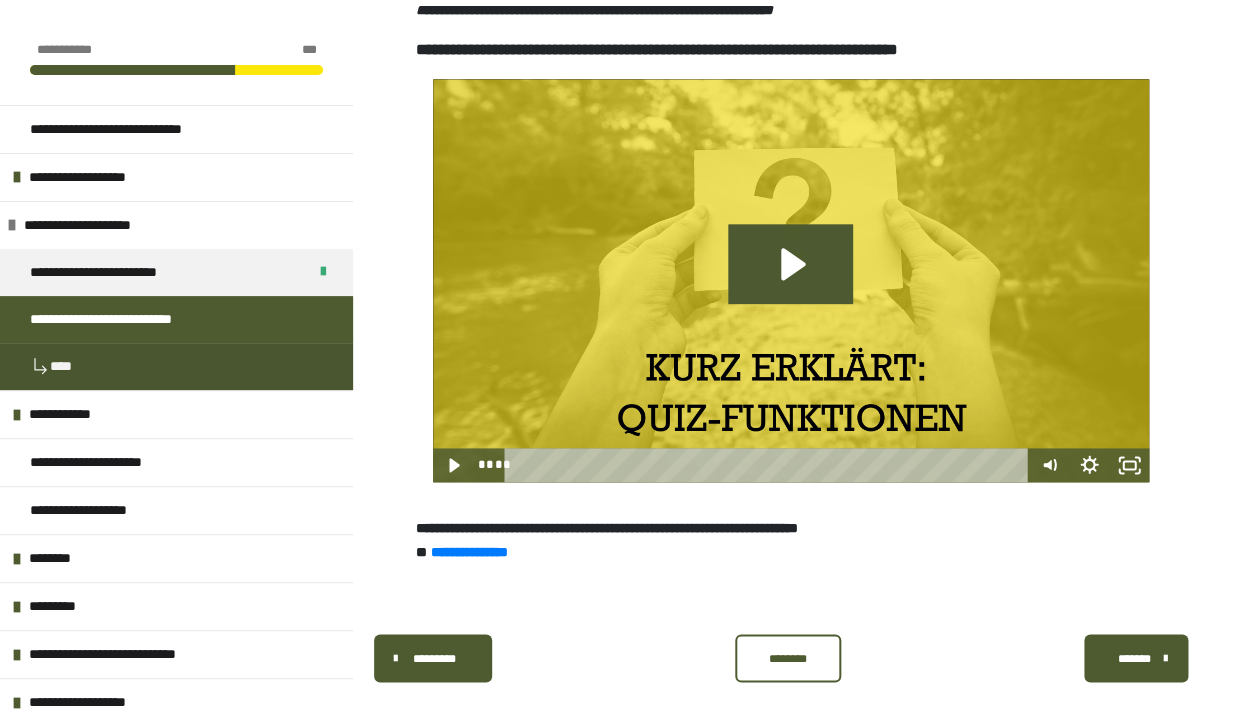 scroll, scrollTop: 608, scrollLeft: 0, axis: vertical 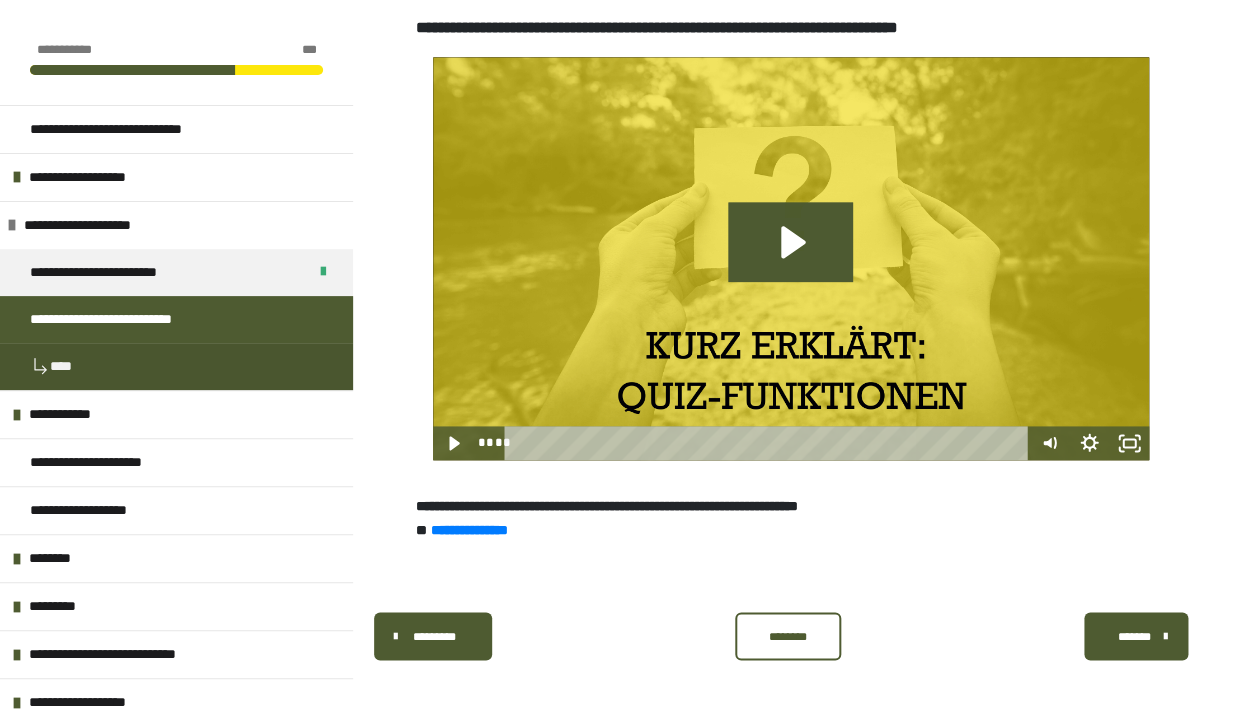 click on "********" at bounding box center (788, 636) 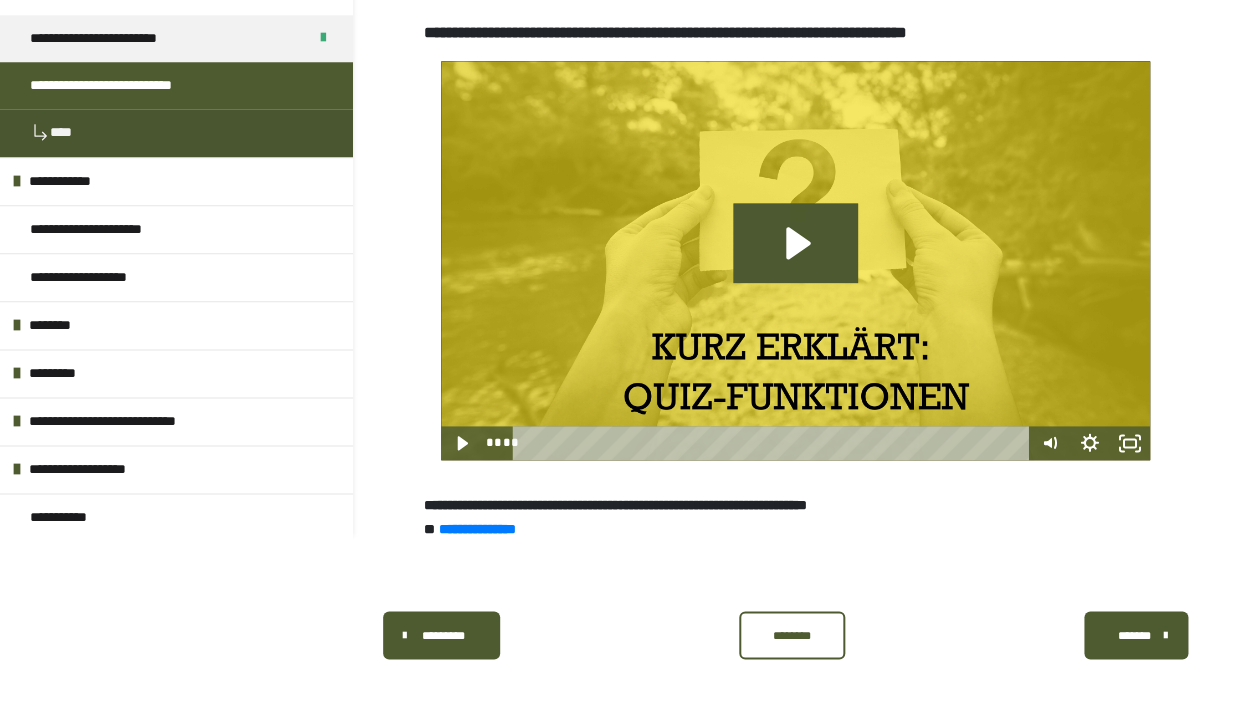 scroll, scrollTop: 0, scrollLeft: 0, axis: both 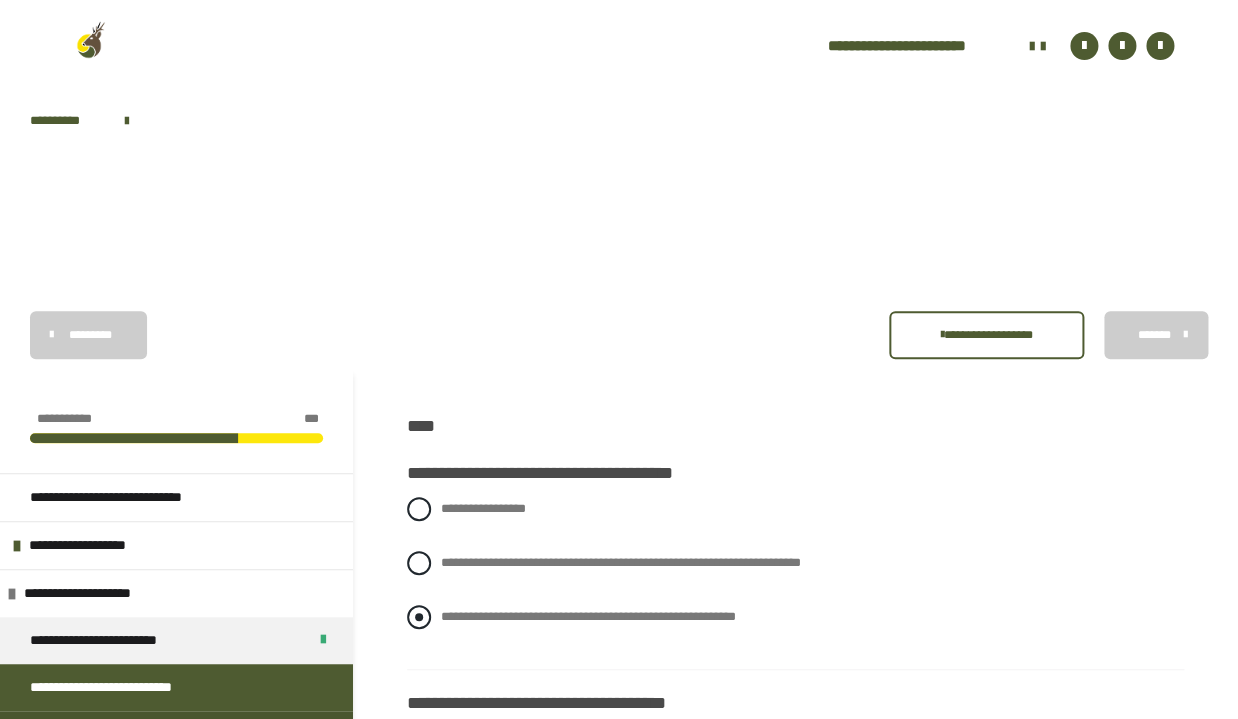 click on "**********" at bounding box center (588, 616) 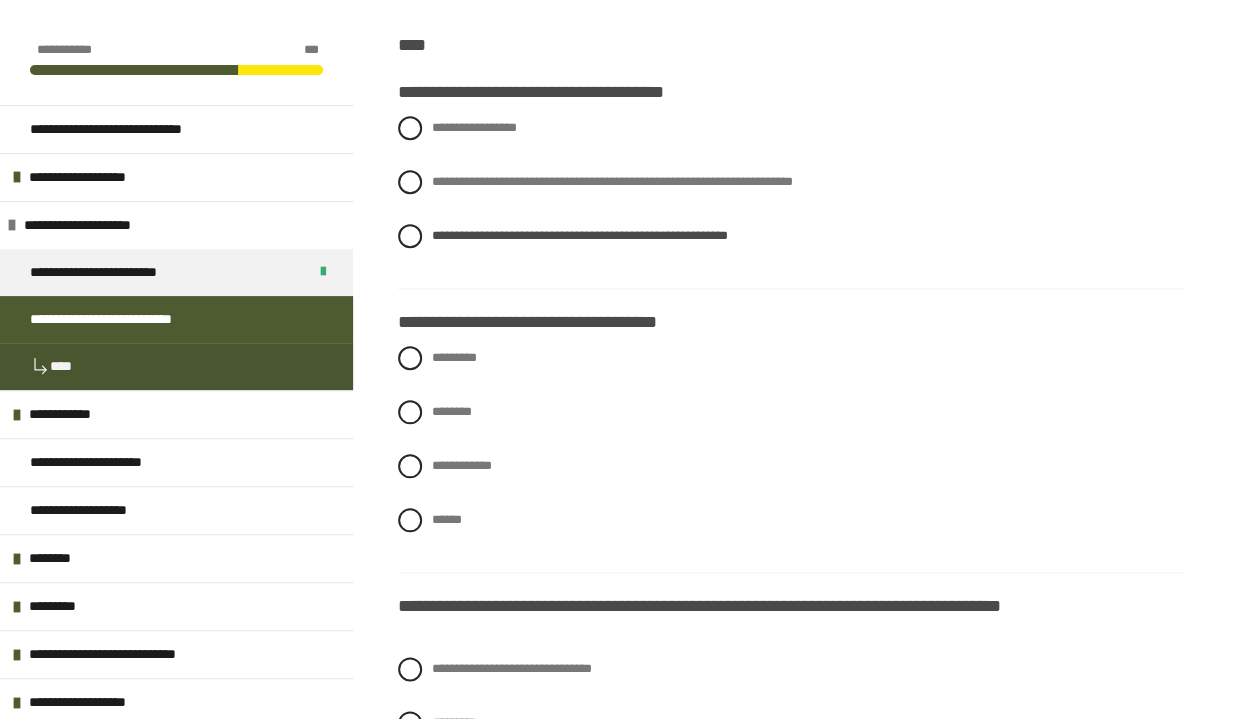 scroll, scrollTop: 420, scrollLeft: 0, axis: vertical 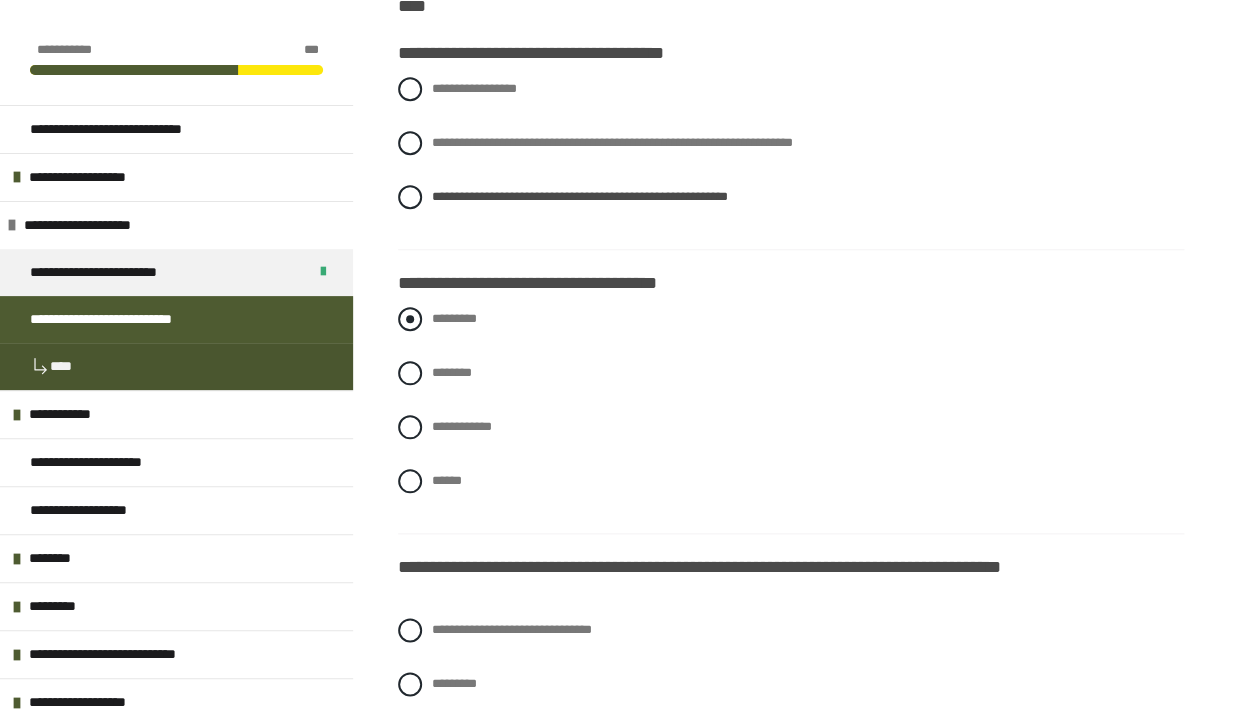 click on "*********" at bounding box center [454, 318] 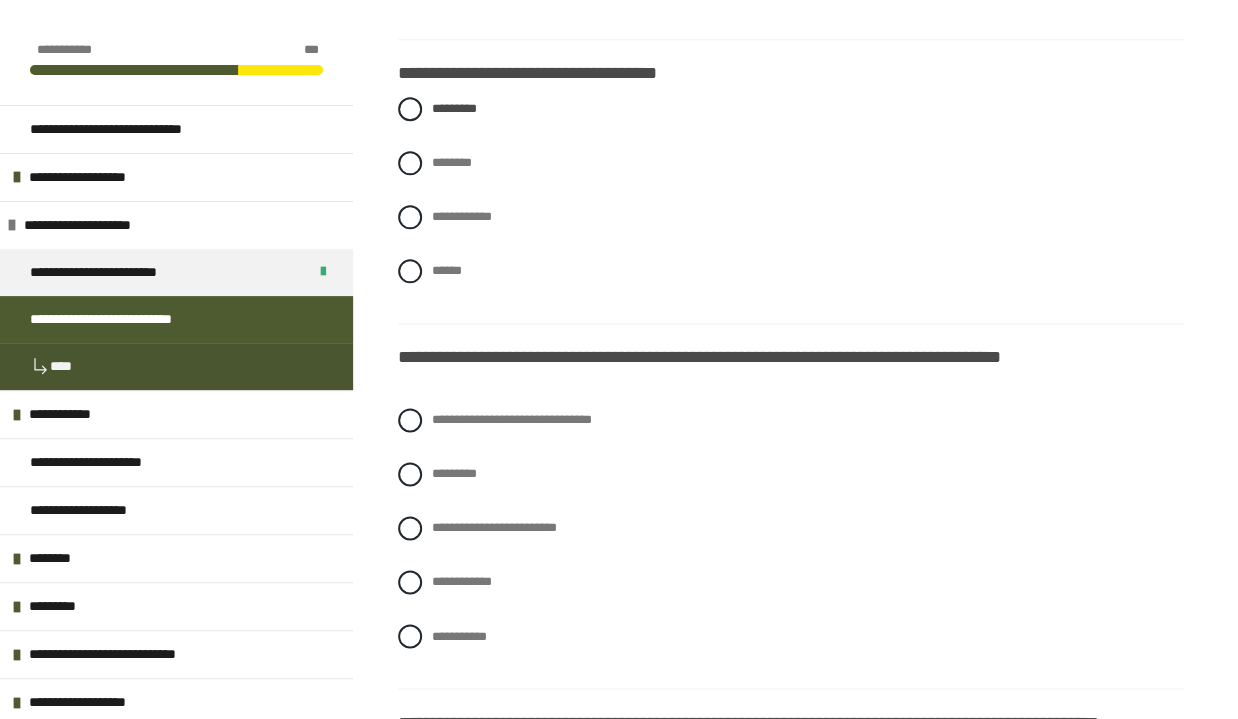 scroll, scrollTop: 735, scrollLeft: 0, axis: vertical 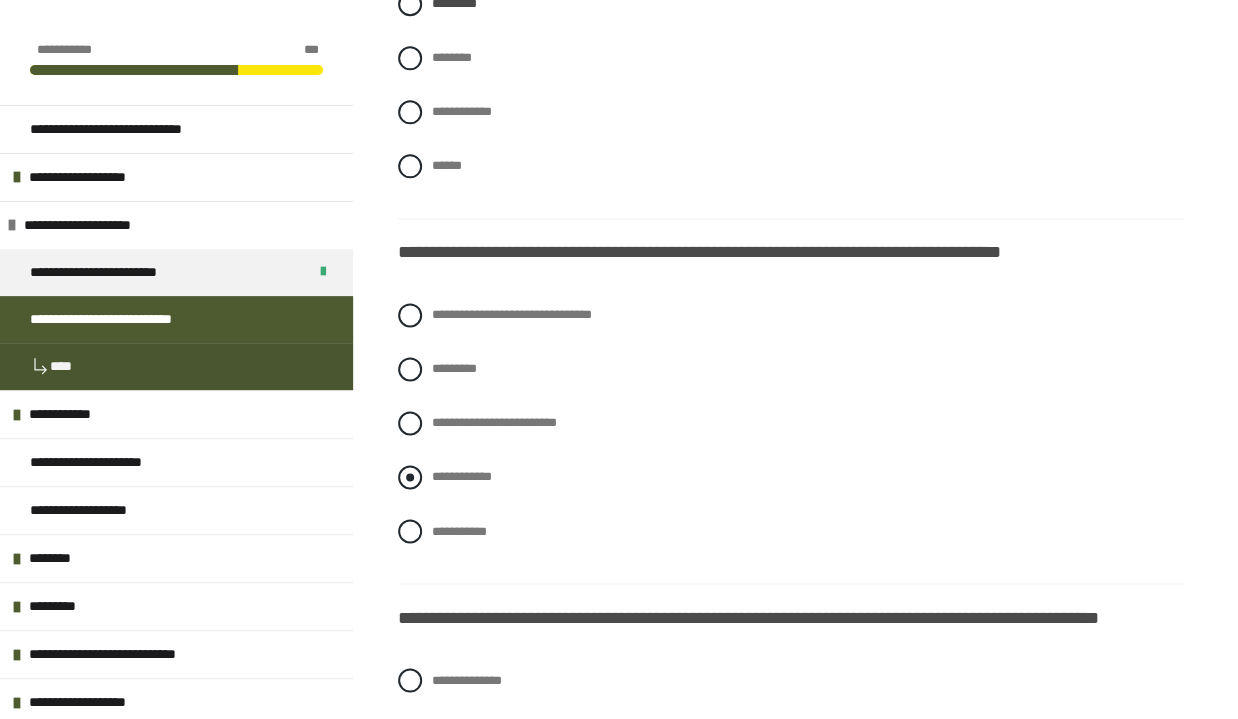 click on "**********" at bounding box center (462, 476) 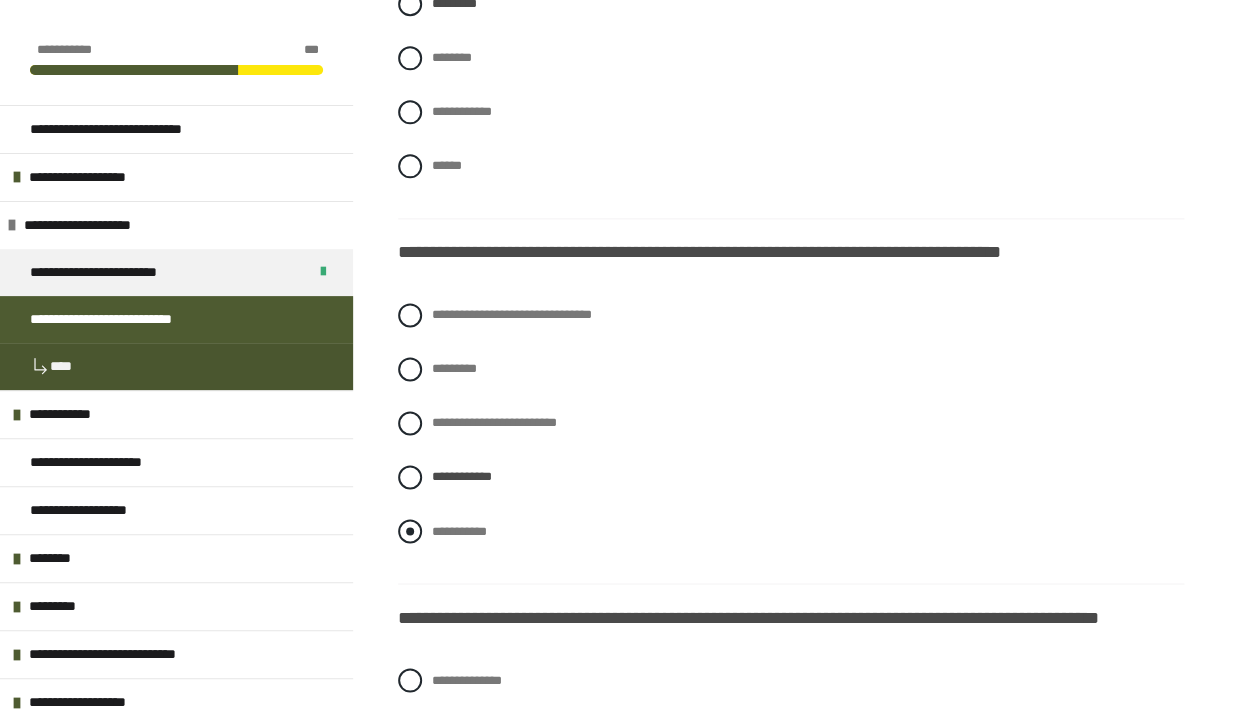 click on "**********" at bounding box center (459, 530) 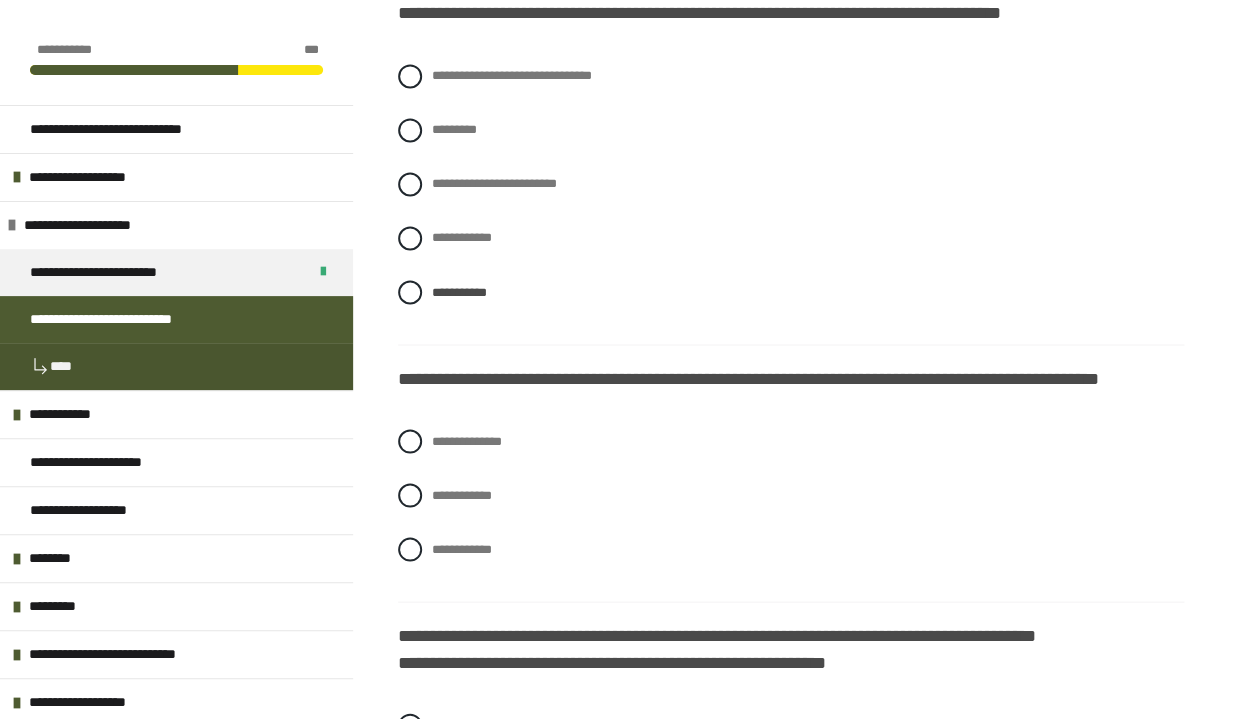 scroll, scrollTop: 1050, scrollLeft: 0, axis: vertical 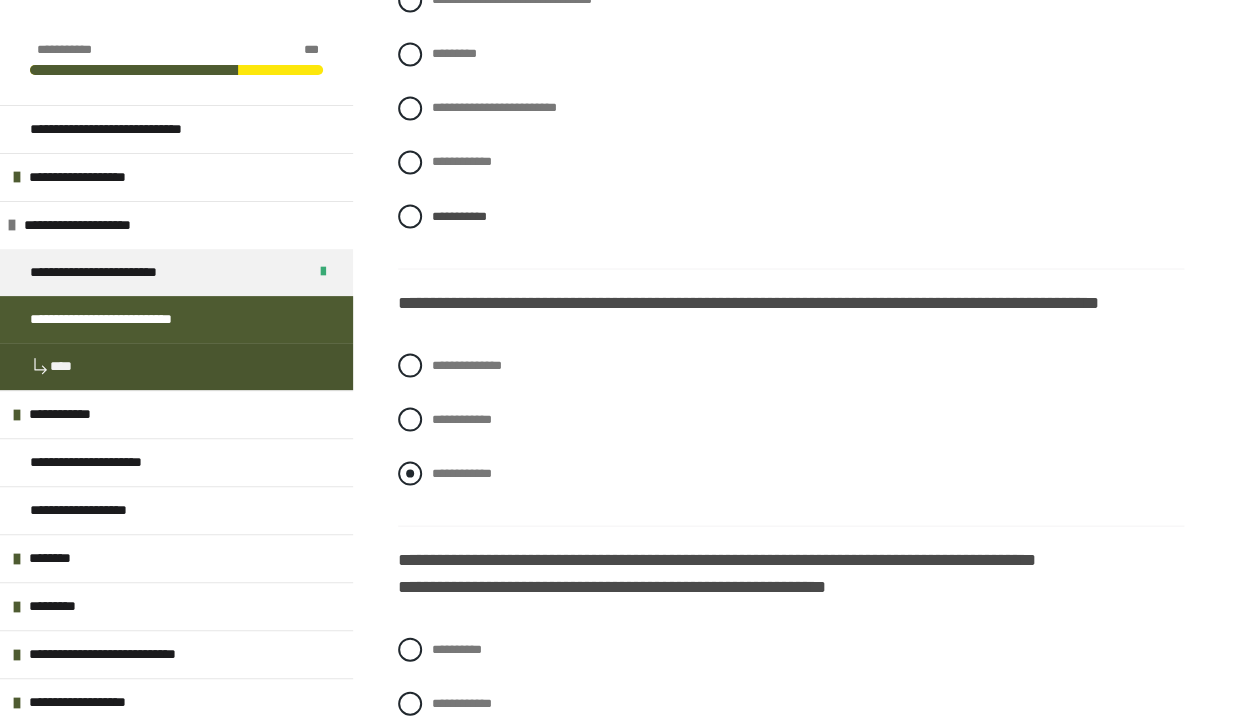 click on "**********" at bounding box center (462, 472) 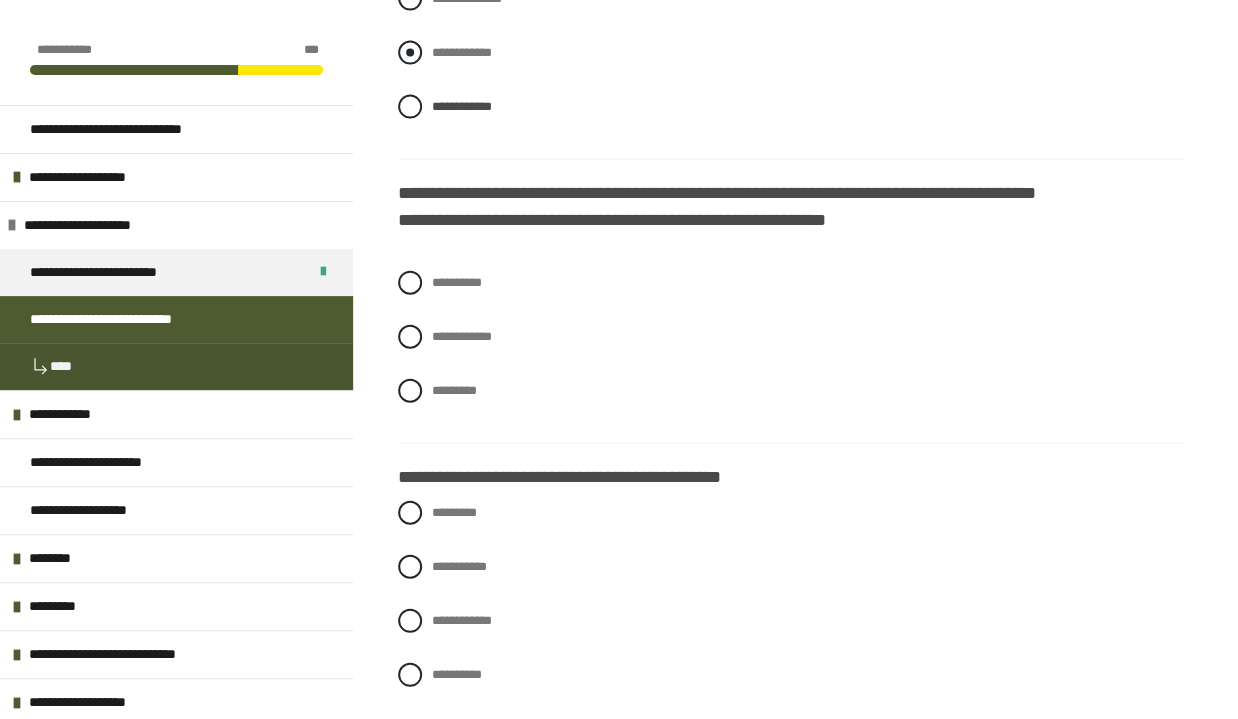 scroll, scrollTop: 1470, scrollLeft: 0, axis: vertical 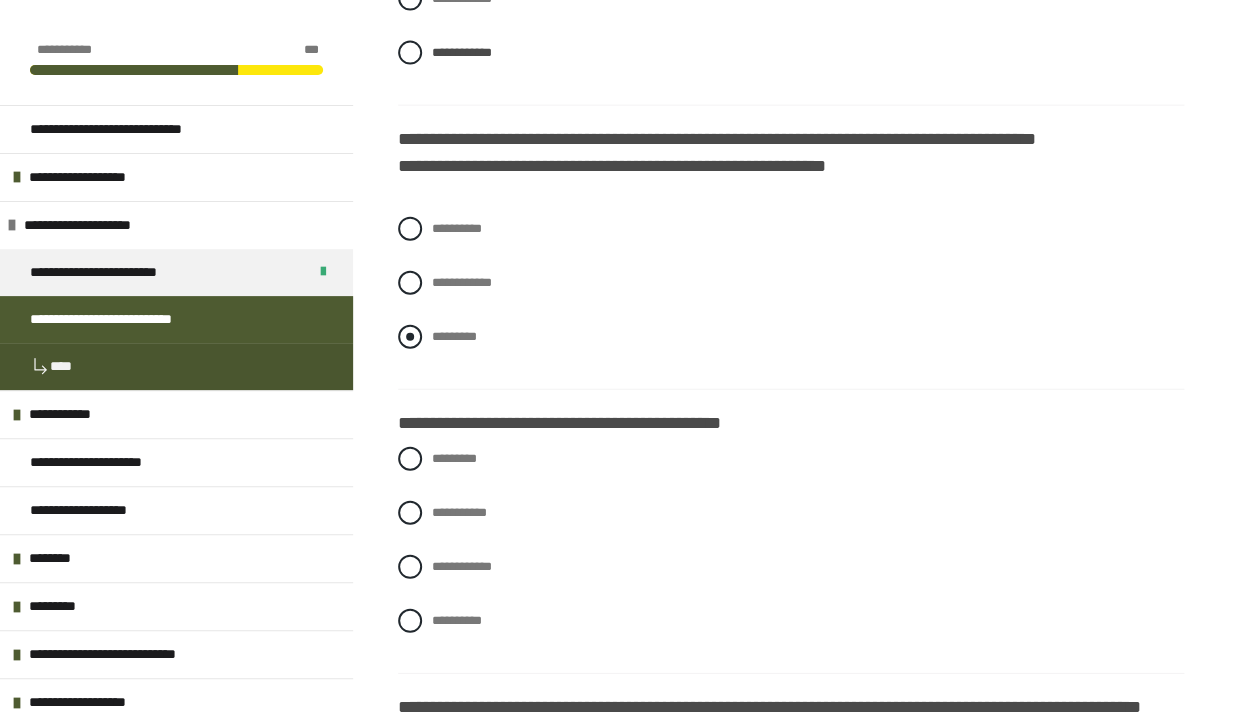 click on "*********" at bounding box center (454, 336) 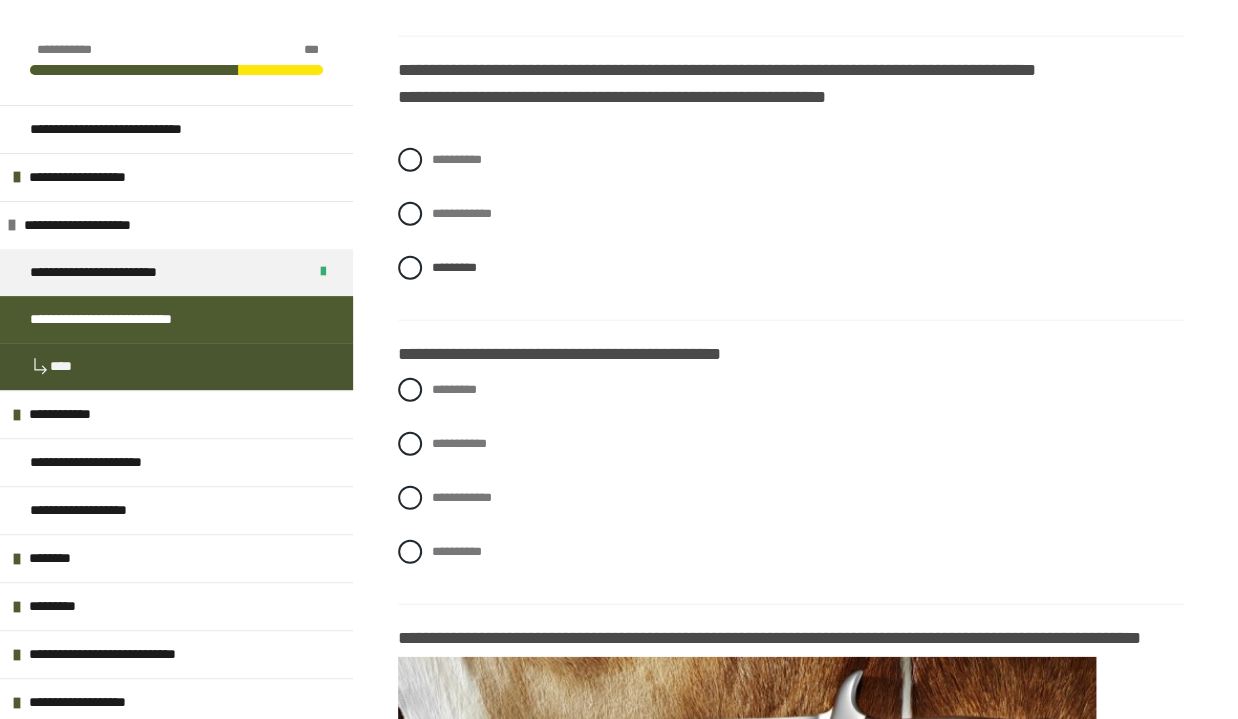 scroll, scrollTop: 1680, scrollLeft: 0, axis: vertical 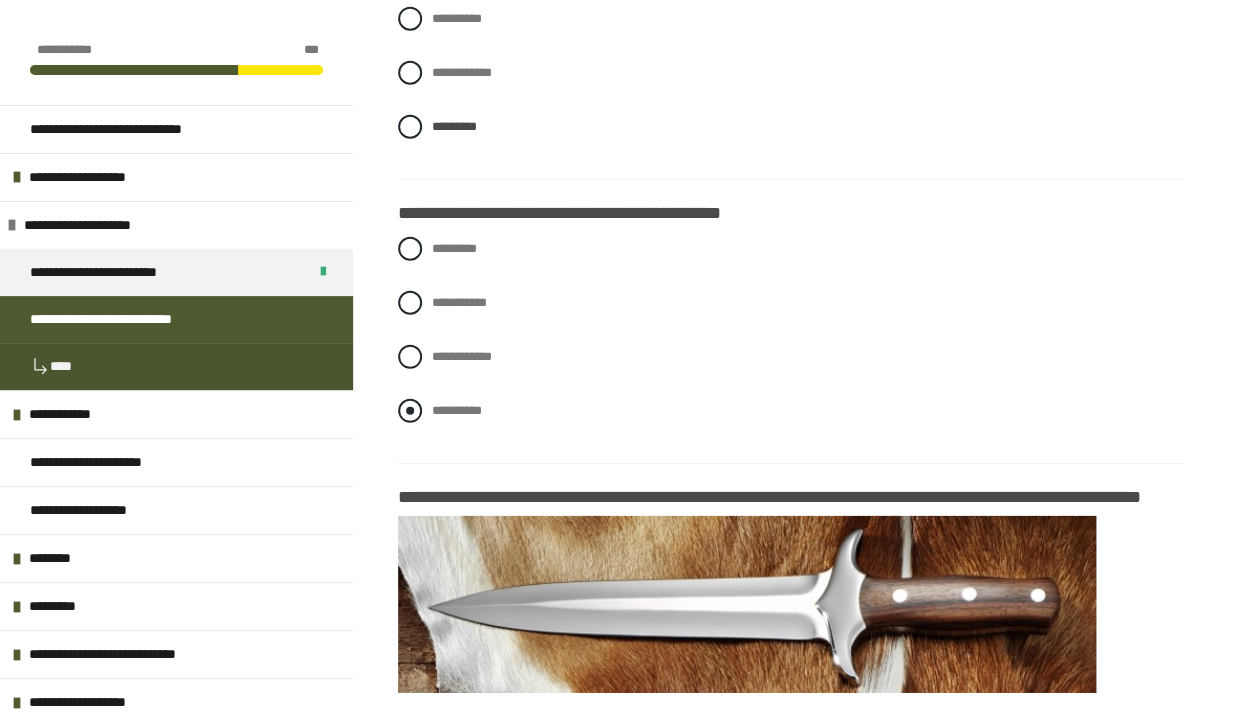 click on "**********" at bounding box center (457, 410) 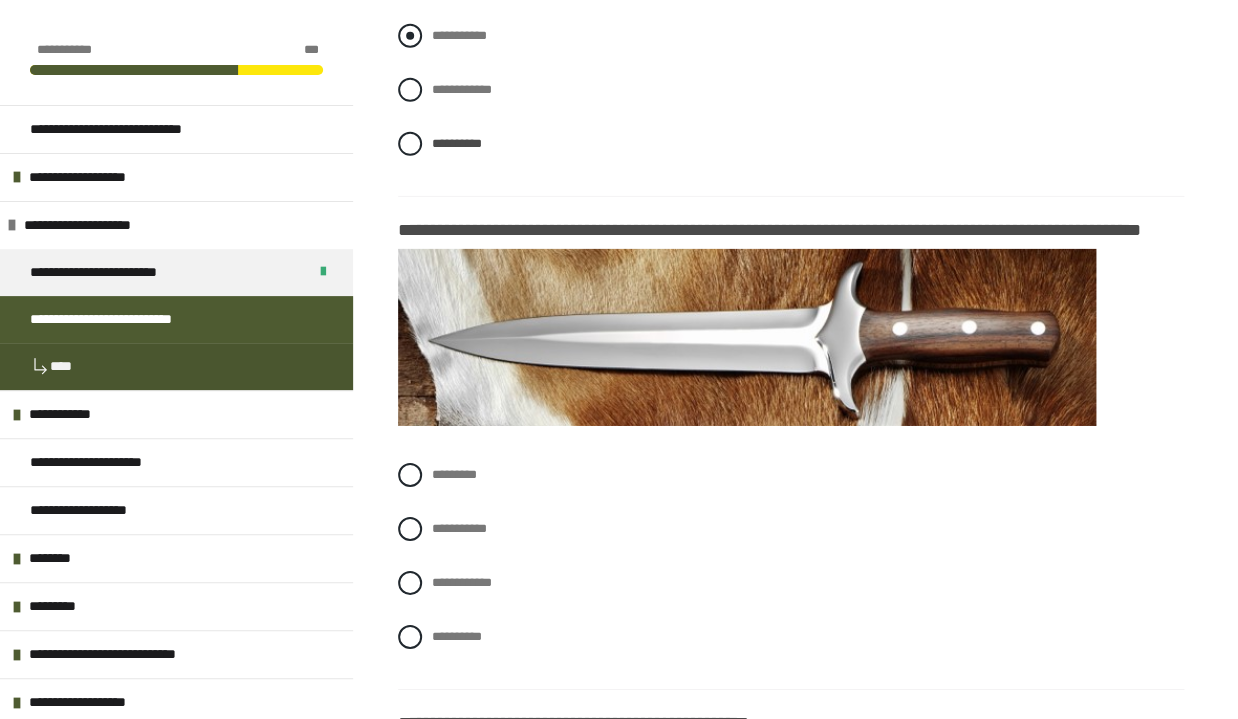 scroll, scrollTop: 1995, scrollLeft: 0, axis: vertical 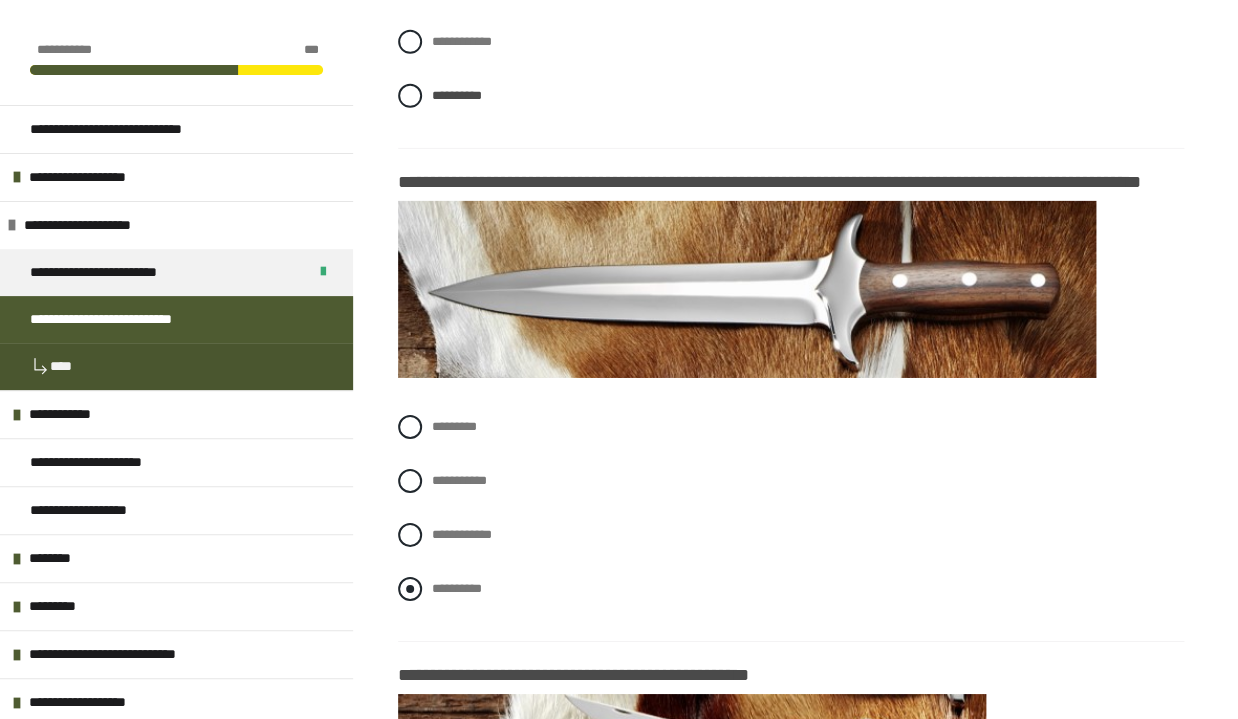 drag, startPoint x: 493, startPoint y: 542, endPoint x: 491, endPoint y: 588, distance: 46.043457 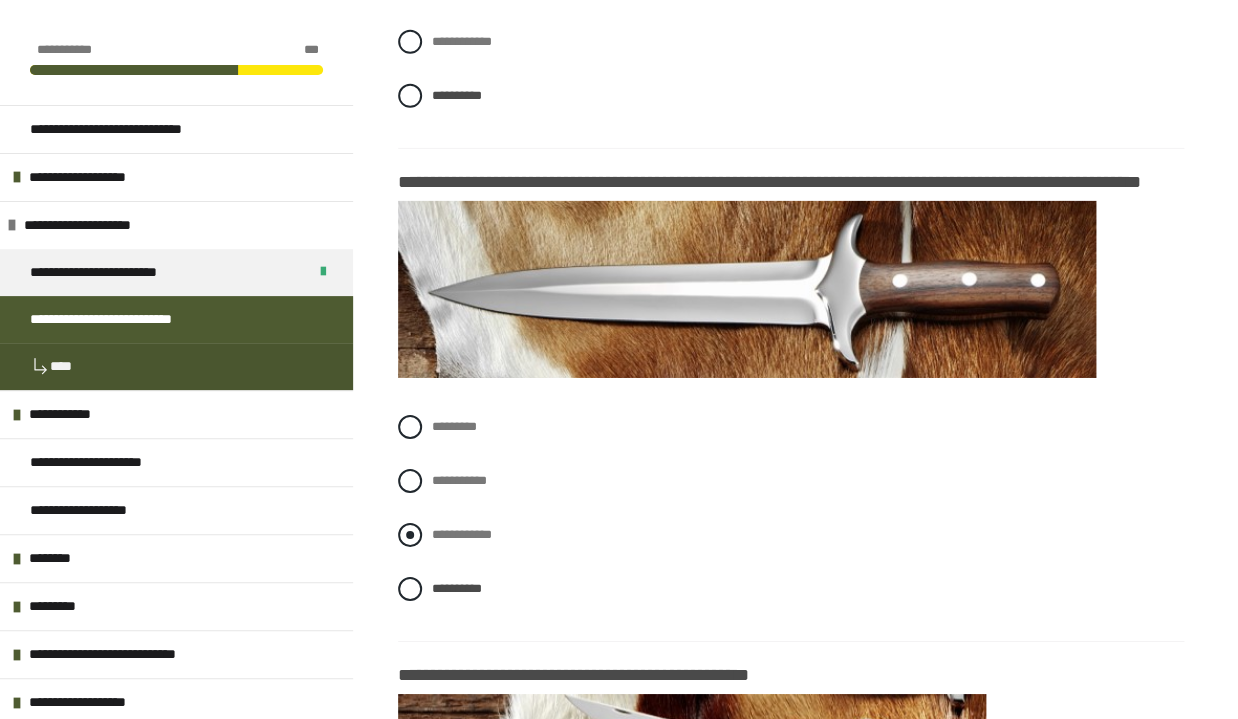 click on "**********" at bounding box center [462, 534] 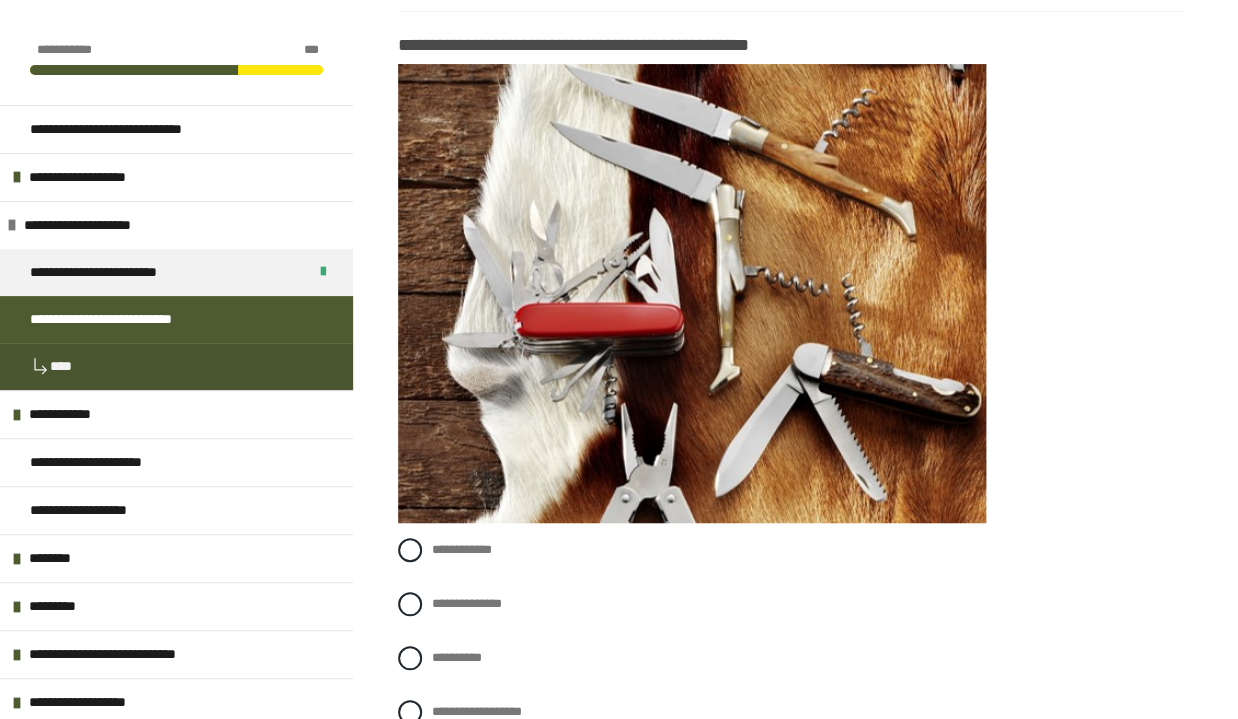 scroll, scrollTop: 2835, scrollLeft: 0, axis: vertical 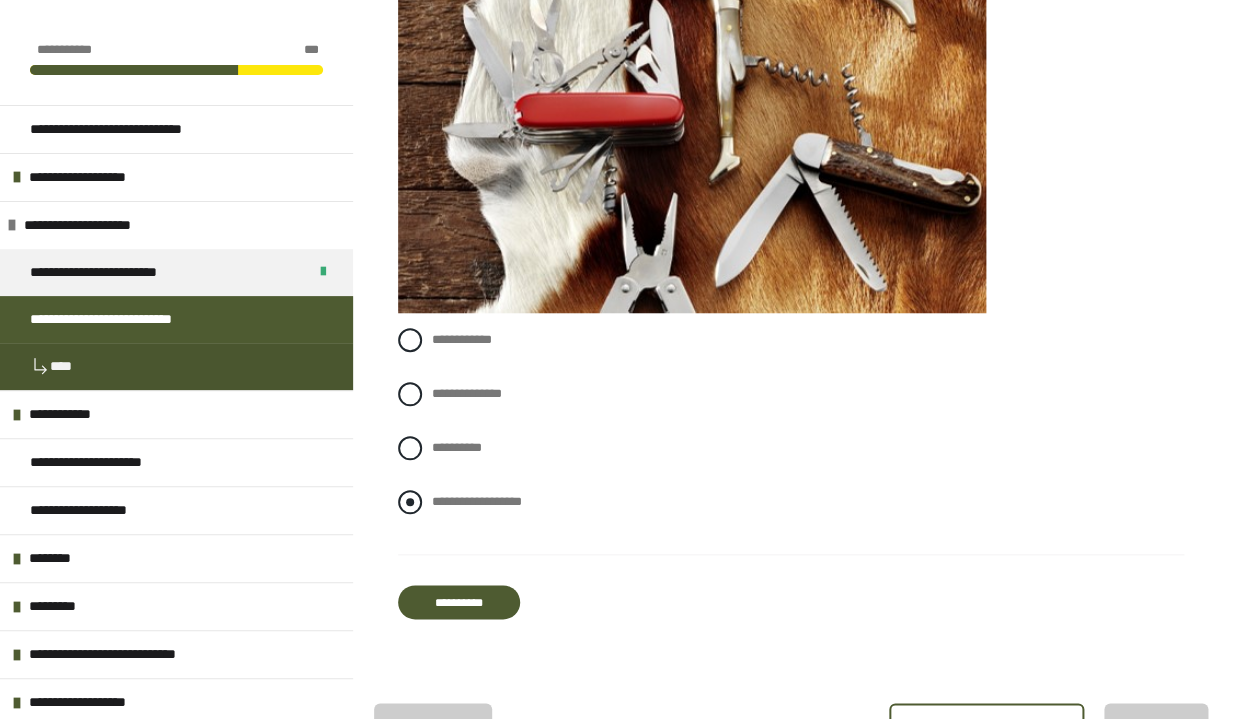 click on "**********" at bounding box center (477, 501) 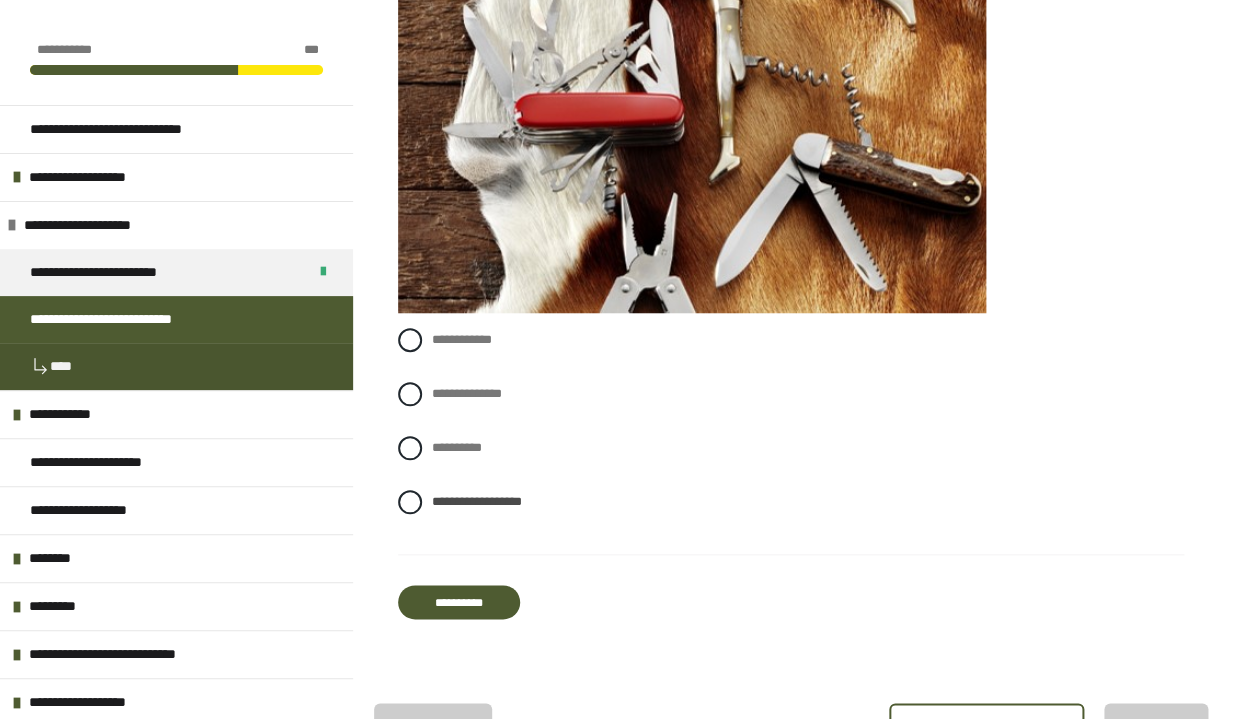 click on "**********" at bounding box center [459, 602] 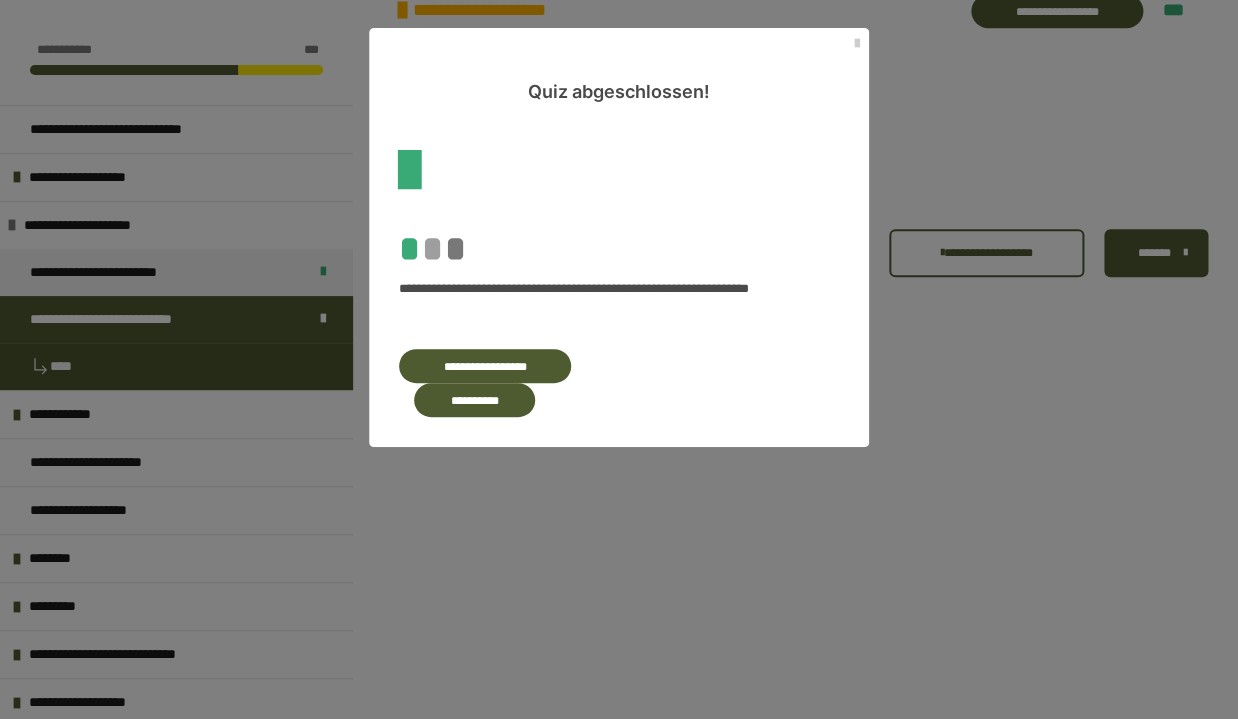 scroll, scrollTop: 0, scrollLeft: 0, axis: both 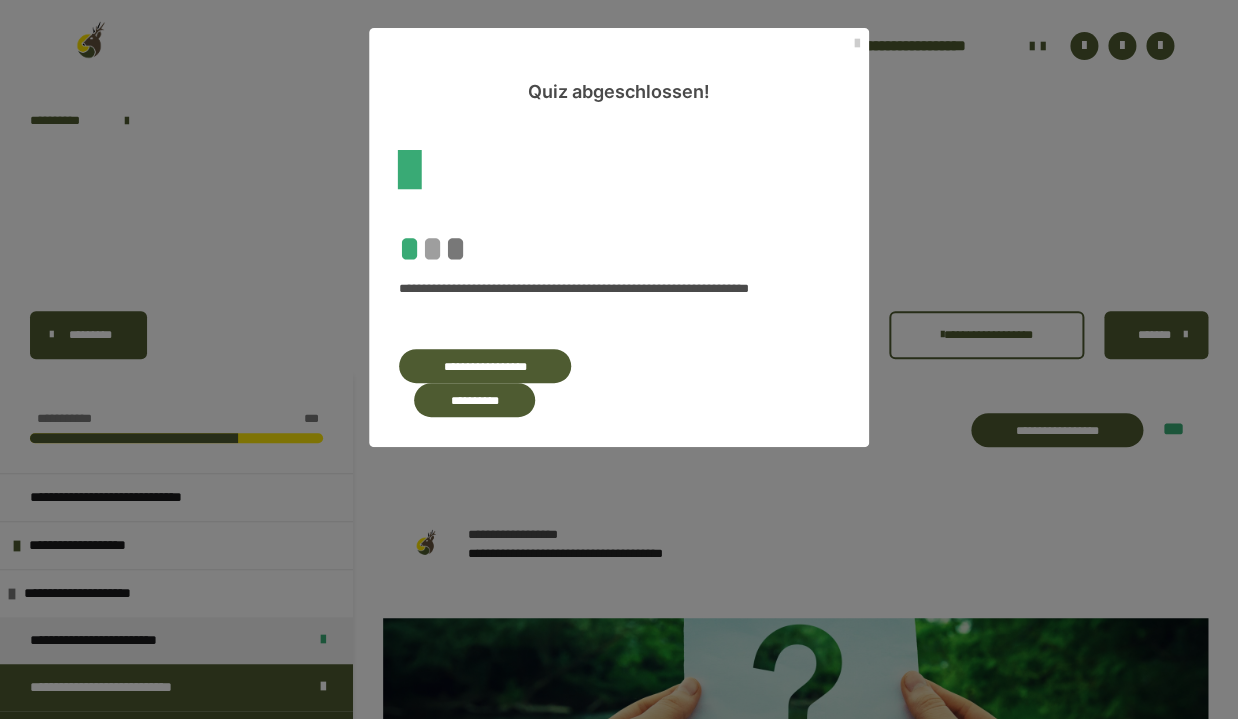 click on "**********" at bounding box center (485, 366) 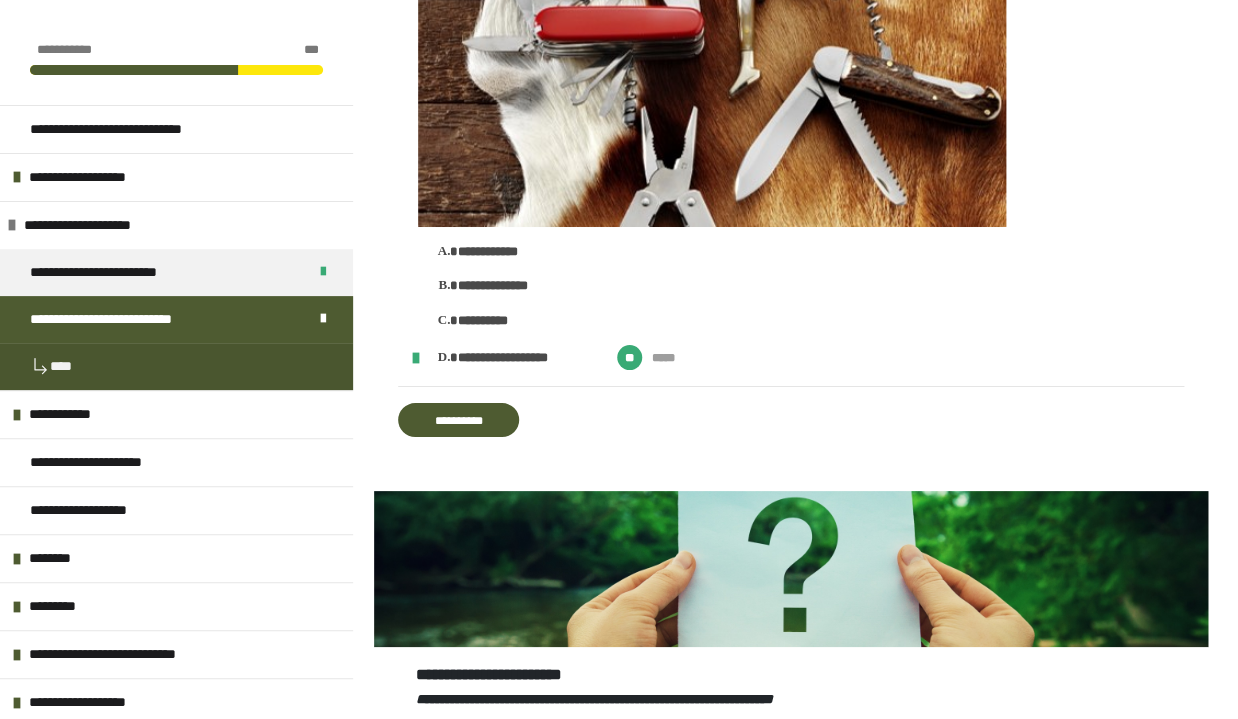 scroll, scrollTop: 2520, scrollLeft: 0, axis: vertical 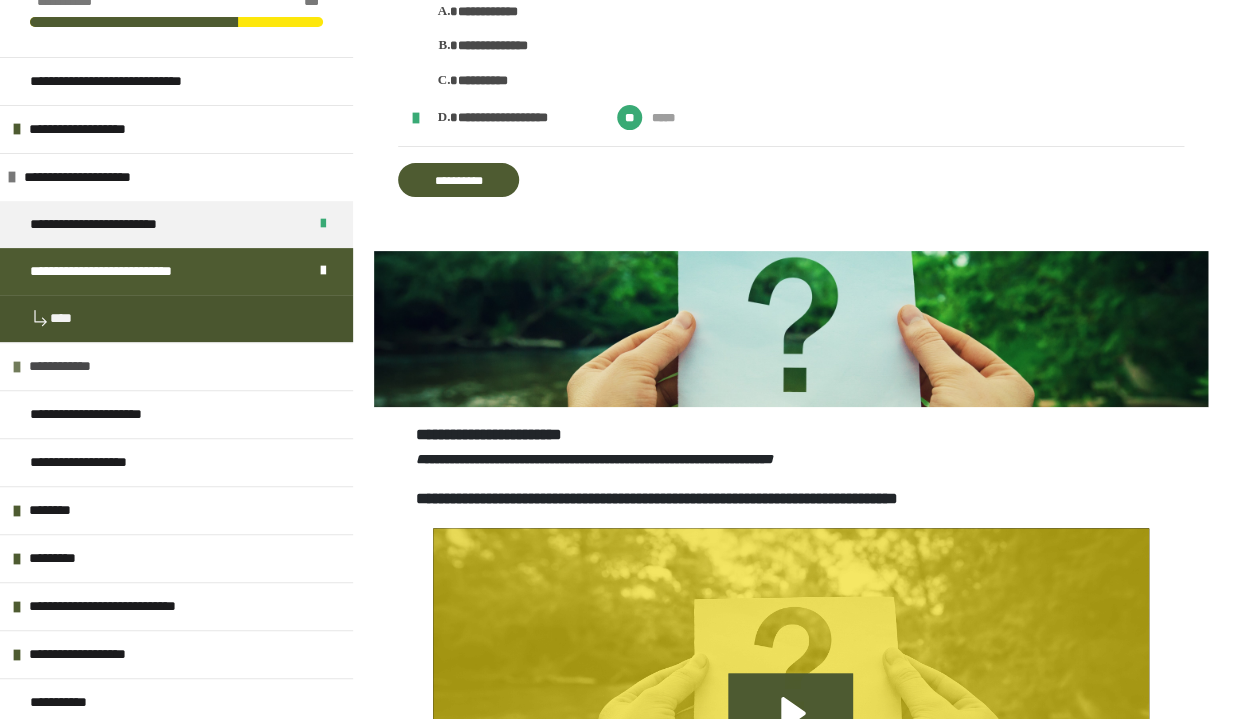 click on "**********" at bounding box center (77, 366) 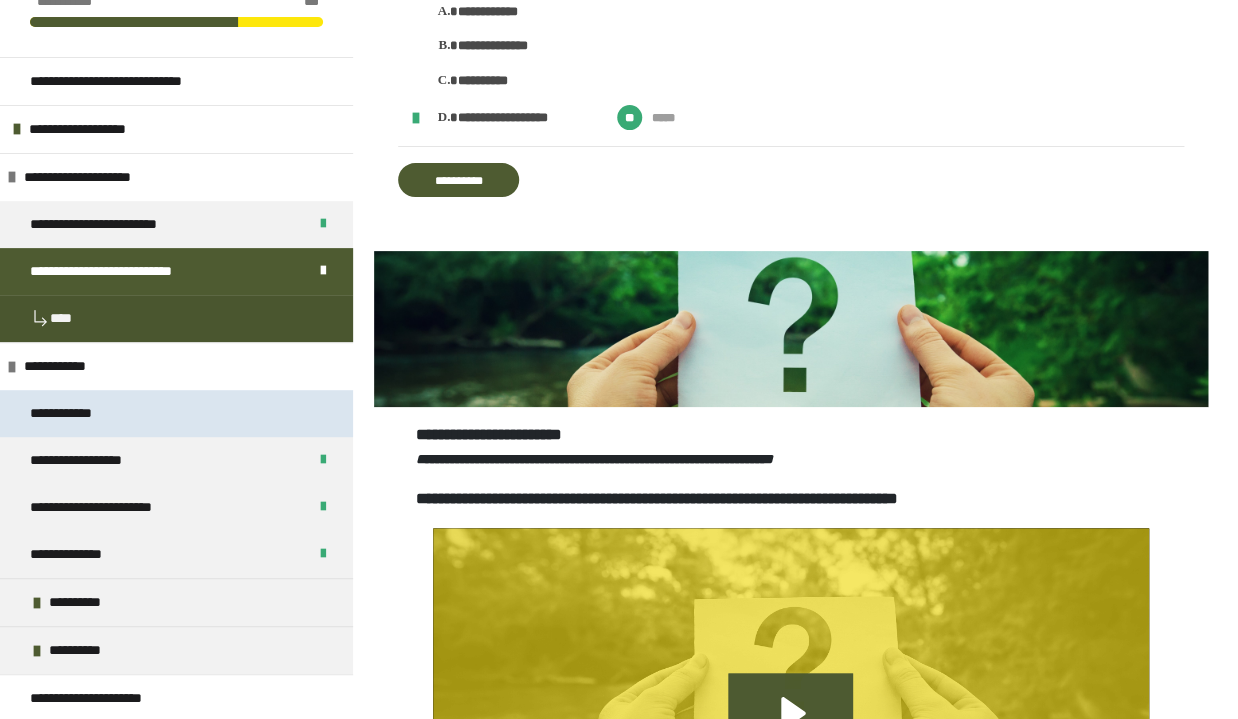 click on "**********" at bounding box center [78, 413] 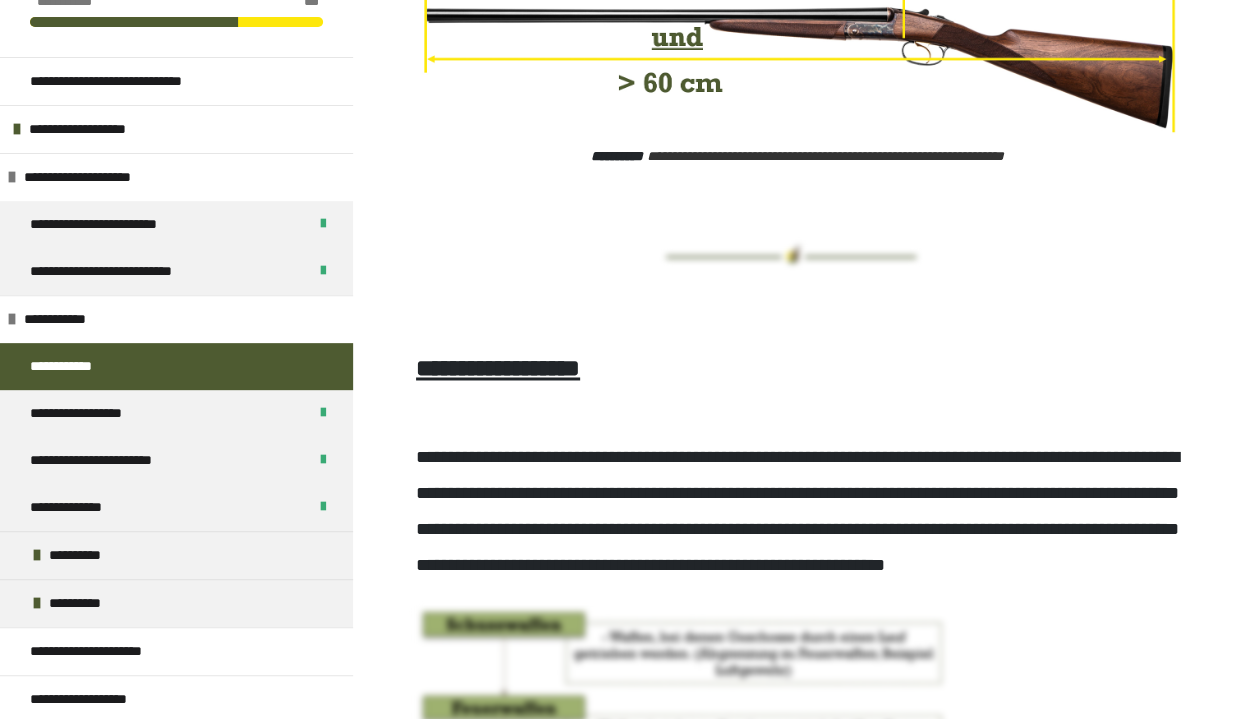 scroll, scrollTop: 3319, scrollLeft: 0, axis: vertical 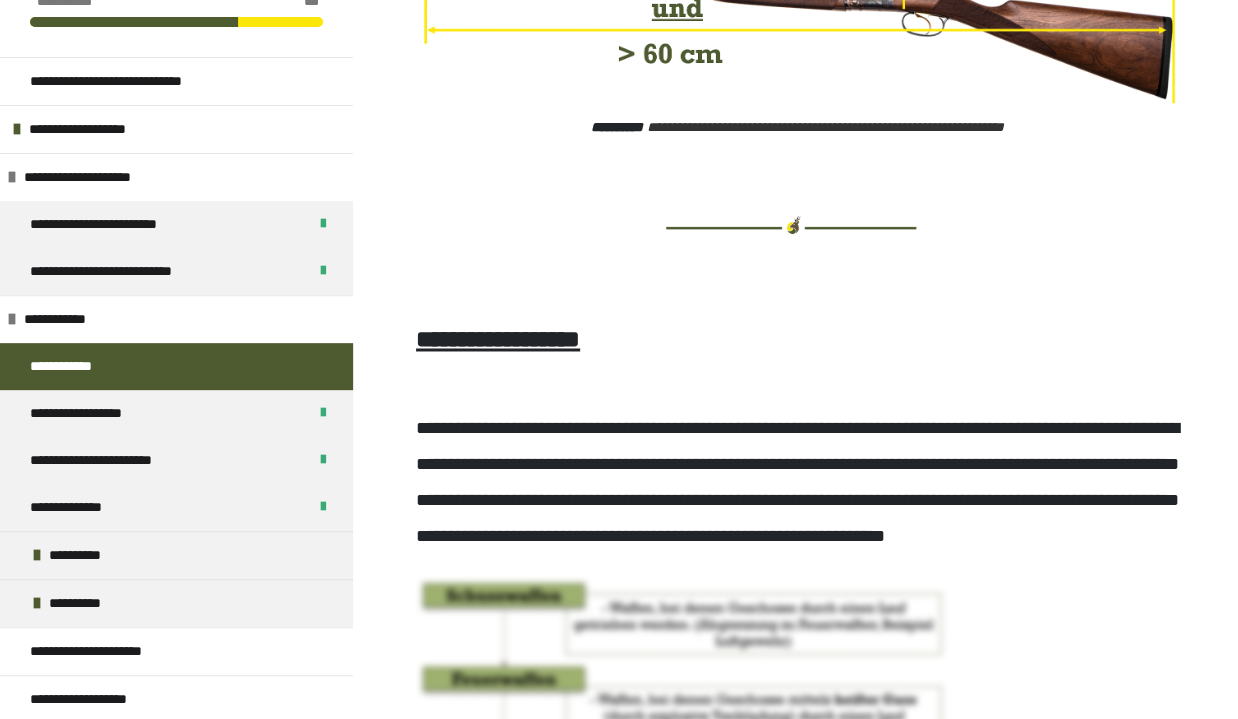 click on "**********" at bounding box center [633, -233] 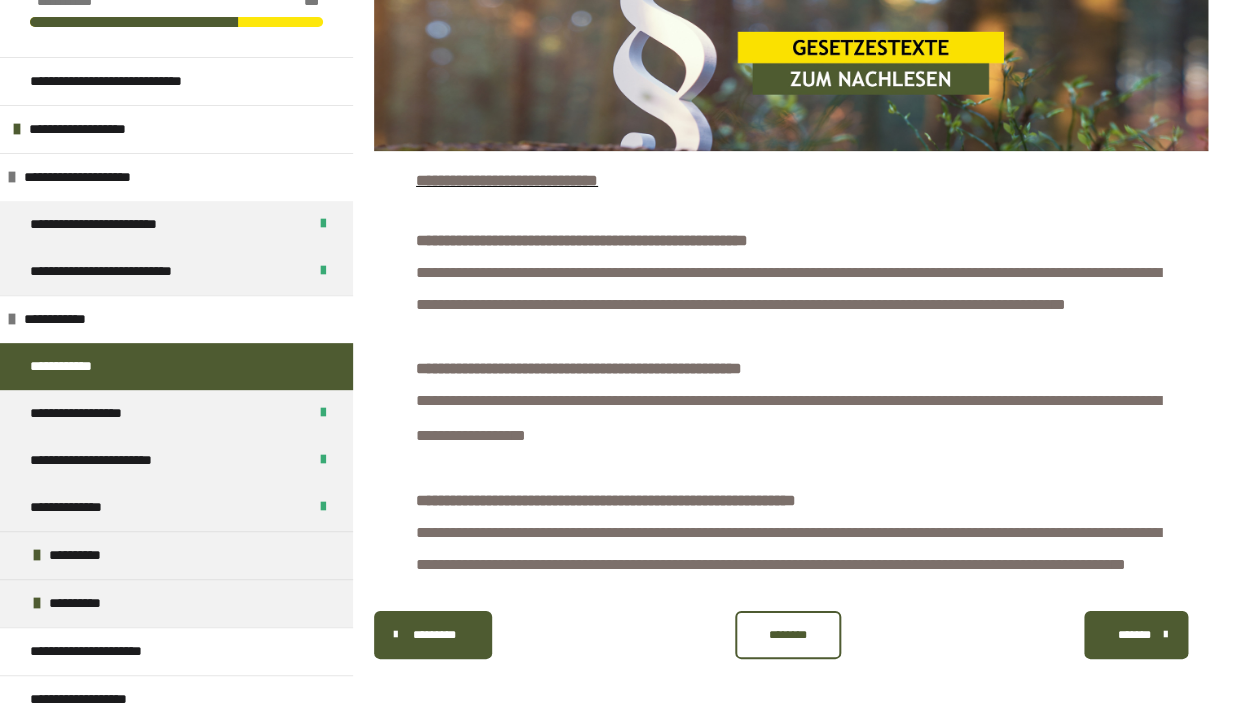 scroll, scrollTop: 5210, scrollLeft: 0, axis: vertical 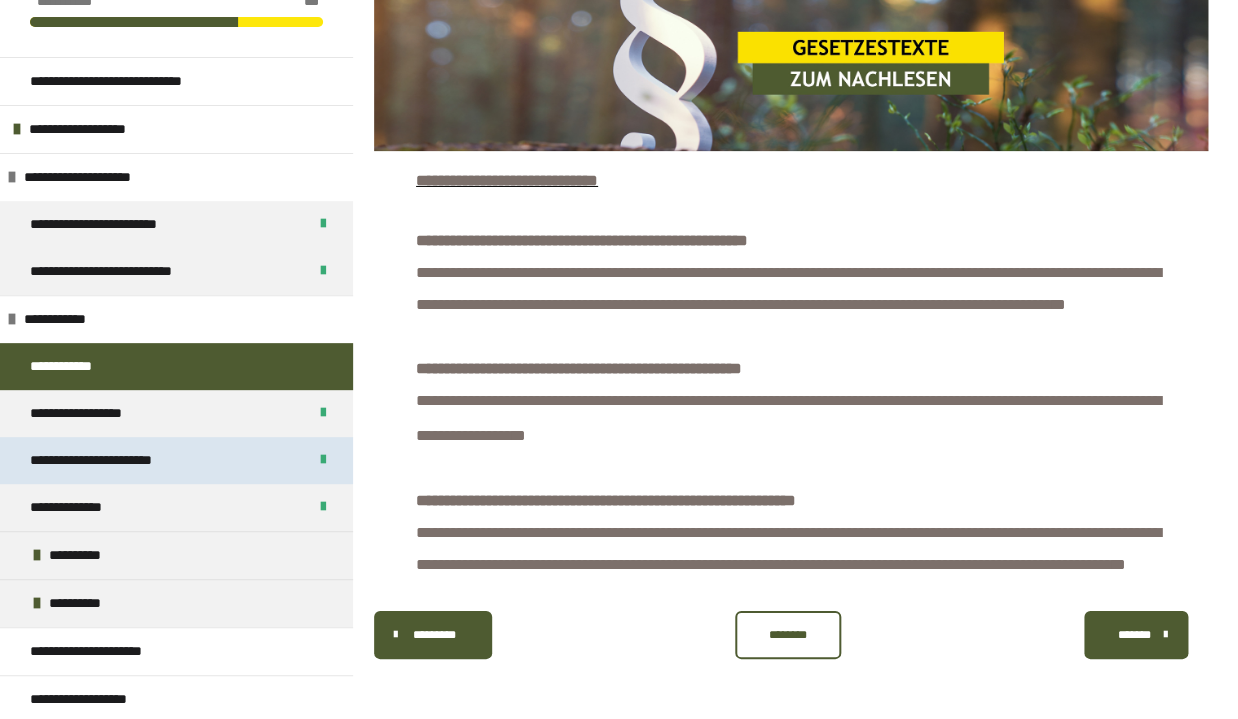 click on "**********" at bounding box center (118, 460) 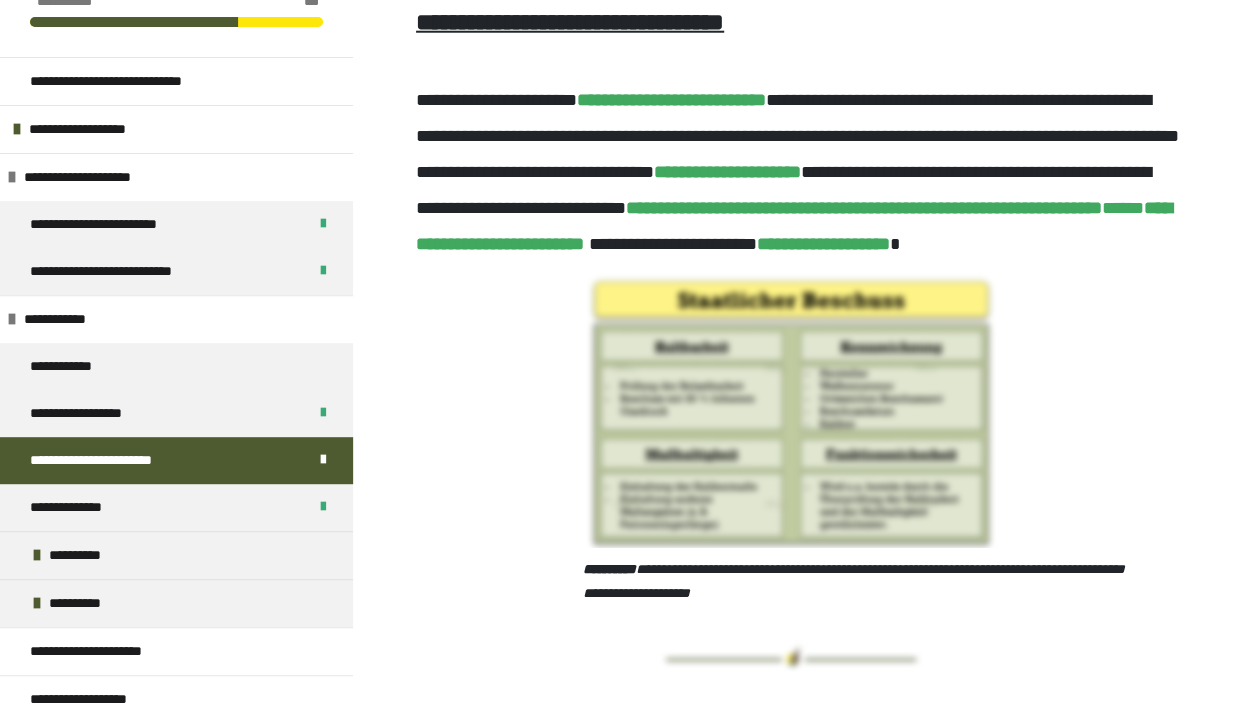 scroll, scrollTop: 1744, scrollLeft: 0, axis: vertical 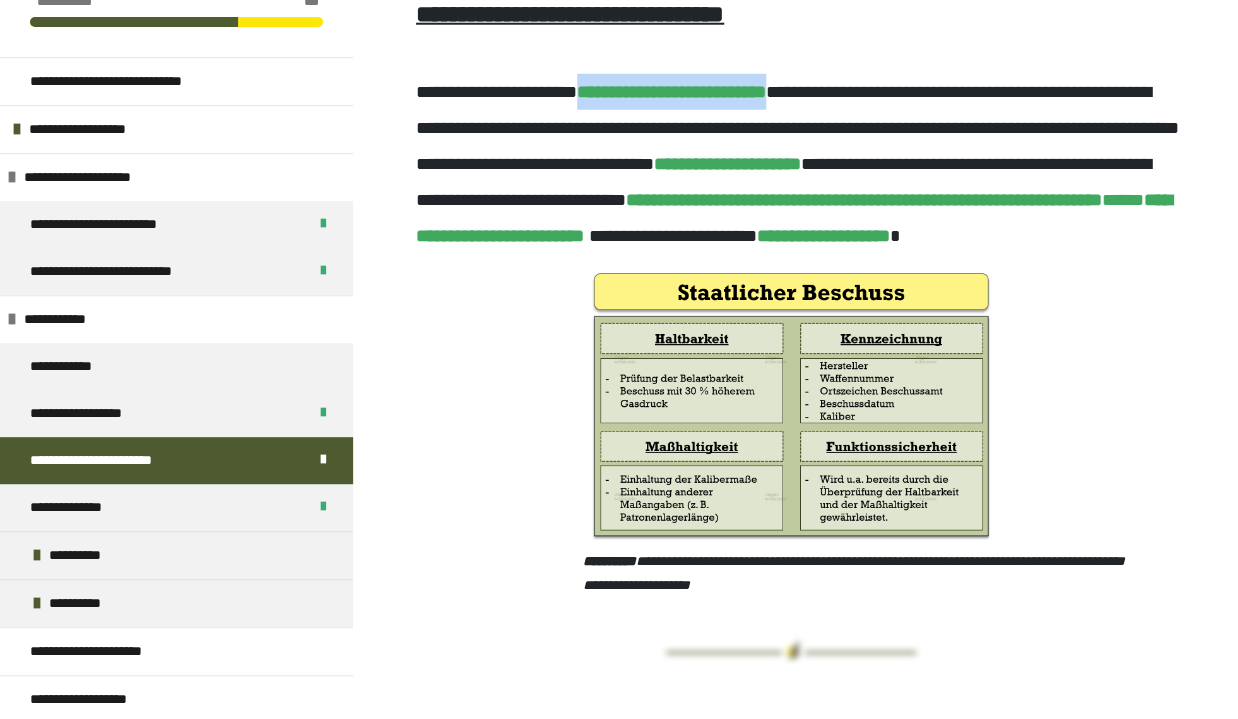 drag, startPoint x: 630, startPoint y: 198, endPoint x: 904, endPoint y: 197, distance: 274.00183 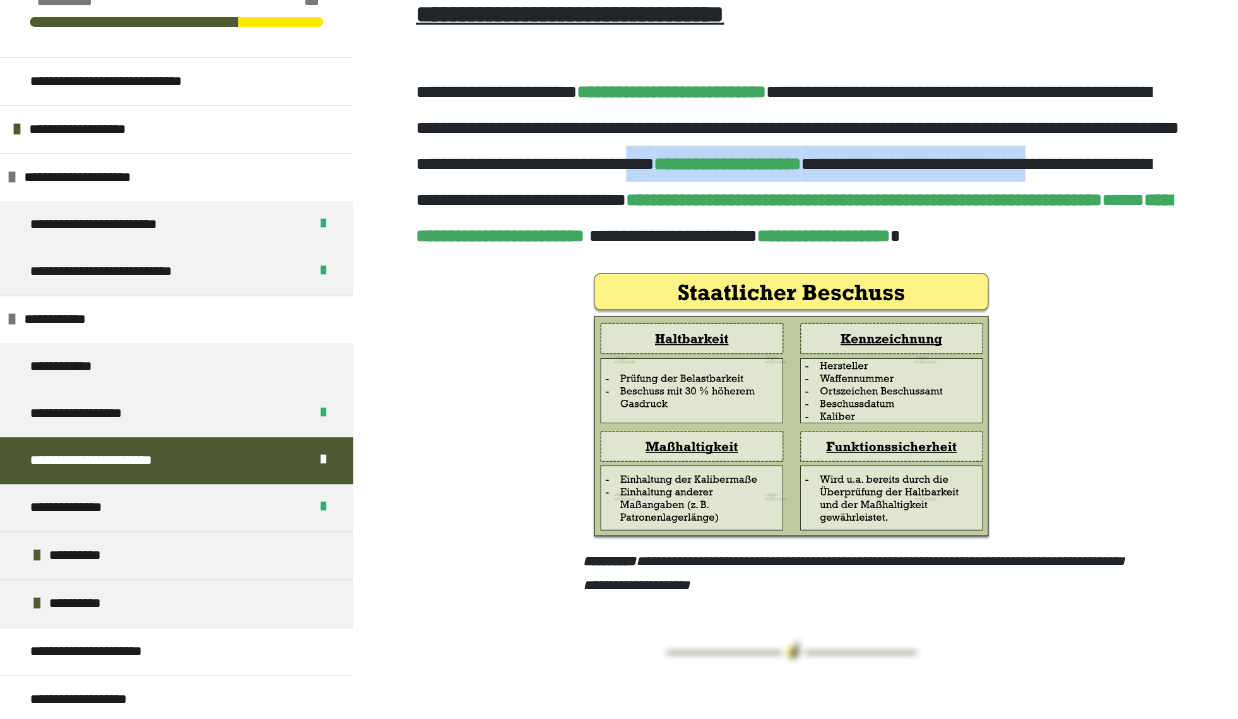 drag, startPoint x: 543, startPoint y: 309, endPoint x: 1101, endPoint y: 302, distance: 558.0439 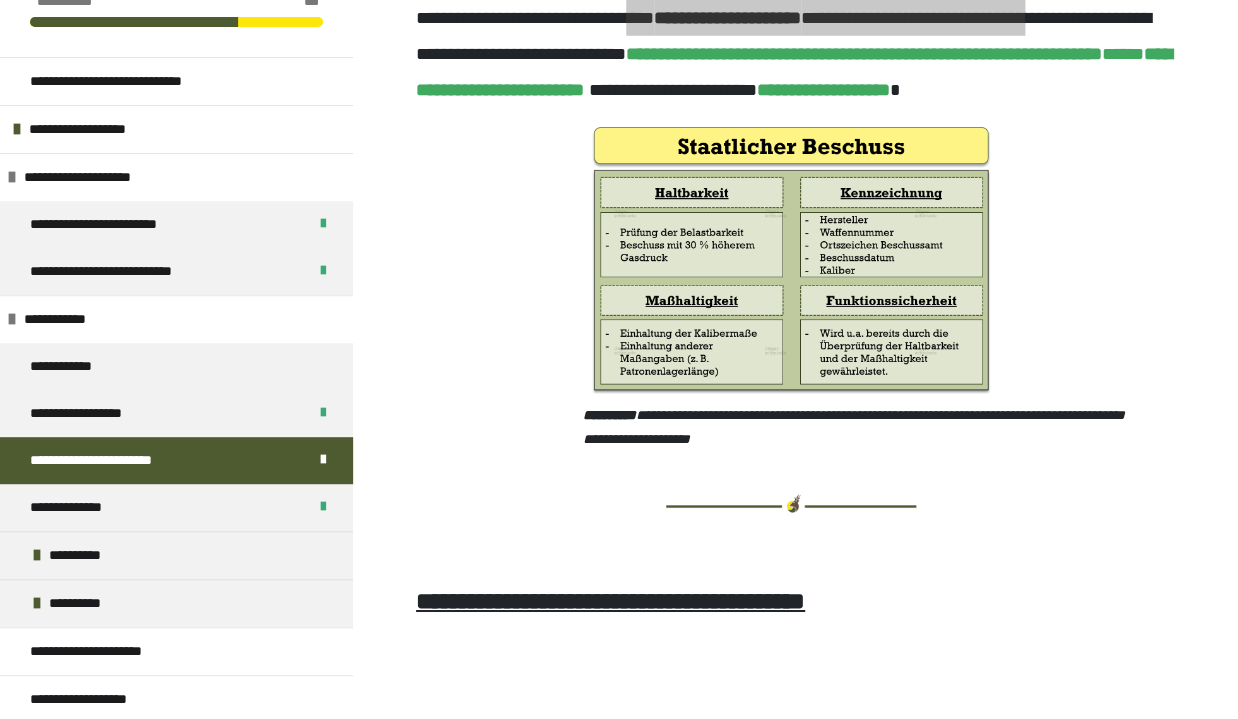 scroll, scrollTop: 1849, scrollLeft: 0, axis: vertical 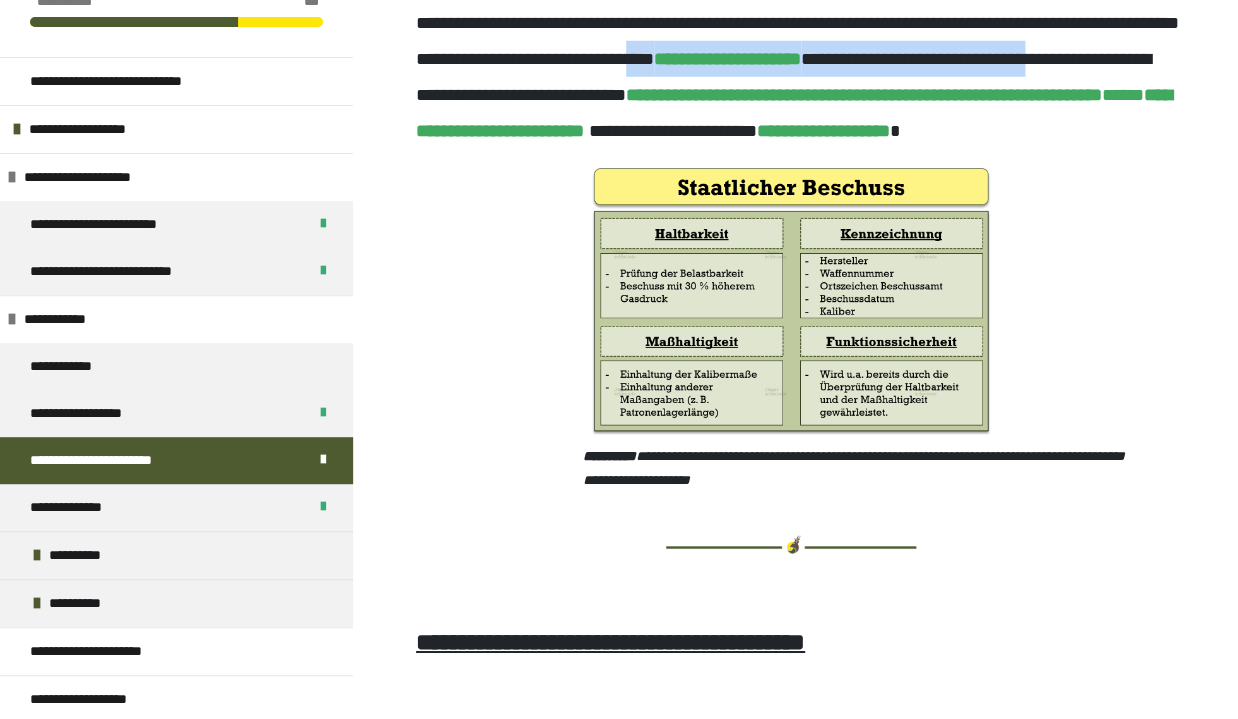 click at bounding box center [791, 301] 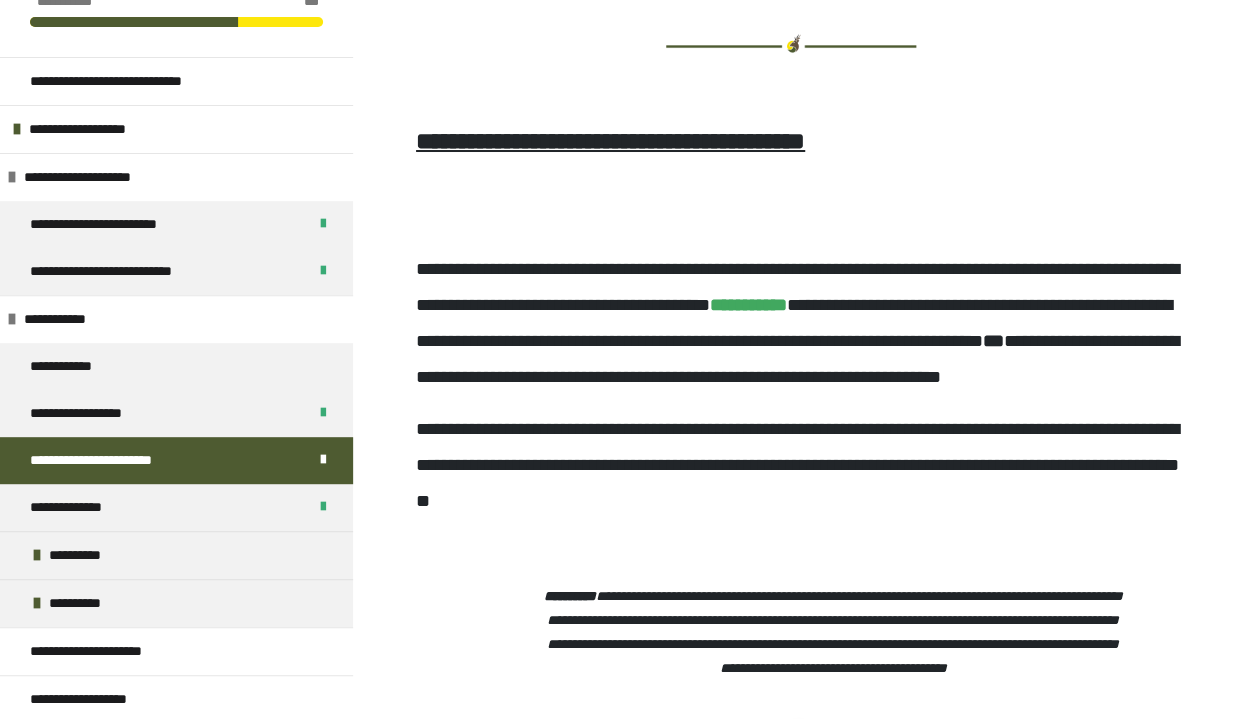 scroll, scrollTop: 2374, scrollLeft: 0, axis: vertical 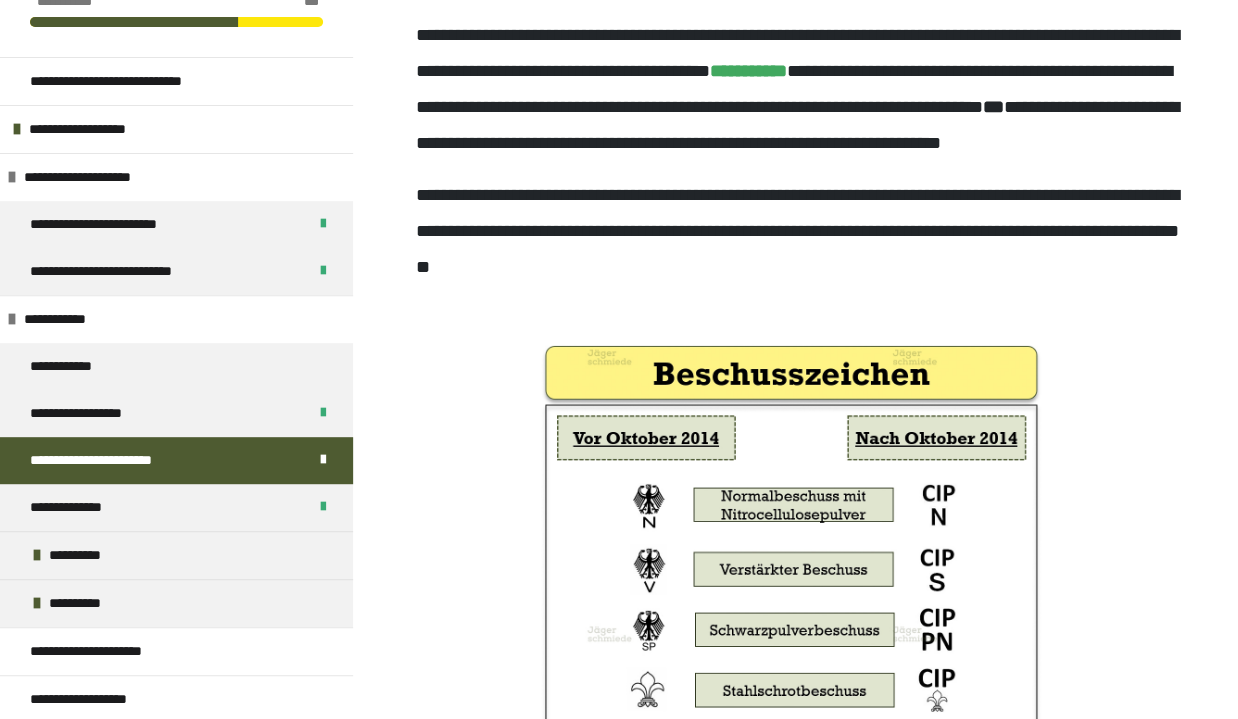click on "**********" at bounding box center [797, 89] 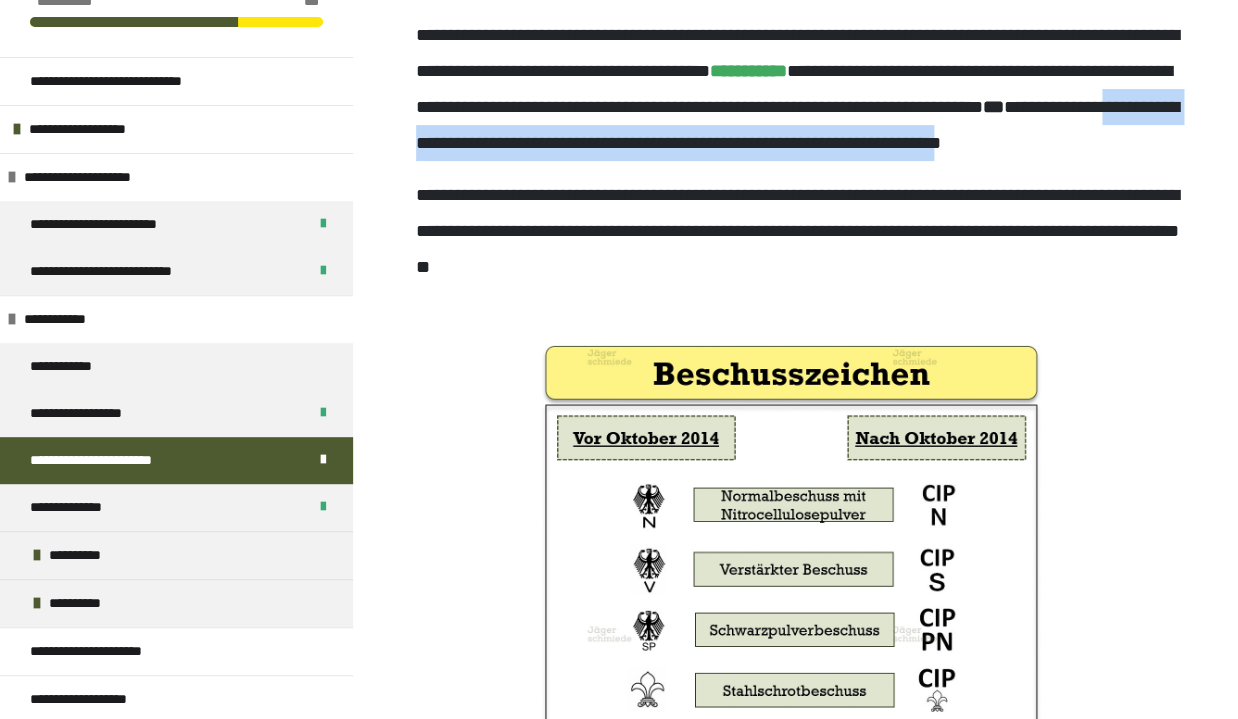 drag, startPoint x: 537, startPoint y: 360, endPoint x: 578, endPoint y: 394, distance: 53.263496 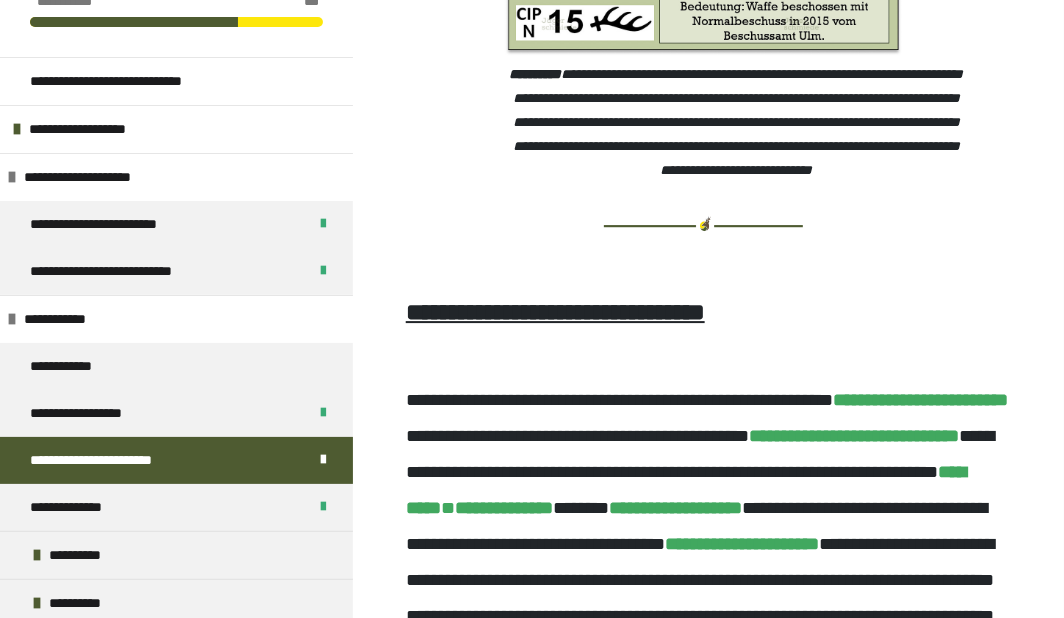 scroll, scrollTop: 3526, scrollLeft: 0, axis: vertical 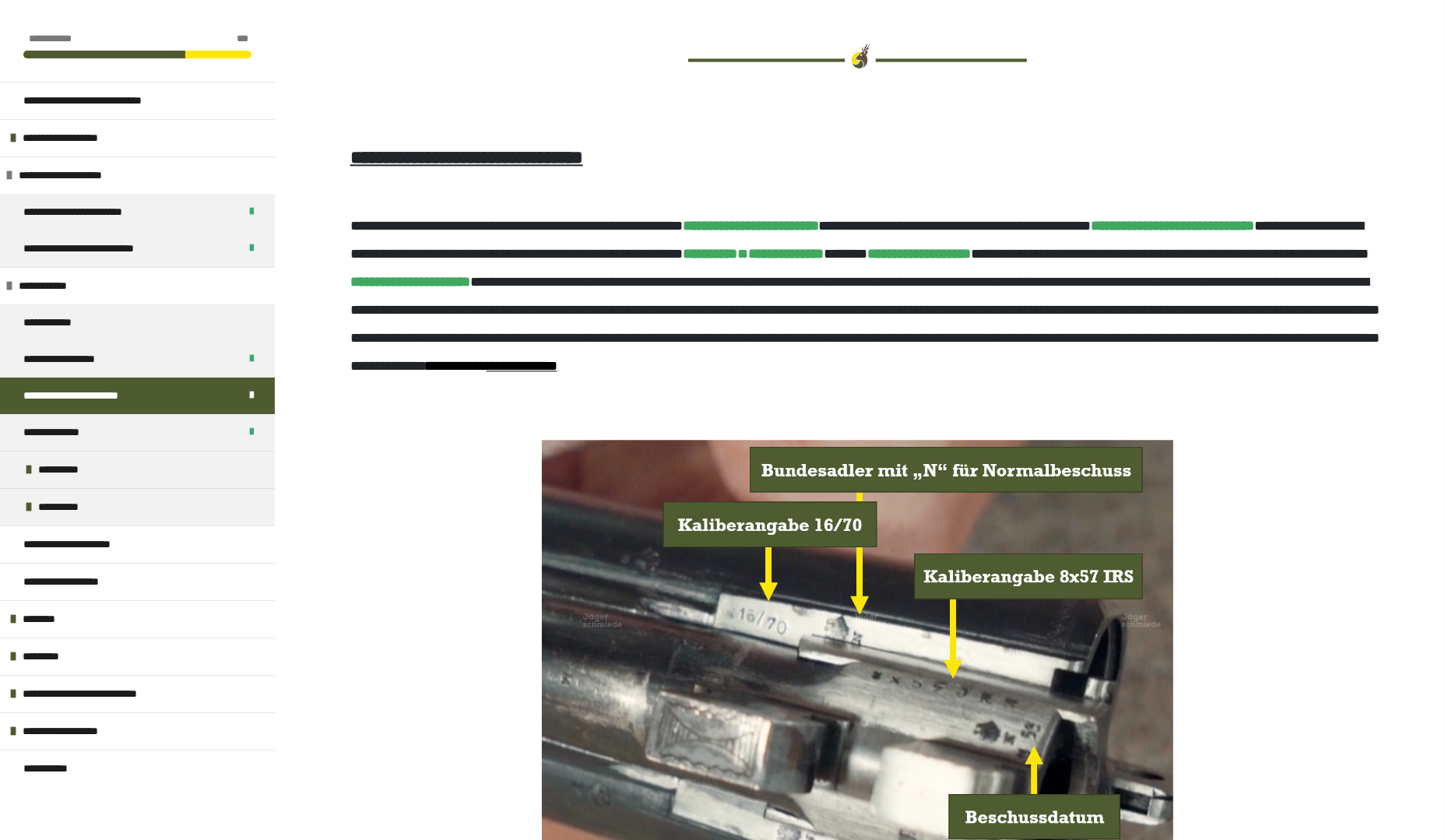 drag, startPoint x: 1332, startPoint y: 374, endPoint x: 1338, endPoint y: 365, distance: 10.816654 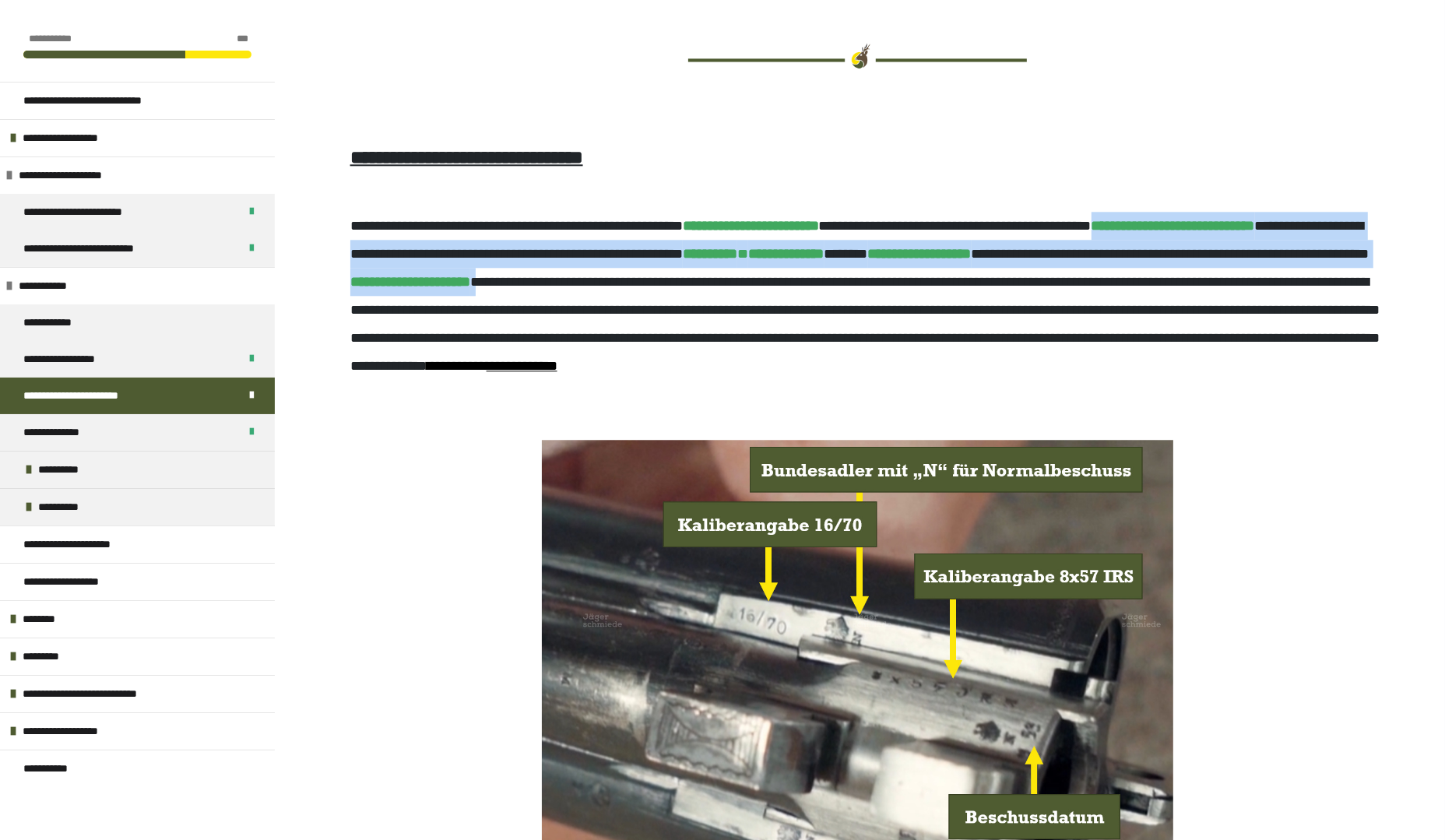 drag, startPoint x: 1331, startPoint y: 362, endPoint x: 1190, endPoint y: 432, distance: 157.41982 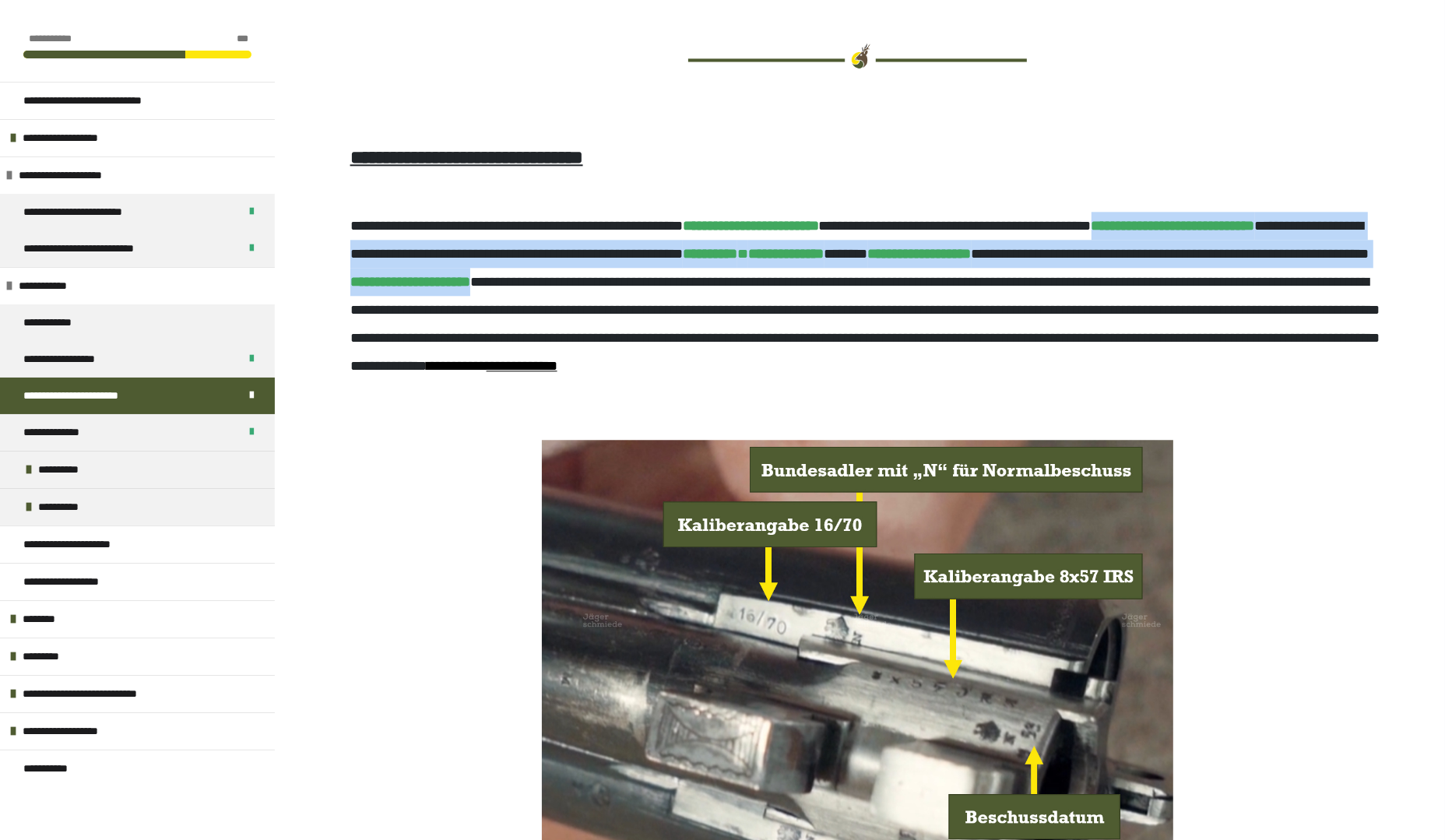 copy on "**********" 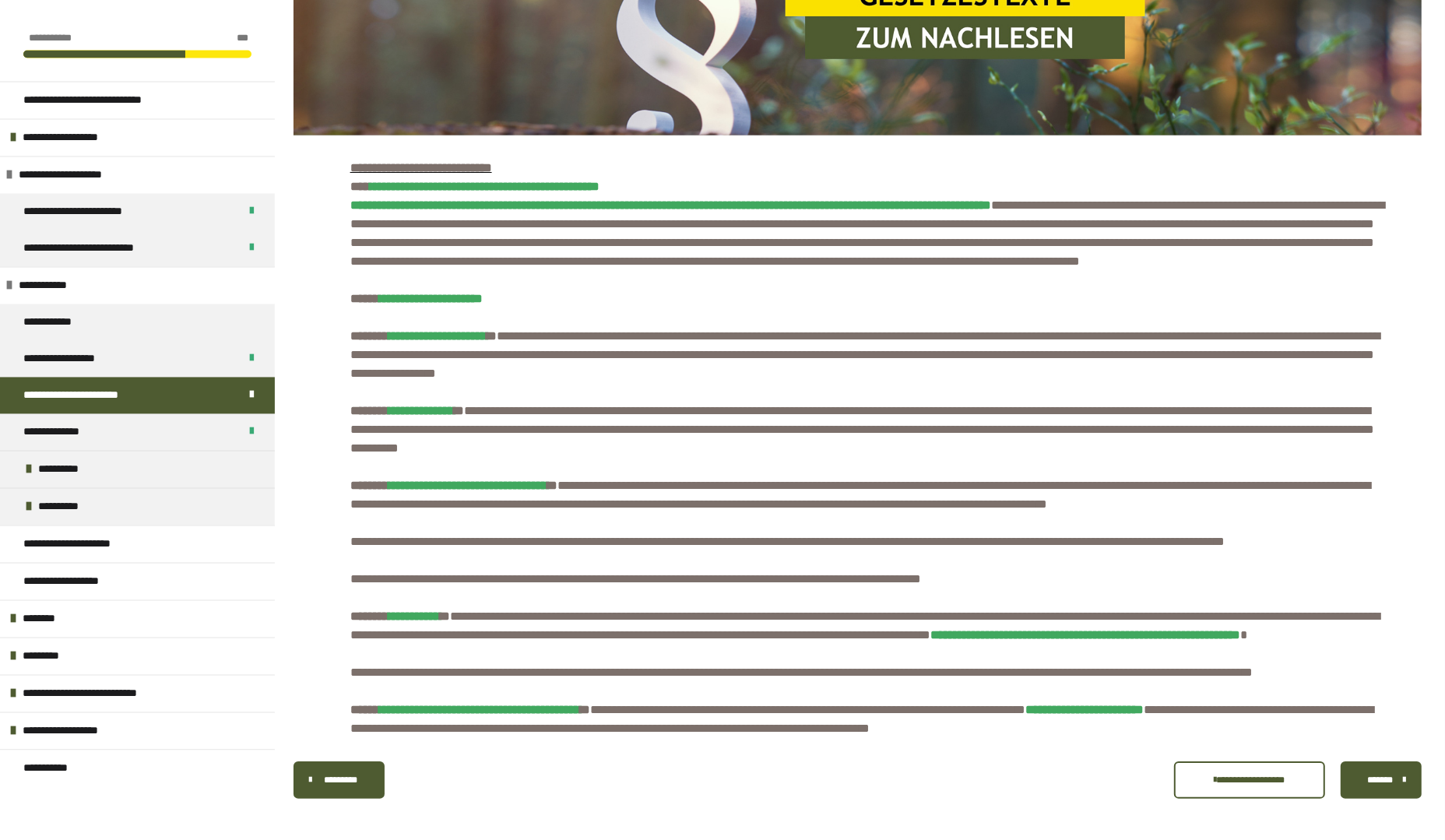 scroll, scrollTop: 5757, scrollLeft: 0, axis: vertical 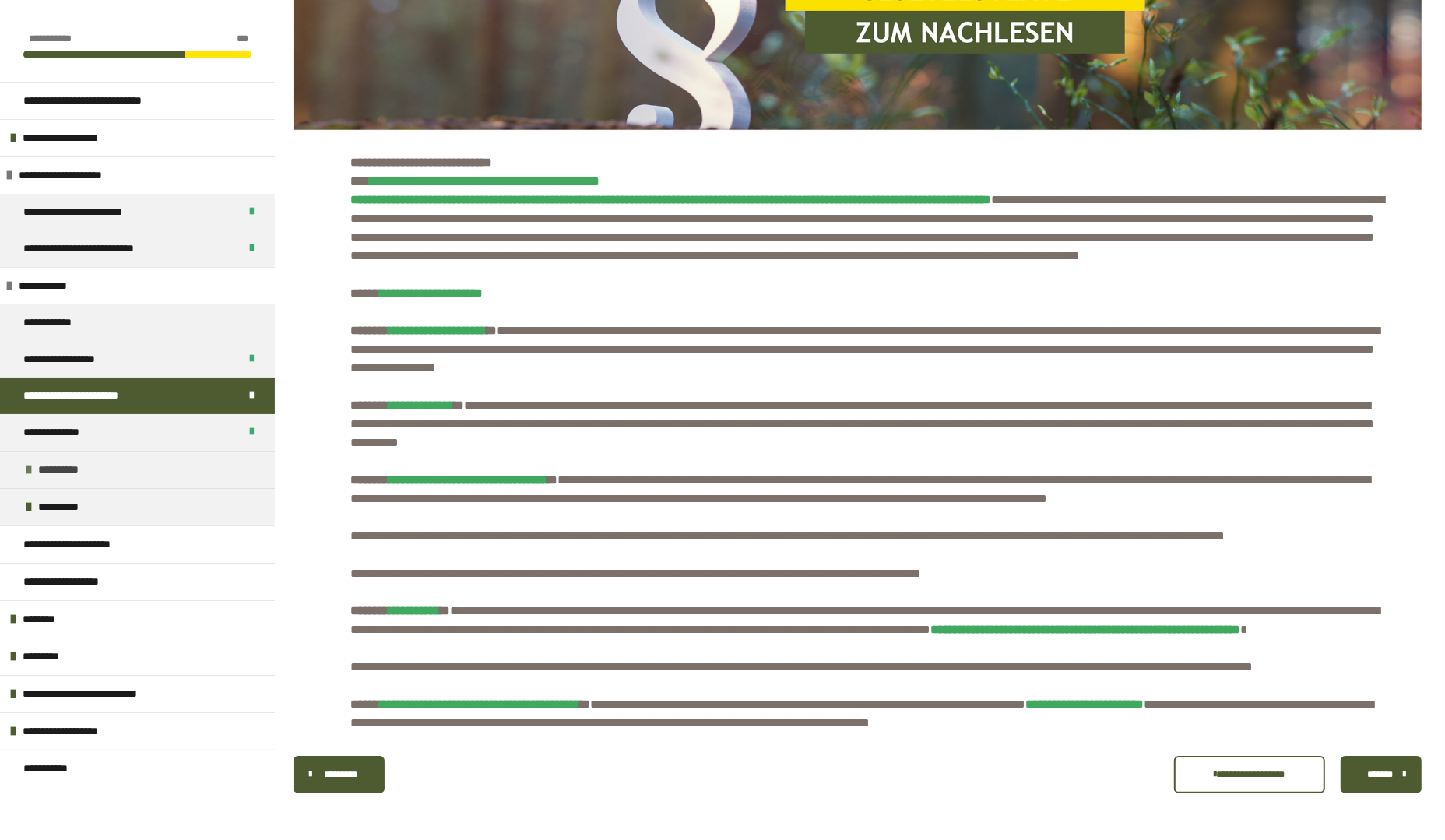click on "**********" at bounding box center (70, 469) 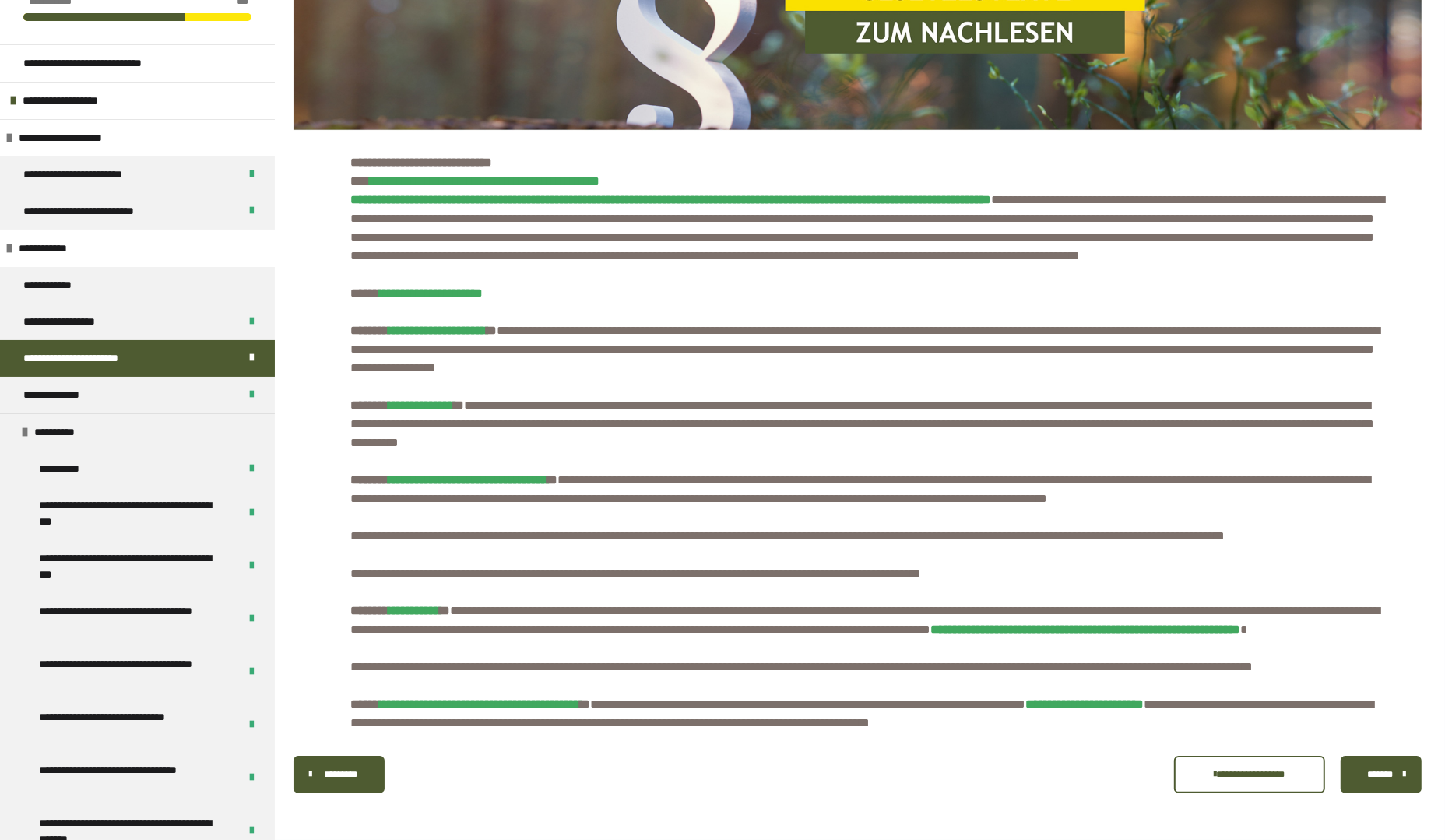 scroll, scrollTop: 6084, scrollLeft: 0, axis: vertical 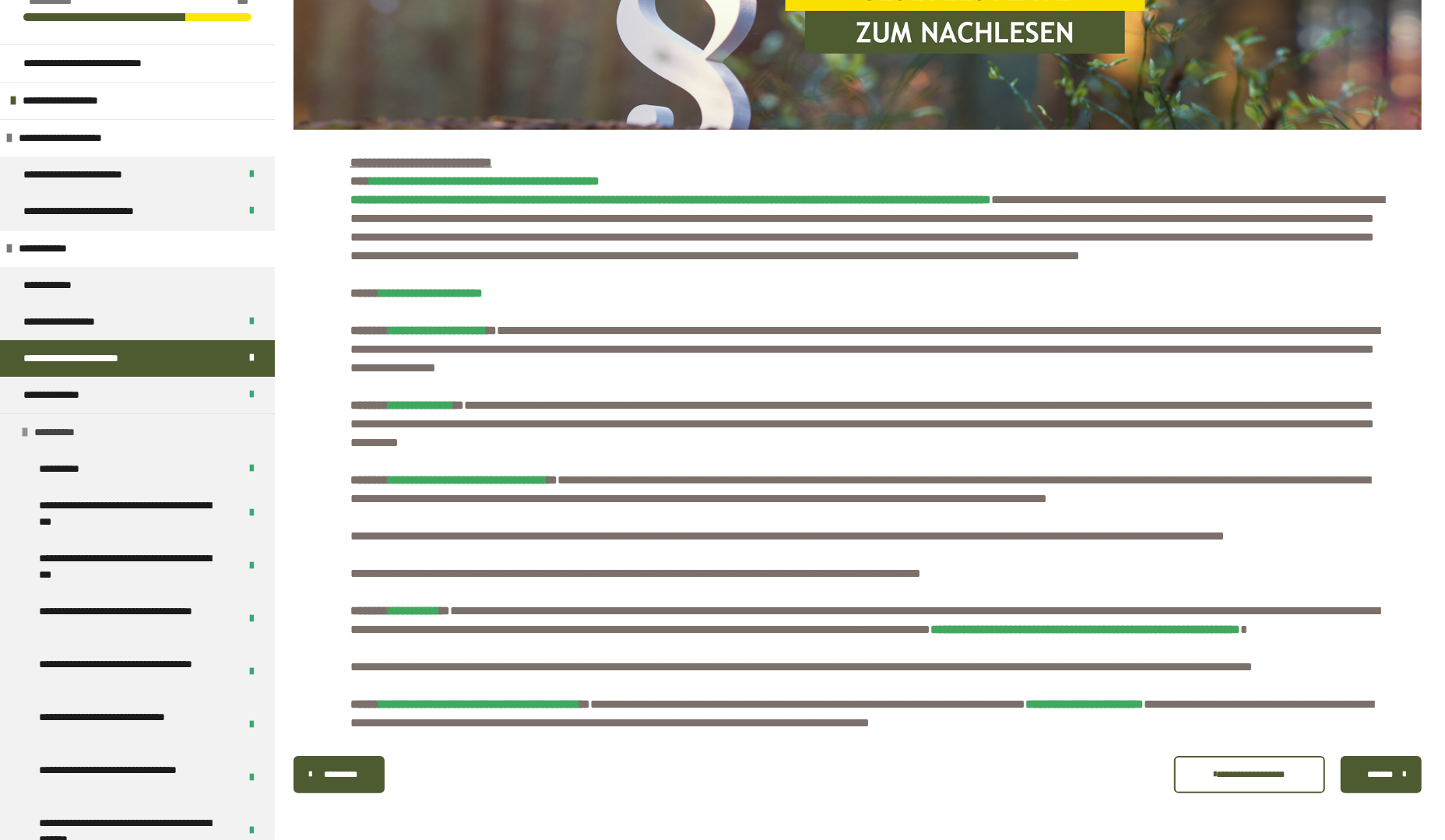 click on "**********" at bounding box center (137, 432) 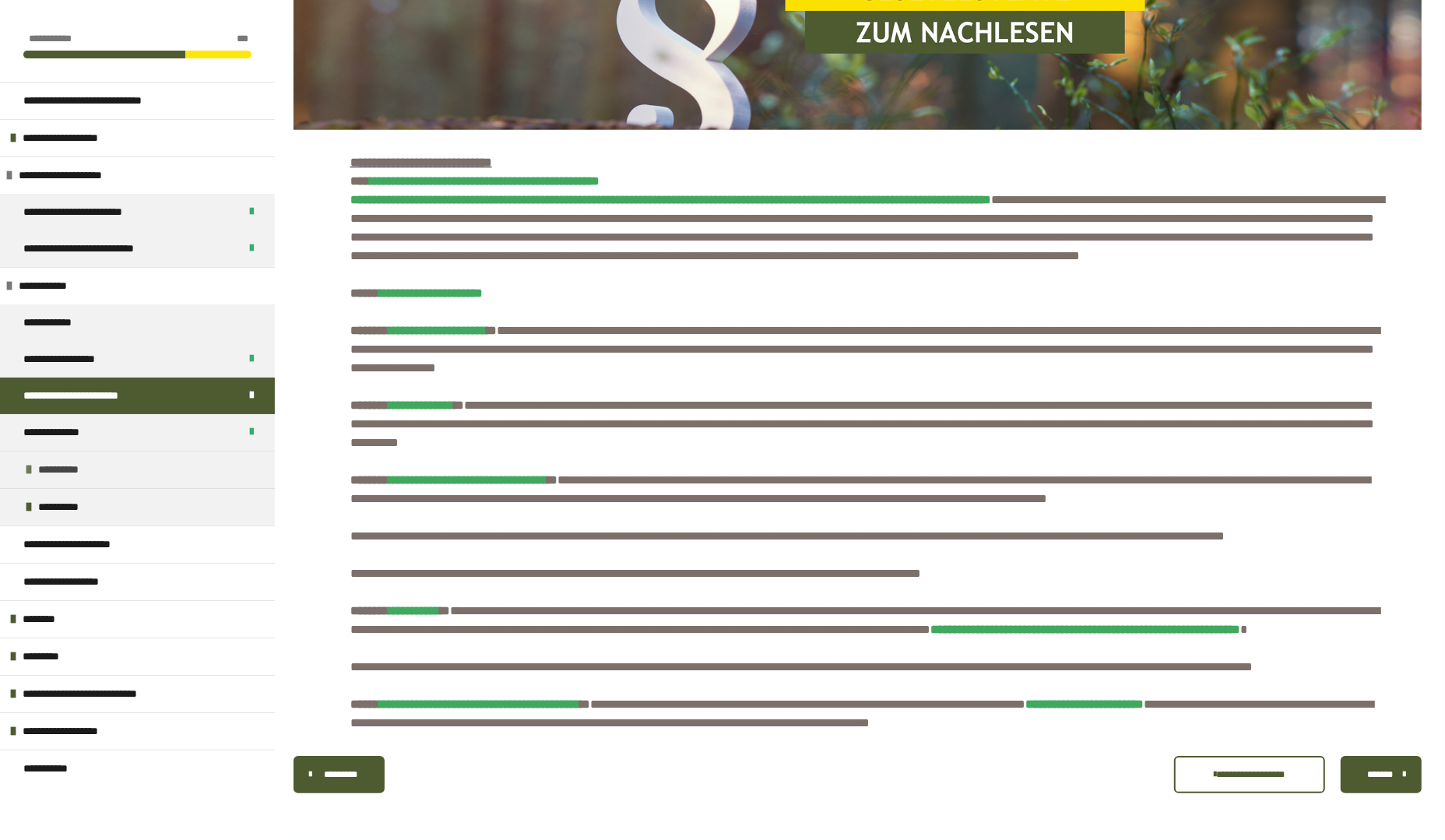 click on "**********" at bounding box center (70, 469) 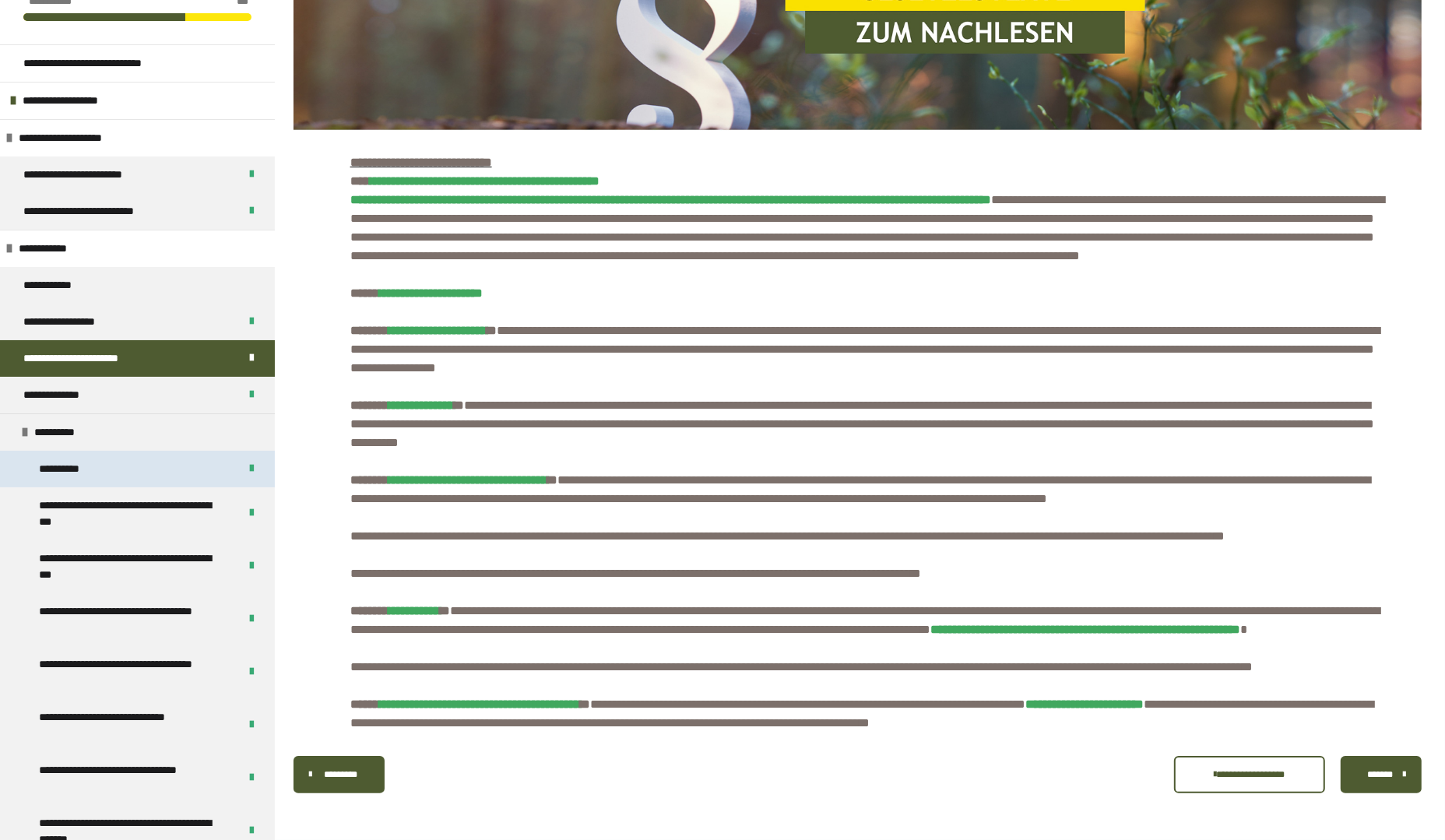 click on "**********" at bounding box center (70, 469) 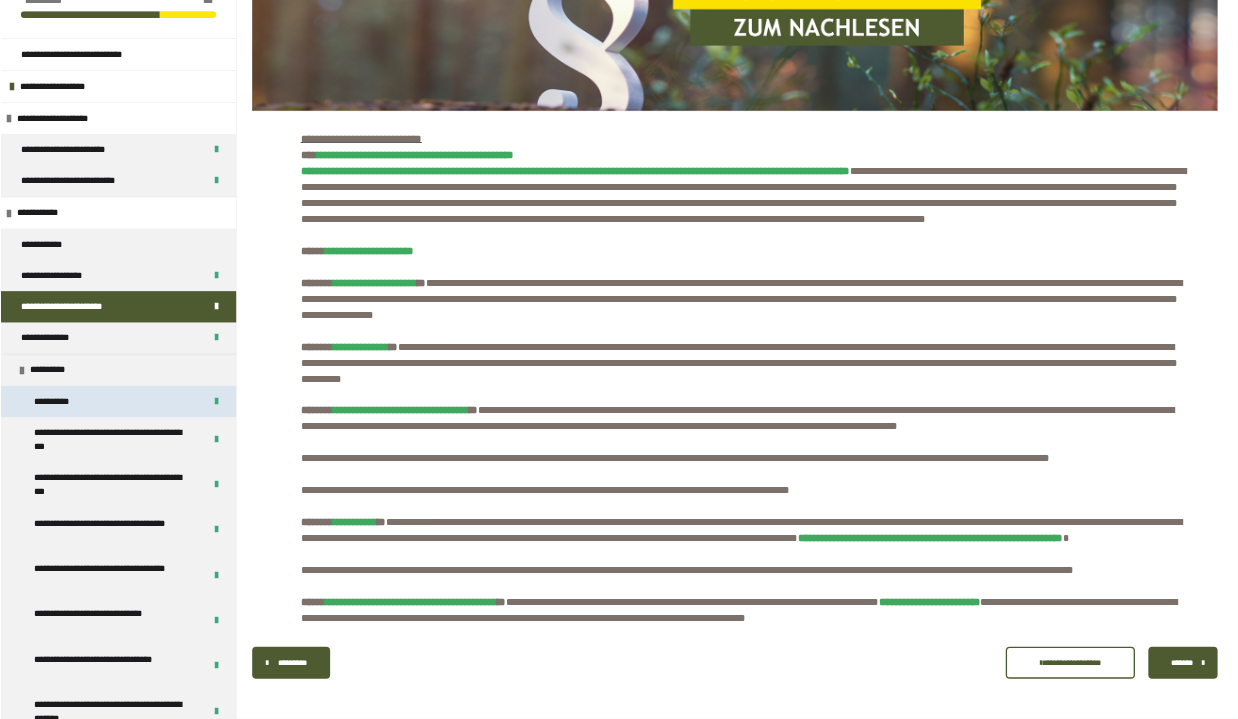 scroll, scrollTop: 378, scrollLeft: 0, axis: vertical 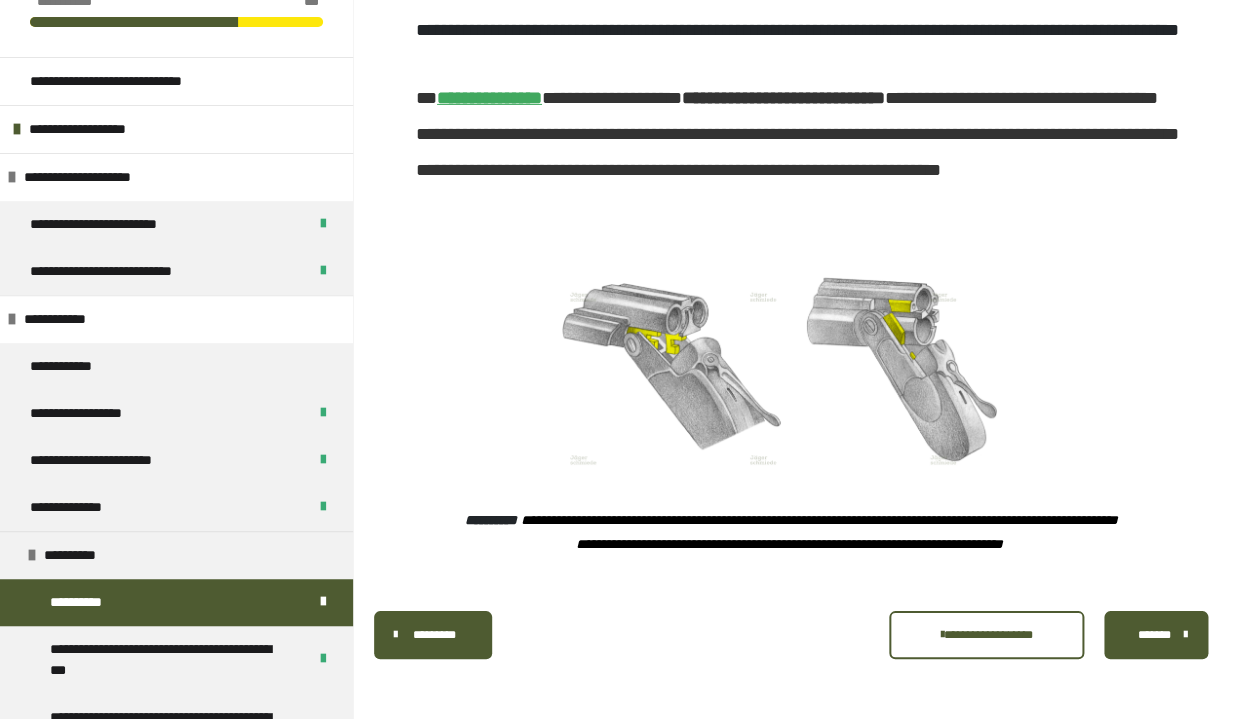 click on "*******" at bounding box center (1156, 635) 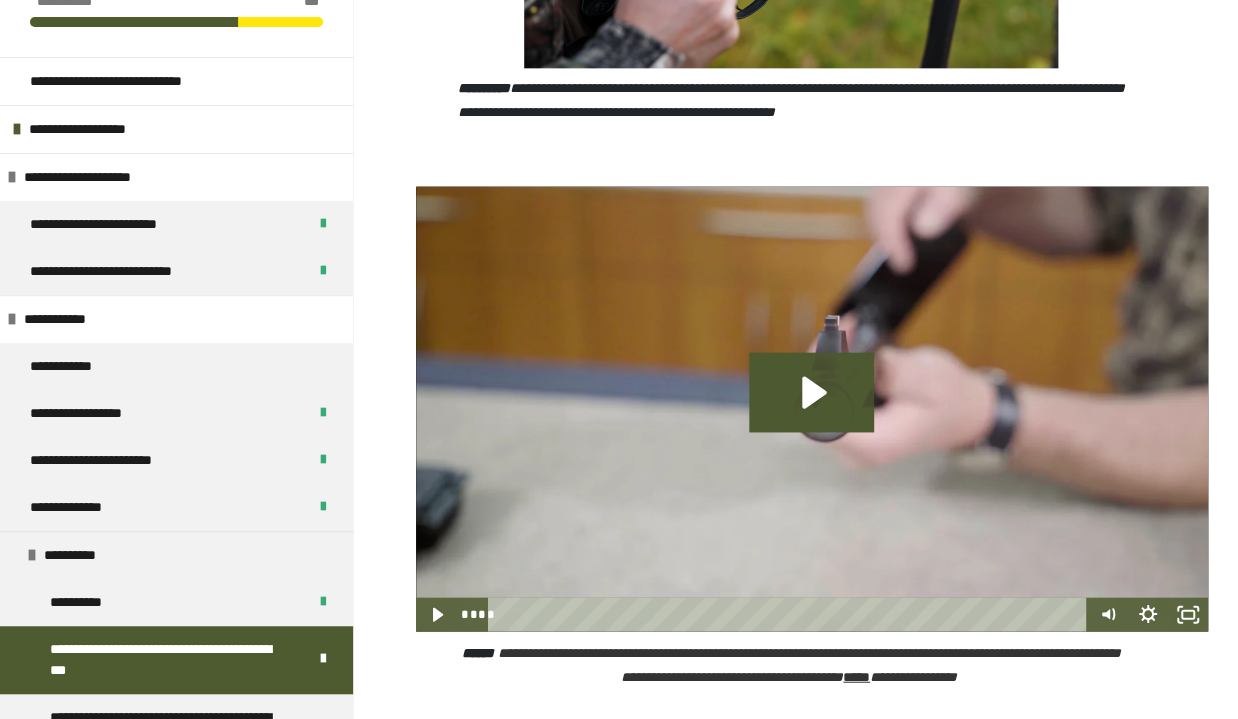 scroll, scrollTop: 3564, scrollLeft: 0, axis: vertical 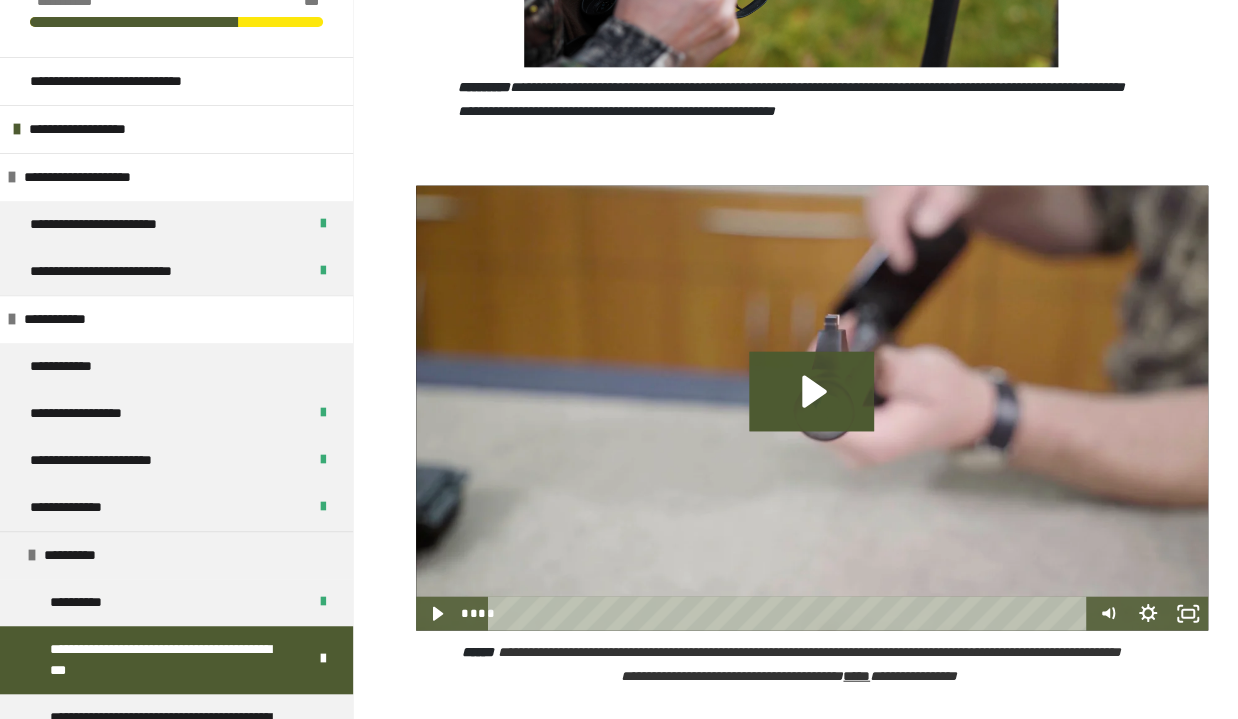 drag, startPoint x: 548, startPoint y: 170, endPoint x: 923, endPoint y: 168, distance: 375.00534 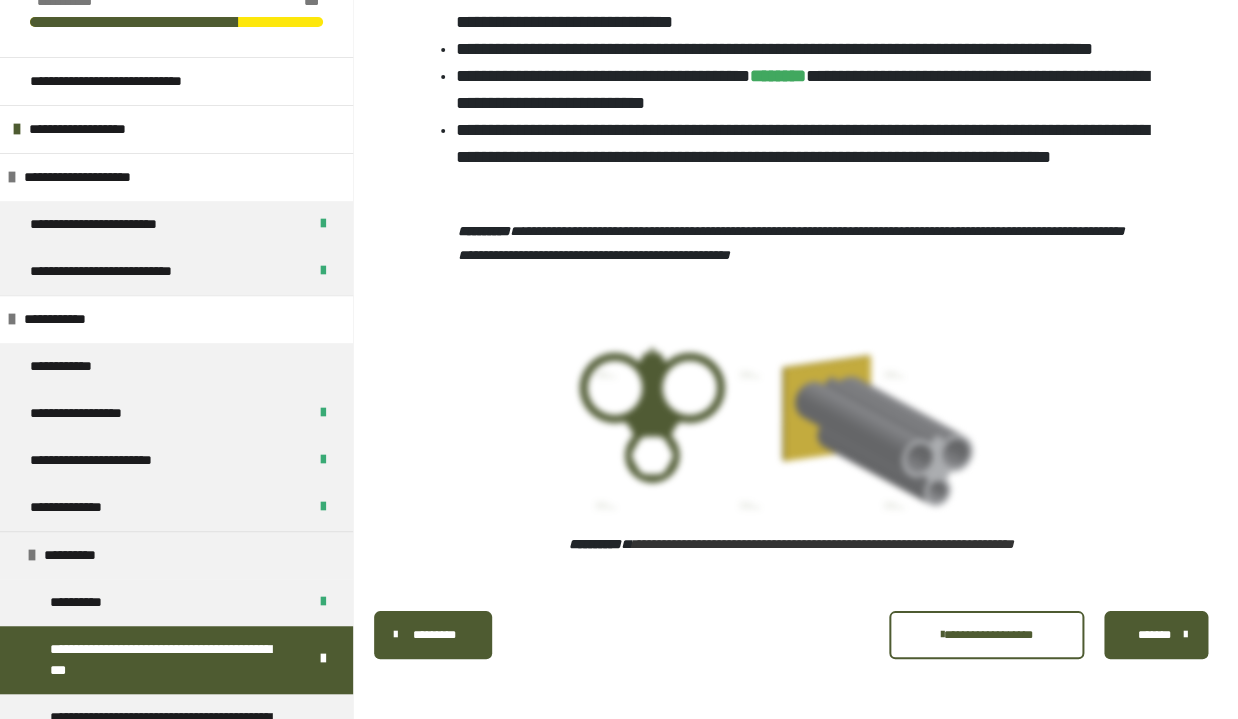 scroll, scrollTop: 5139, scrollLeft: 0, axis: vertical 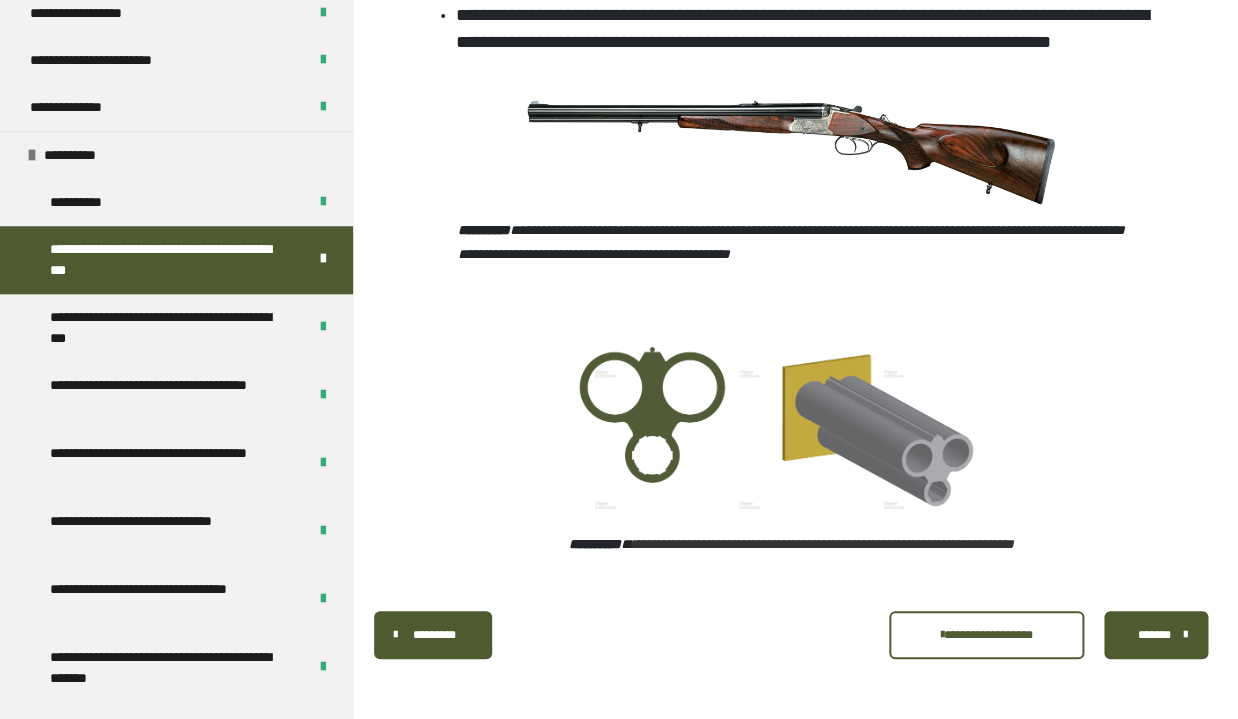 click on "*******" at bounding box center [1154, 635] 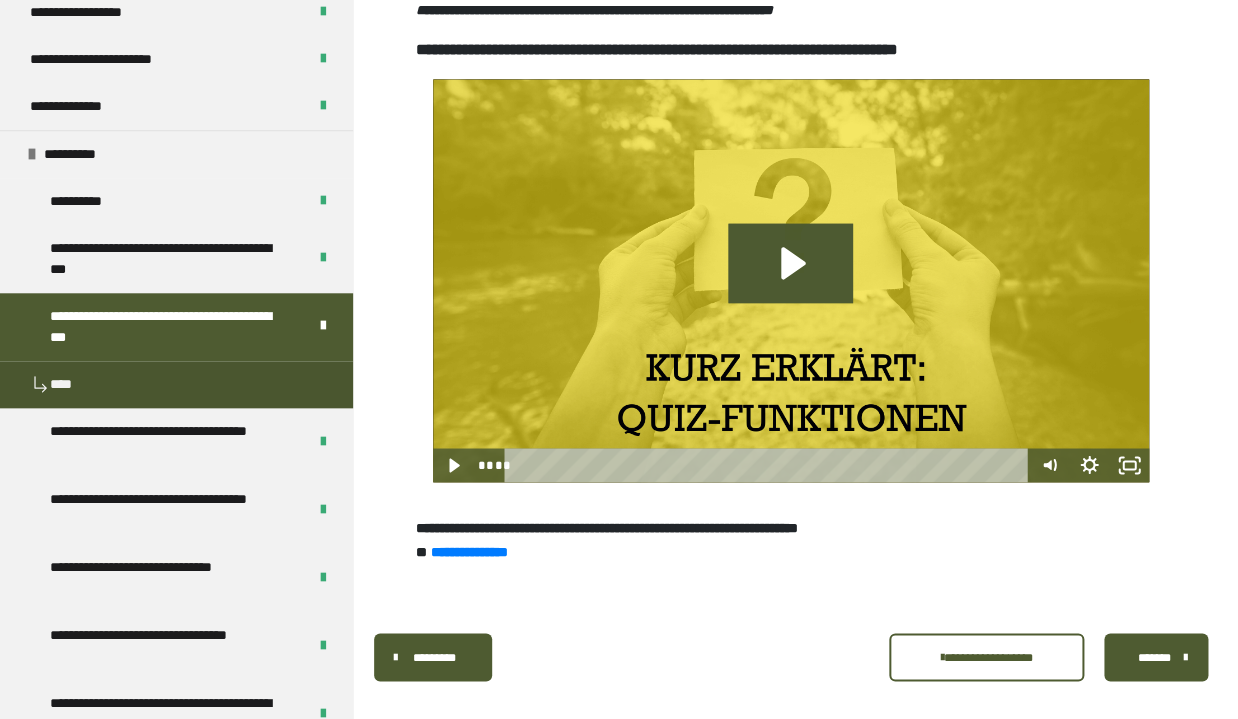 scroll, scrollTop: 838, scrollLeft: 0, axis: vertical 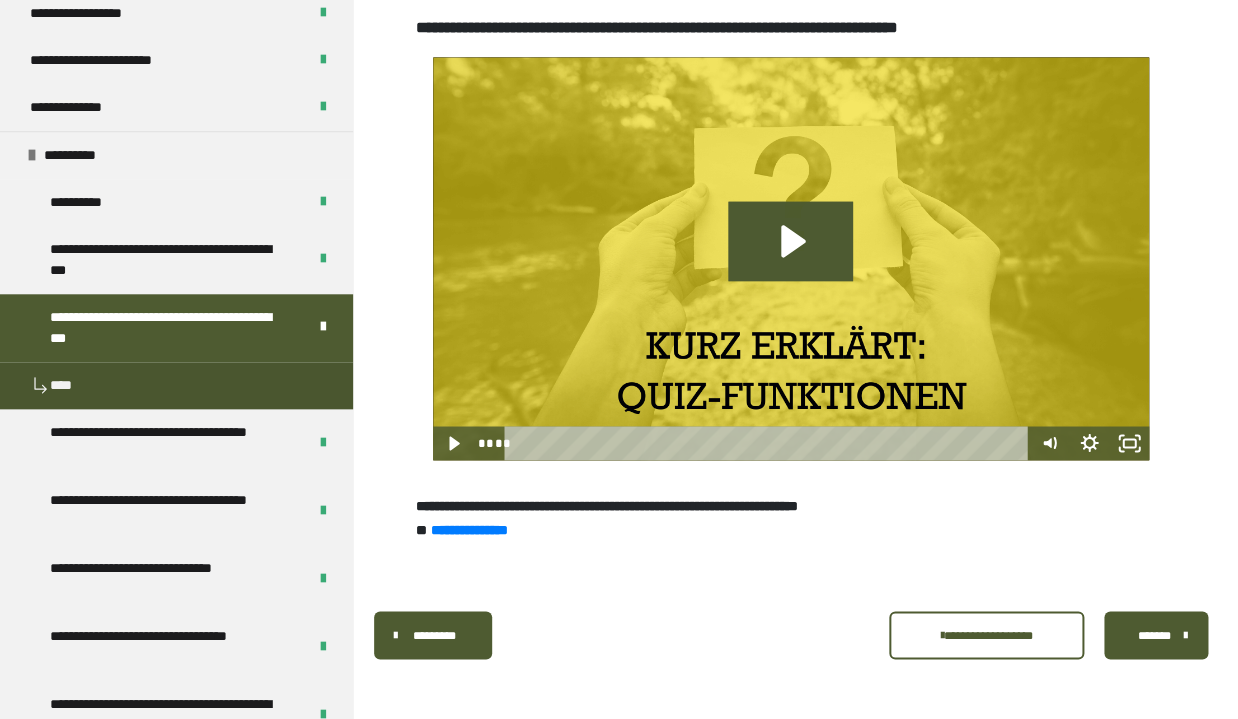 click on "*******" at bounding box center [1156, 635] 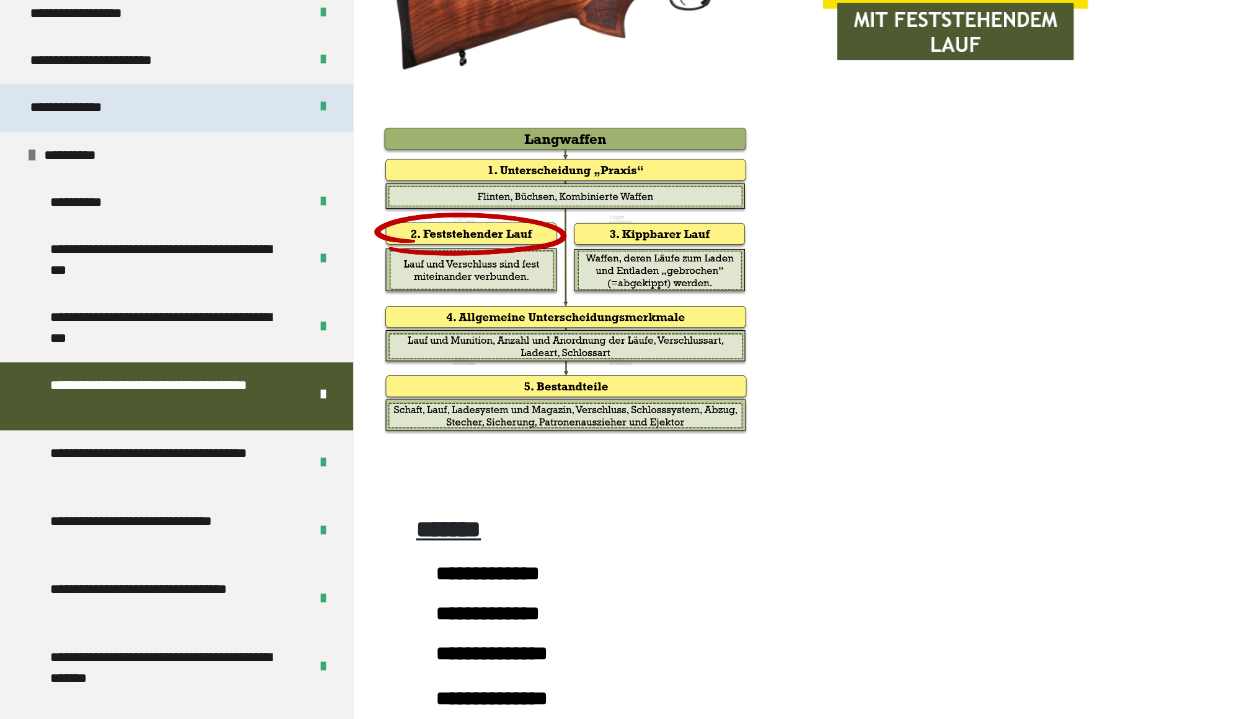 scroll, scrollTop: 449, scrollLeft: 0, axis: vertical 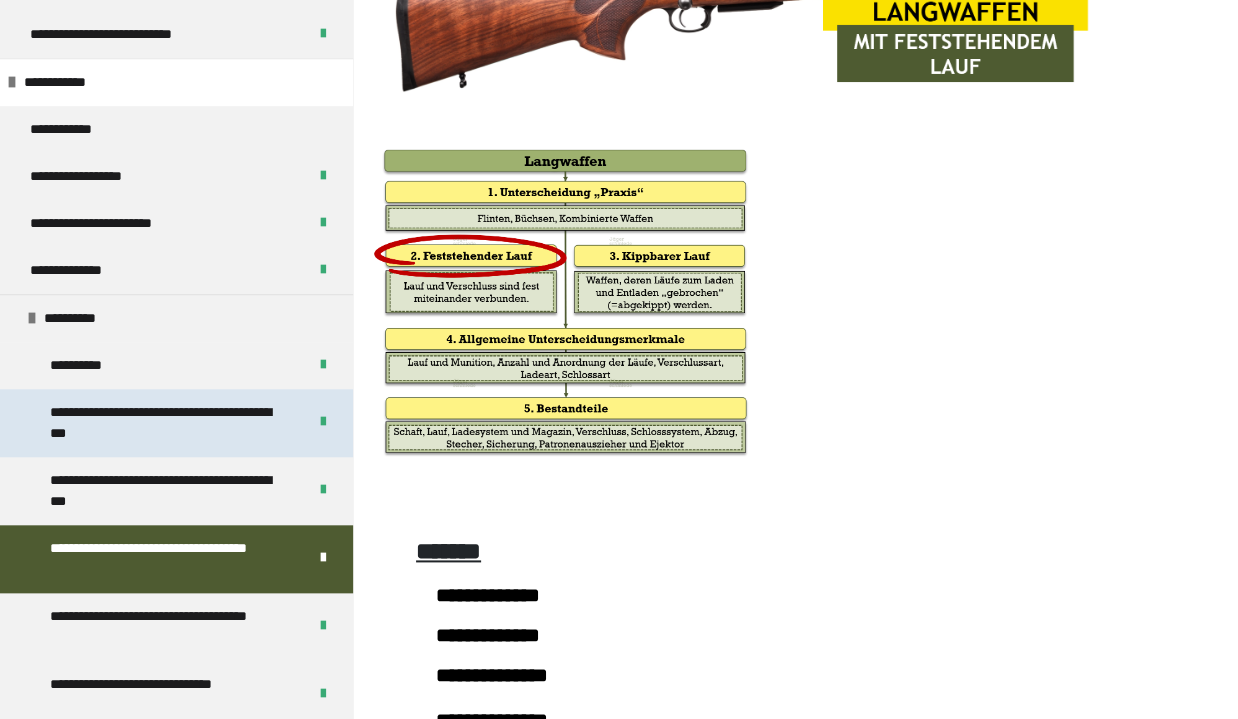 click on "**********" at bounding box center [170, 423] 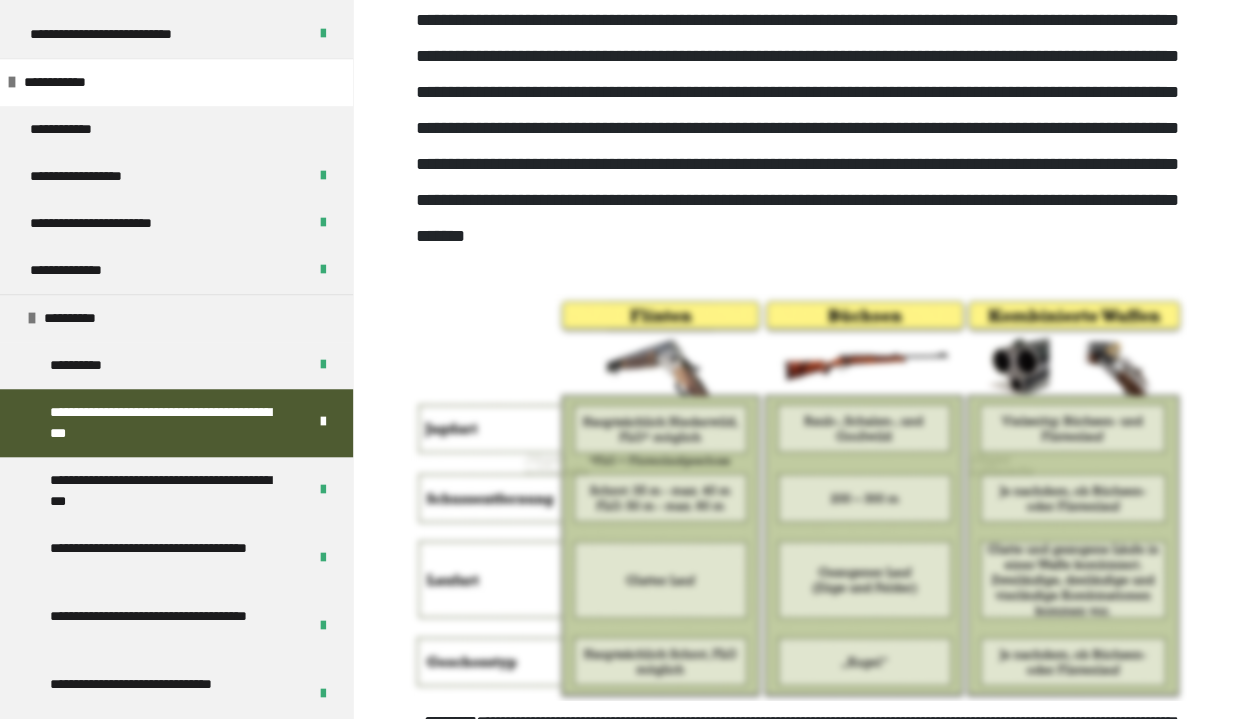 scroll, scrollTop: 1575, scrollLeft: 0, axis: vertical 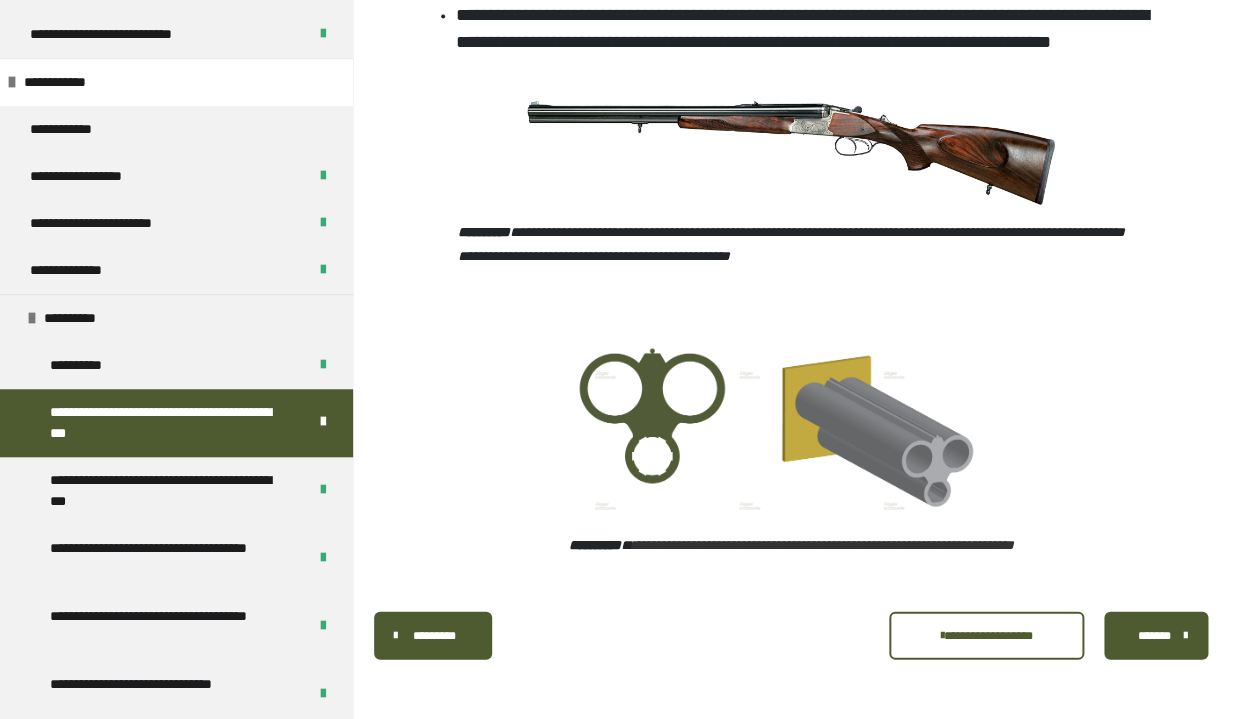 click on "*******" at bounding box center (1154, 635) 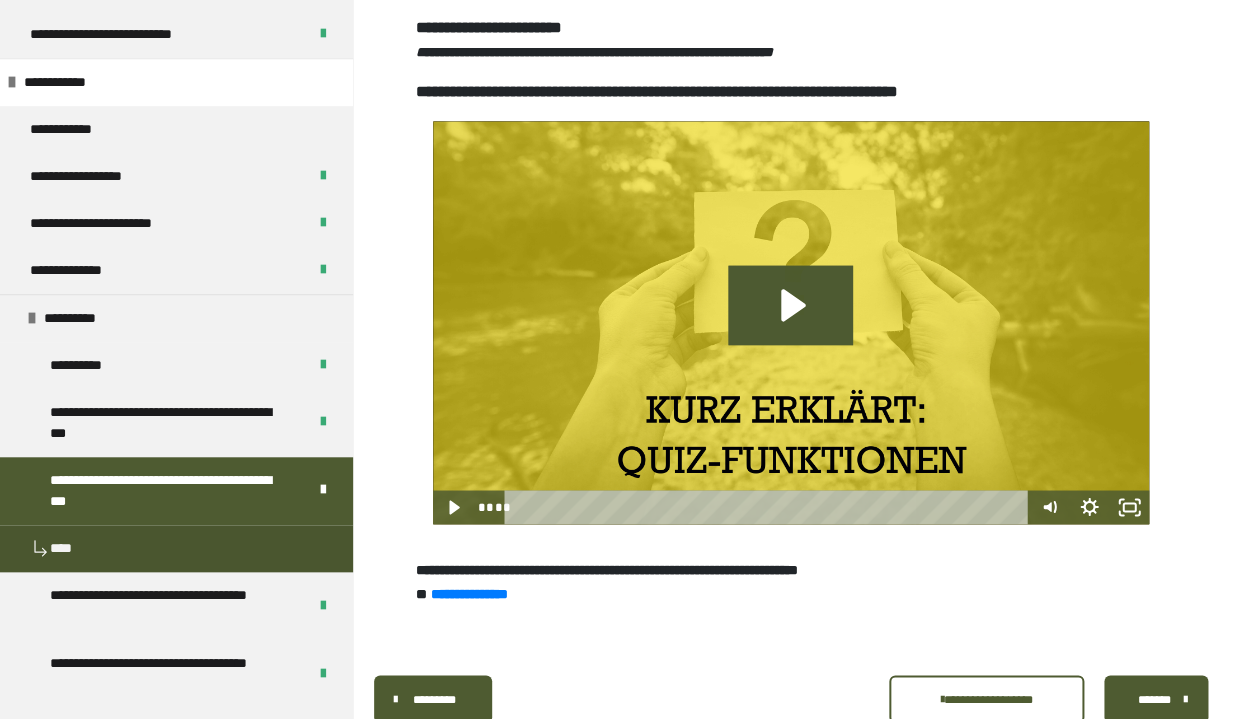 scroll, scrollTop: 838, scrollLeft: 0, axis: vertical 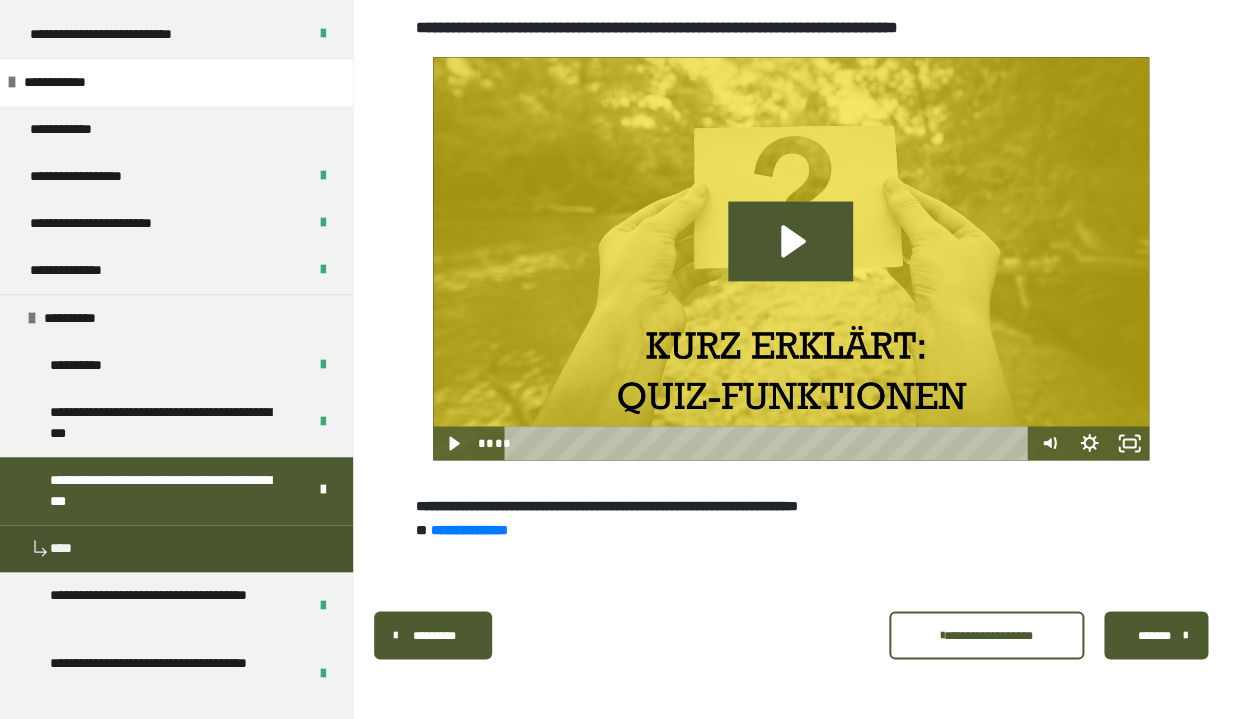 click on "*******" at bounding box center (1156, 635) 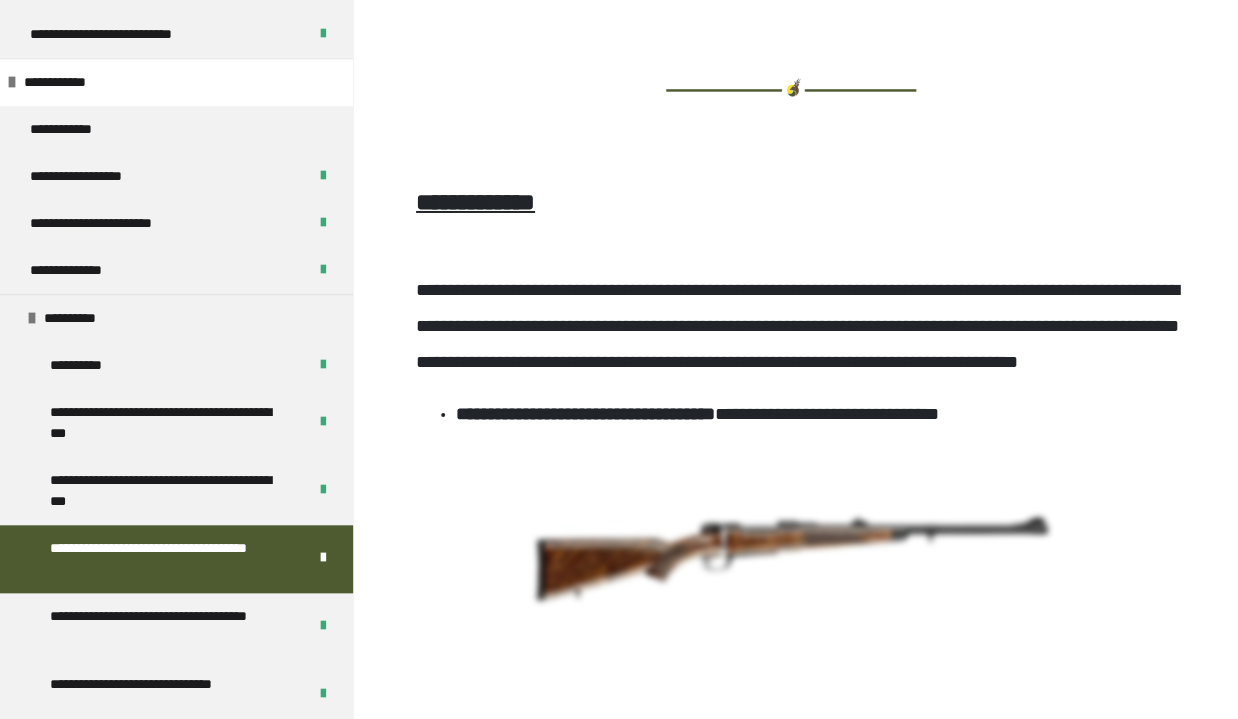 scroll, scrollTop: 2129, scrollLeft: 0, axis: vertical 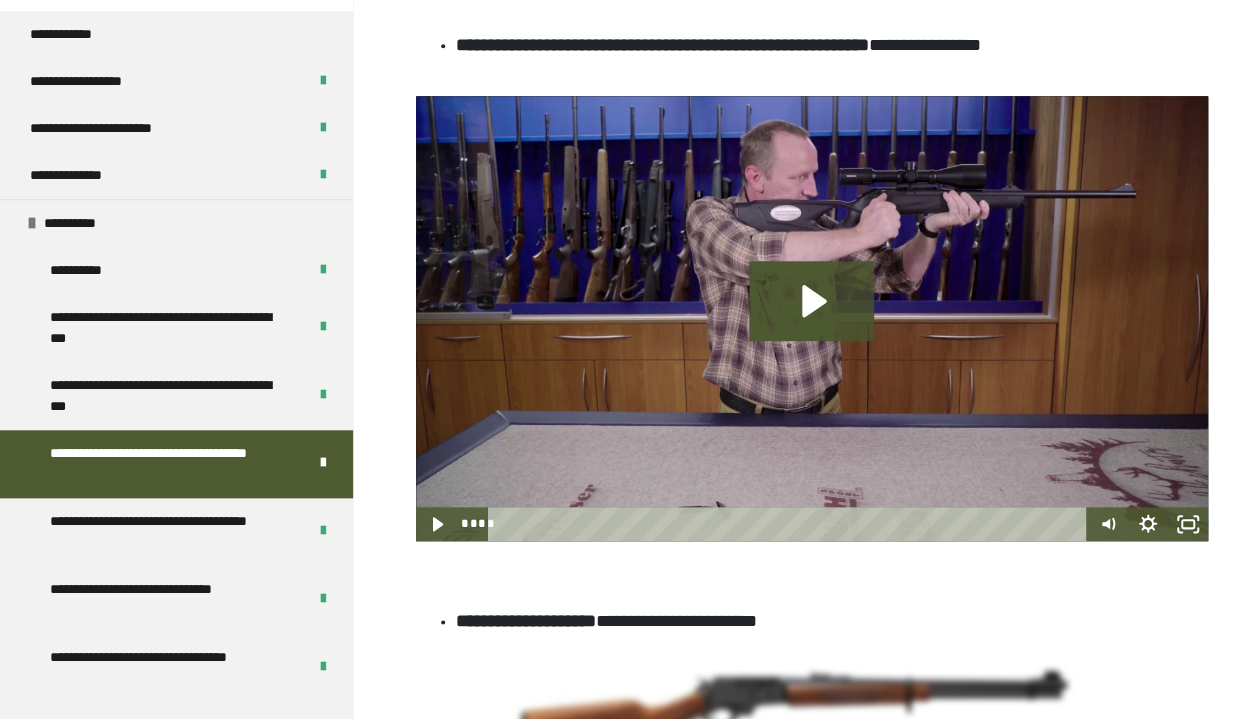 drag, startPoint x: 458, startPoint y: 299, endPoint x: 823, endPoint y: 298, distance: 365.00137 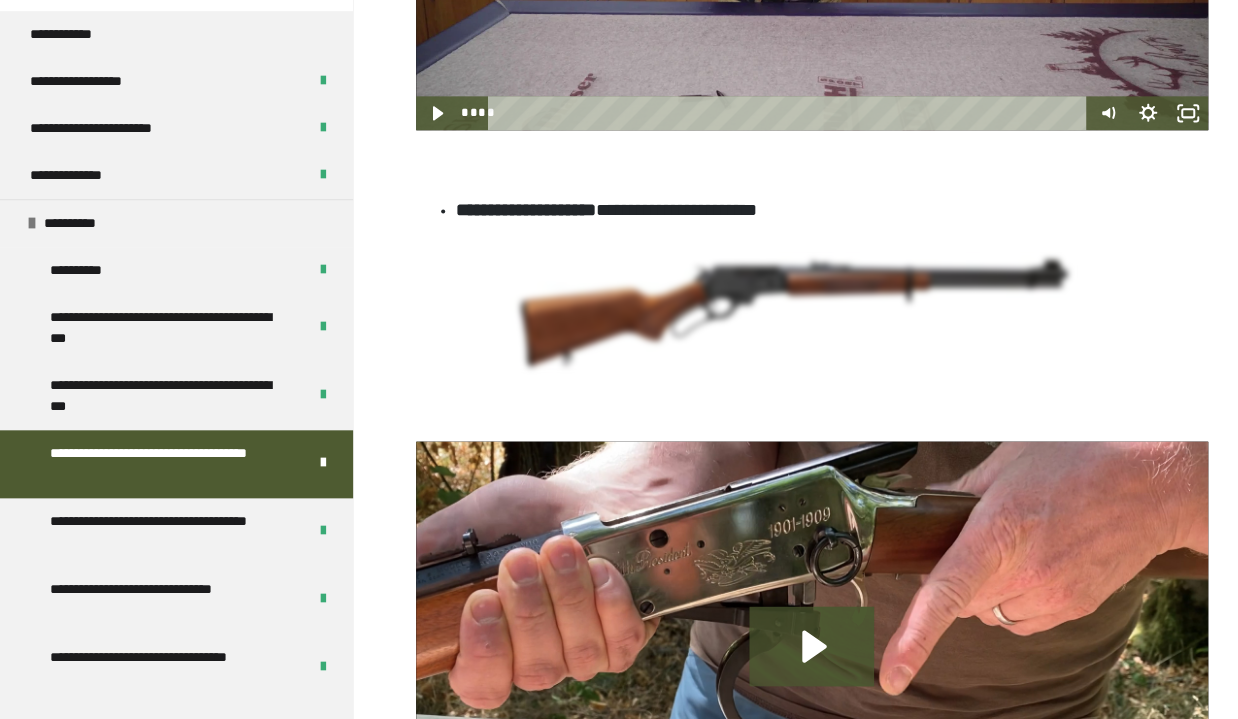 scroll, scrollTop: 3284, scrollLeft: 0, axis: vertical 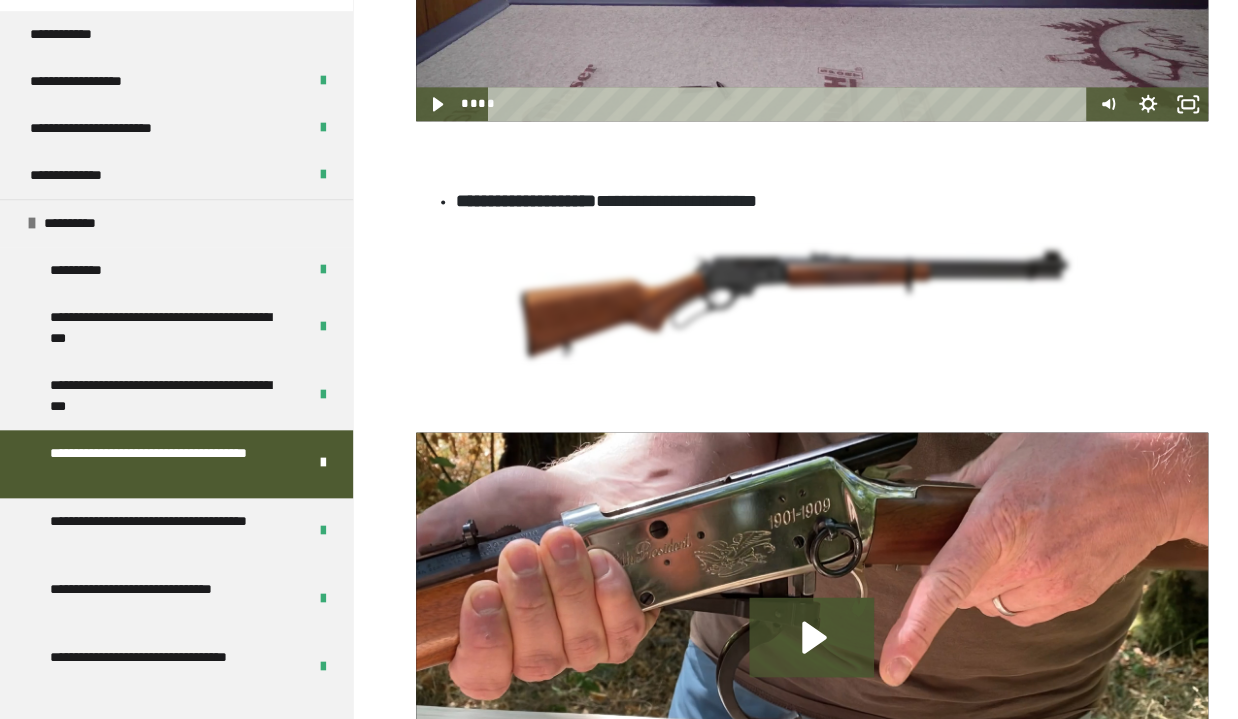 click on "**********" at bounding box center (662, -375) 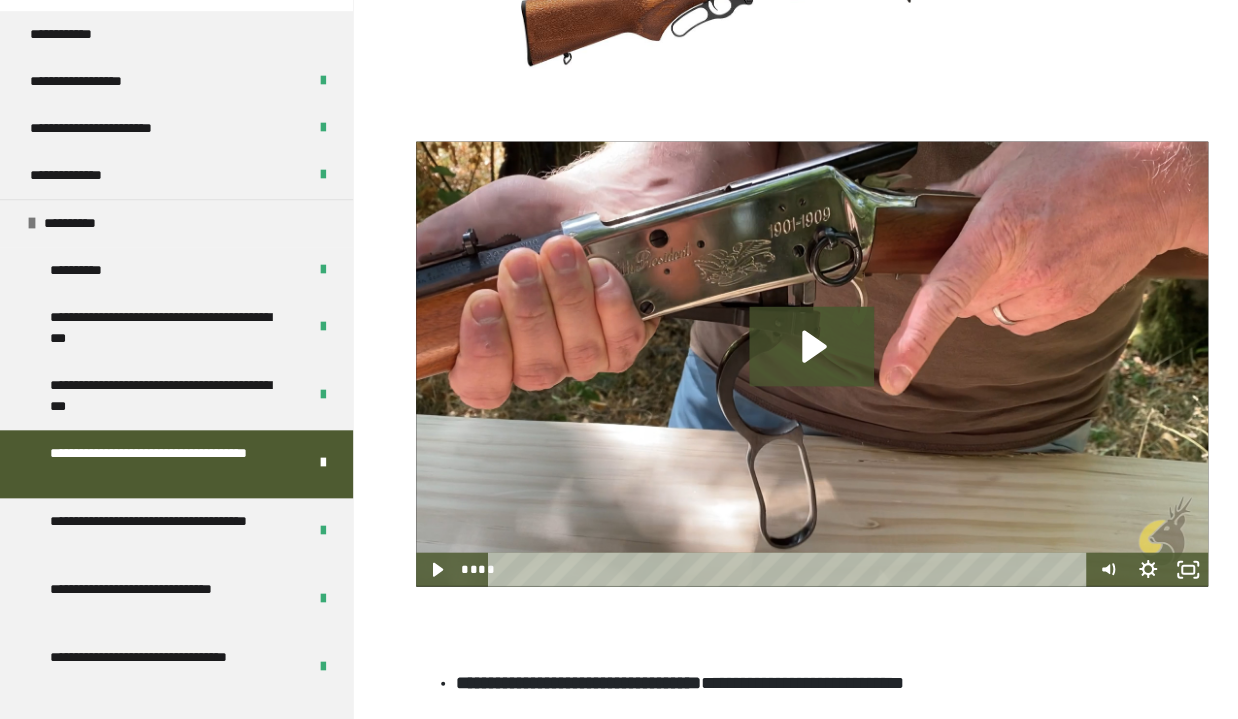 scroll, scrollTop: 3284, scrollLeft: 0, axis: vertical 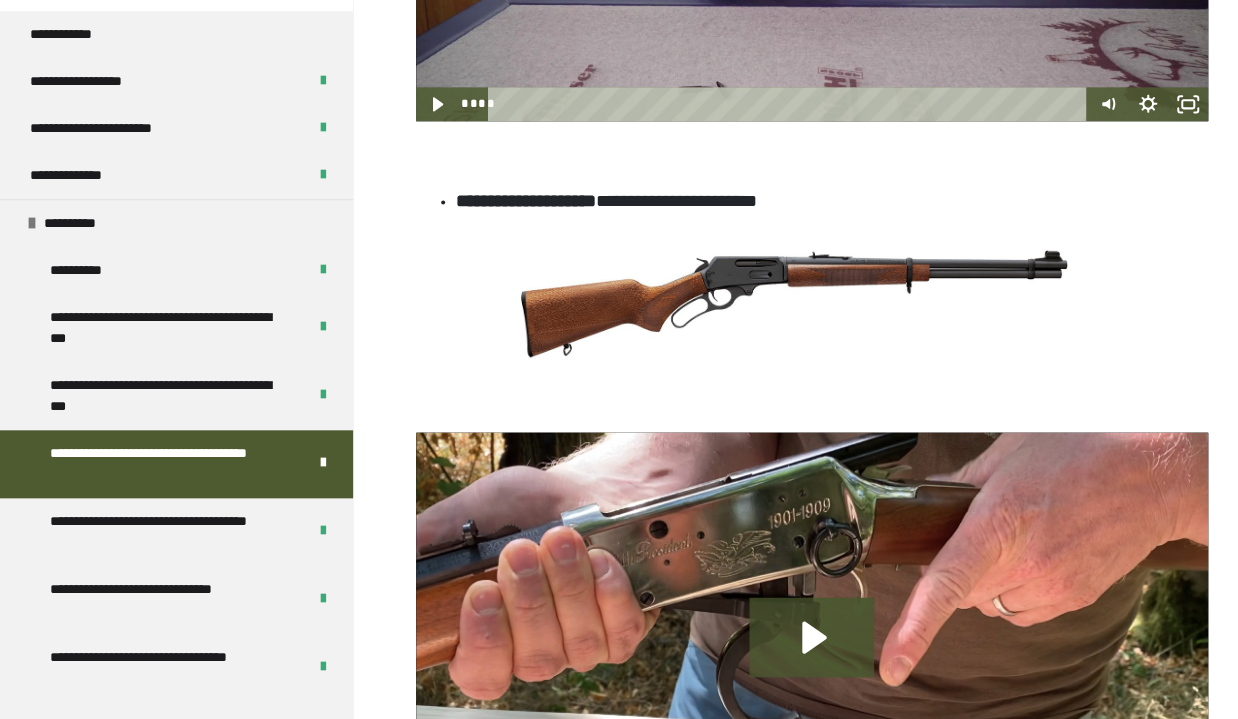 click 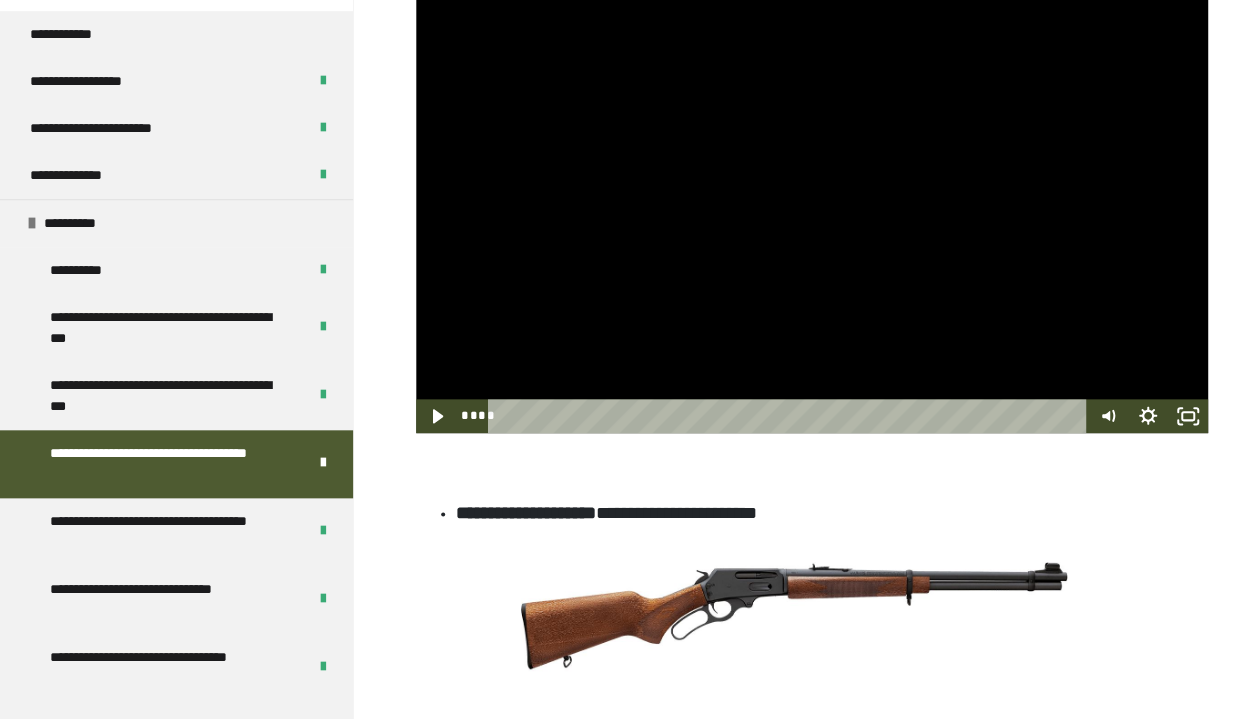 scroll, scrollTop: 3494, scrollLeft: 0, axis: vertical 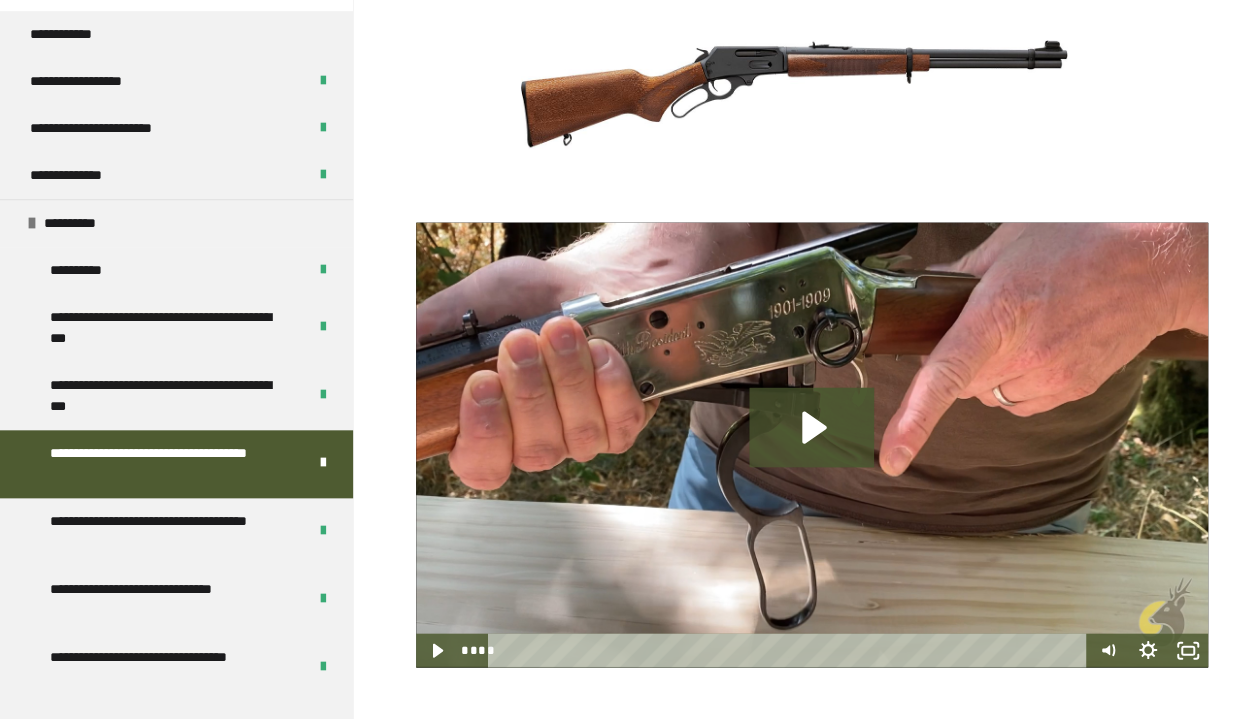 click at bounding box center [812, -312] 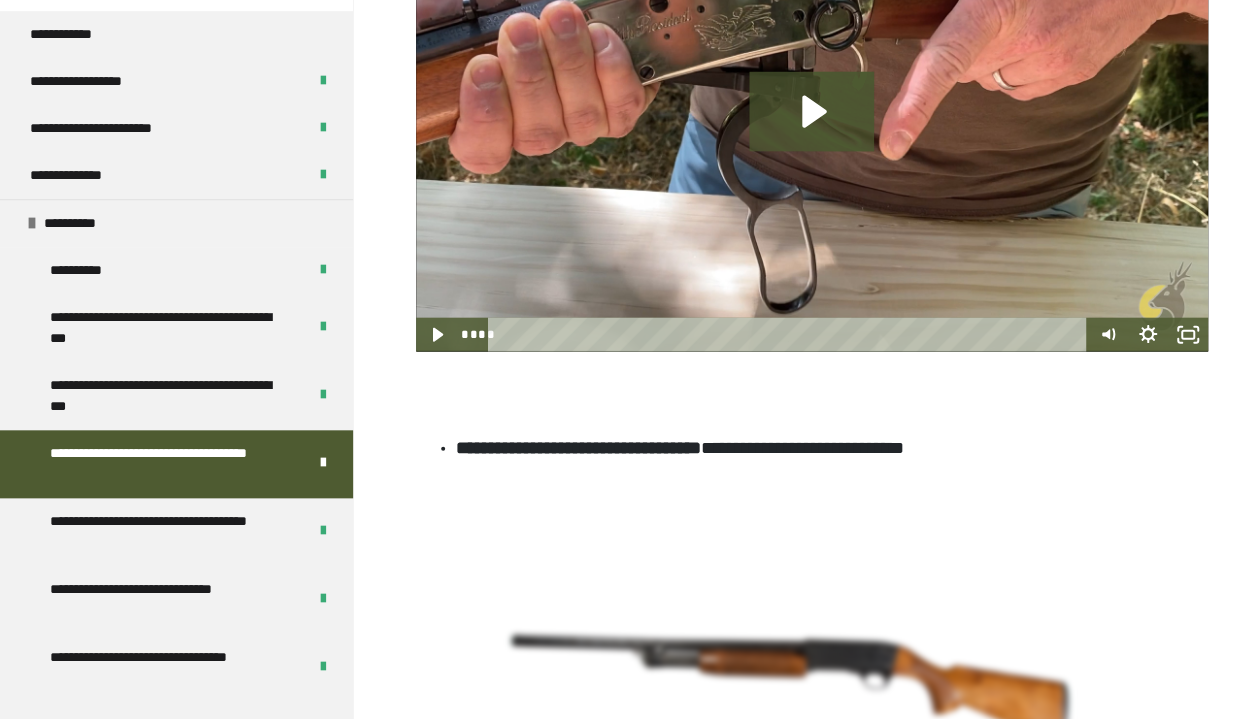 scroll, scrollTop: 4124, scrollLeft: 0, axis: vertical 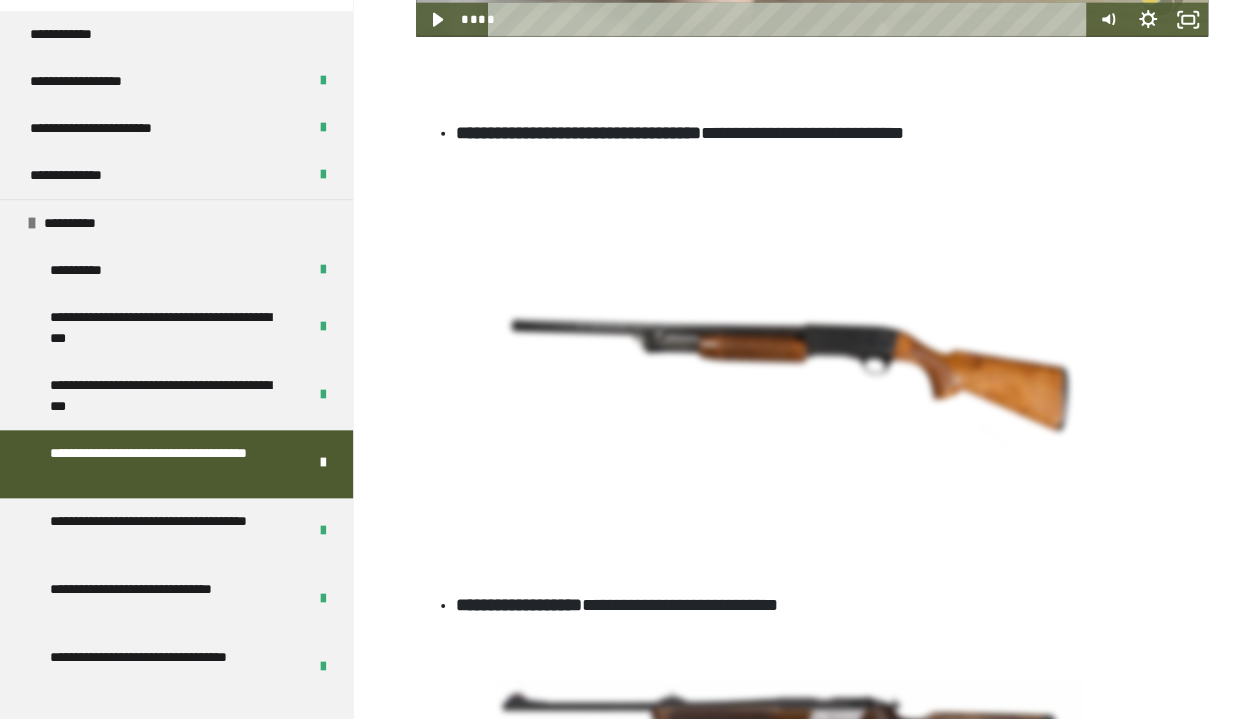 click 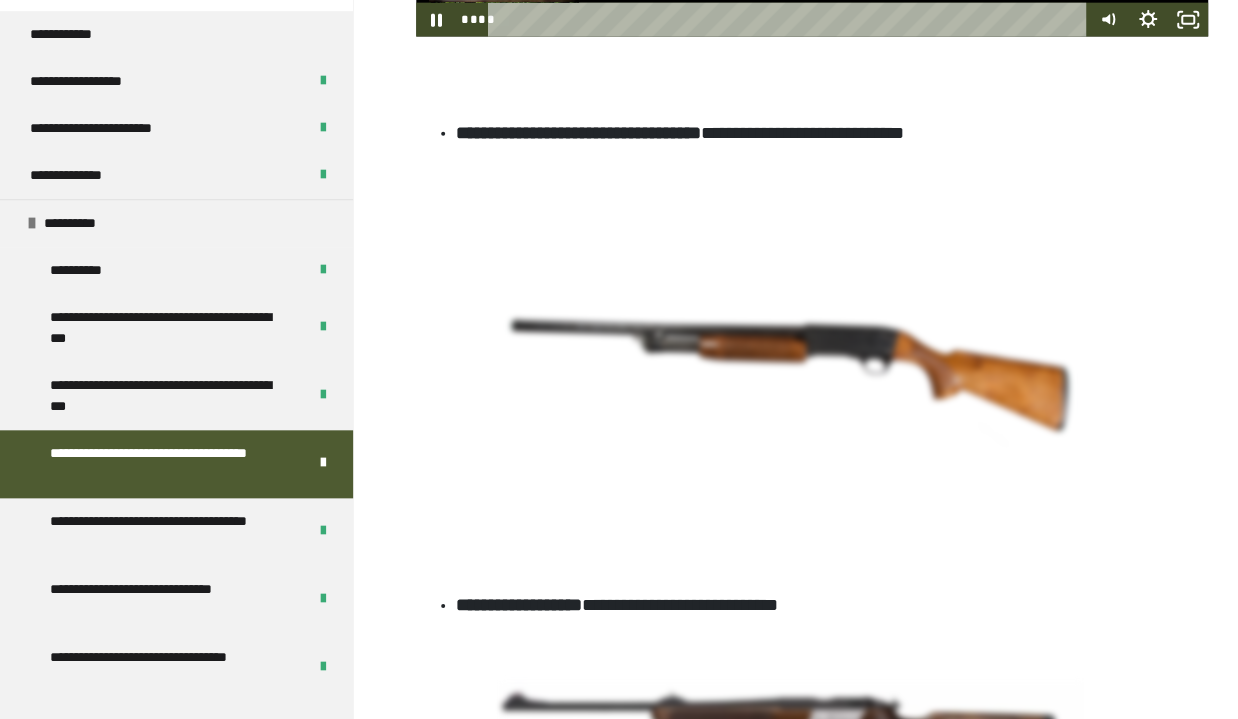 click on "****" at bounding box center (790, 20) 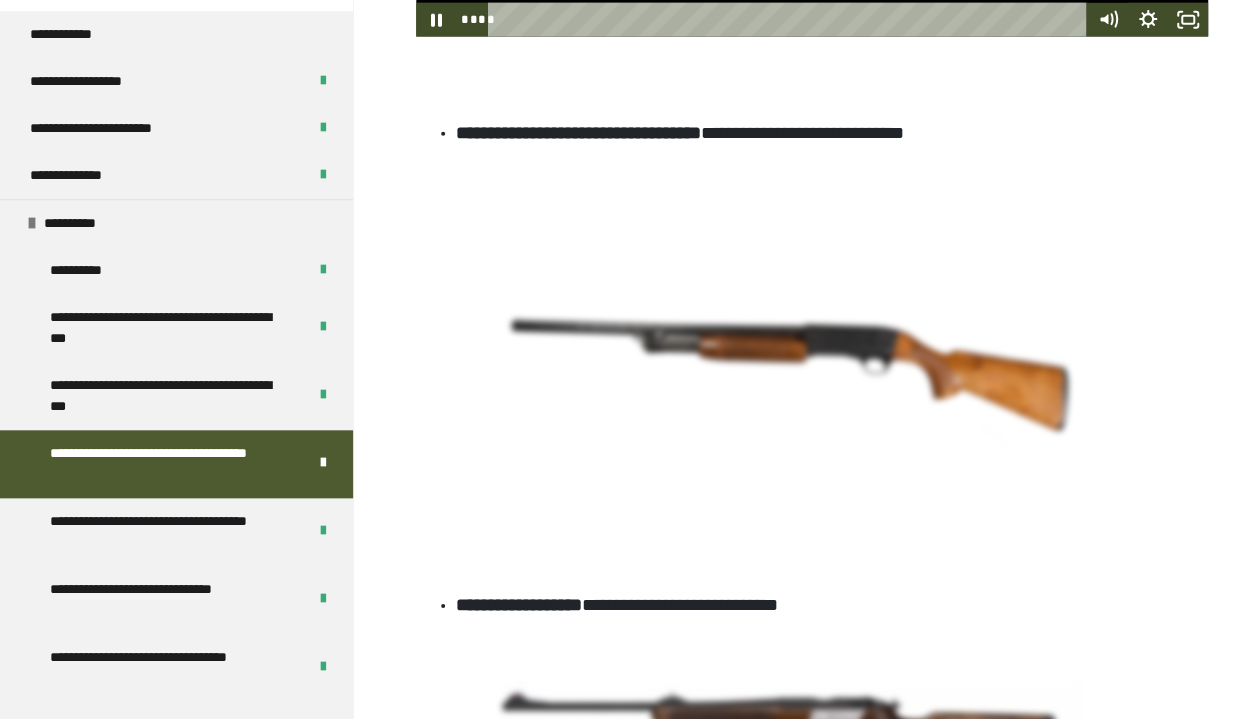 drag, startPoint x: 1108, startPoint y: 530, endPoint x: 1106, endPoint y: 511, distance: 19.104973 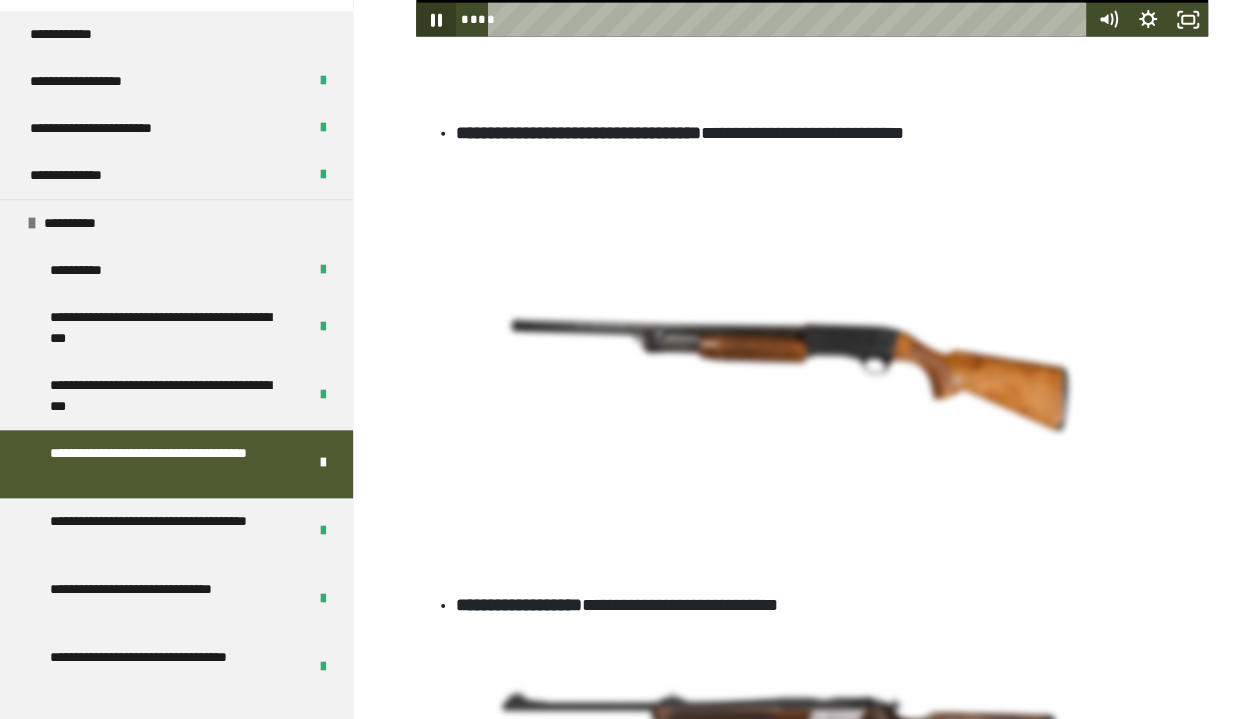 click 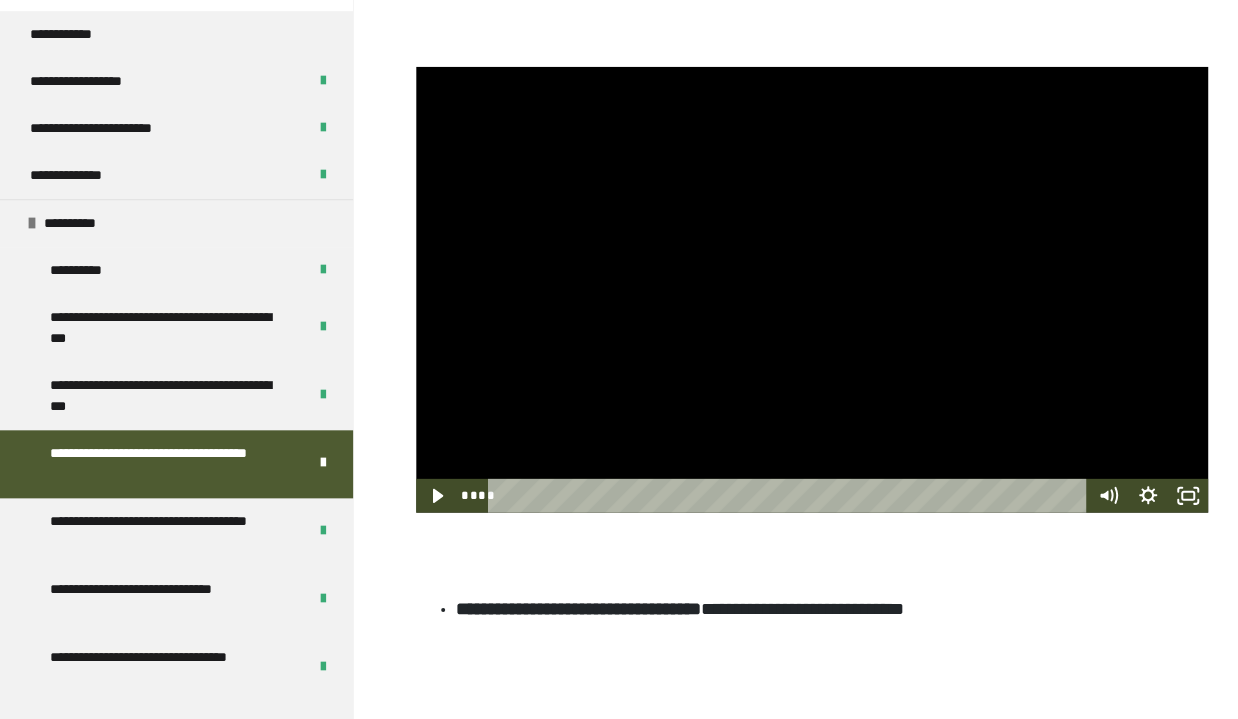 scroll, scrollTop: 4124, scrollLeft: 0, axis: vertical 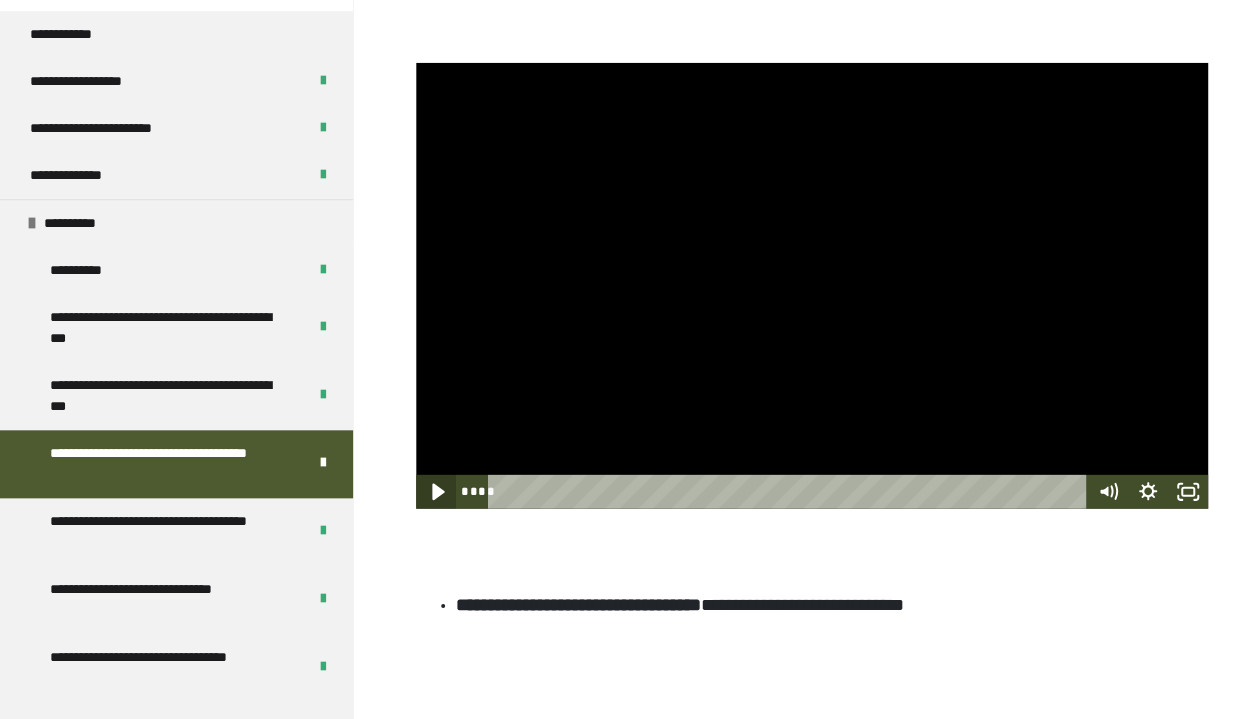 click 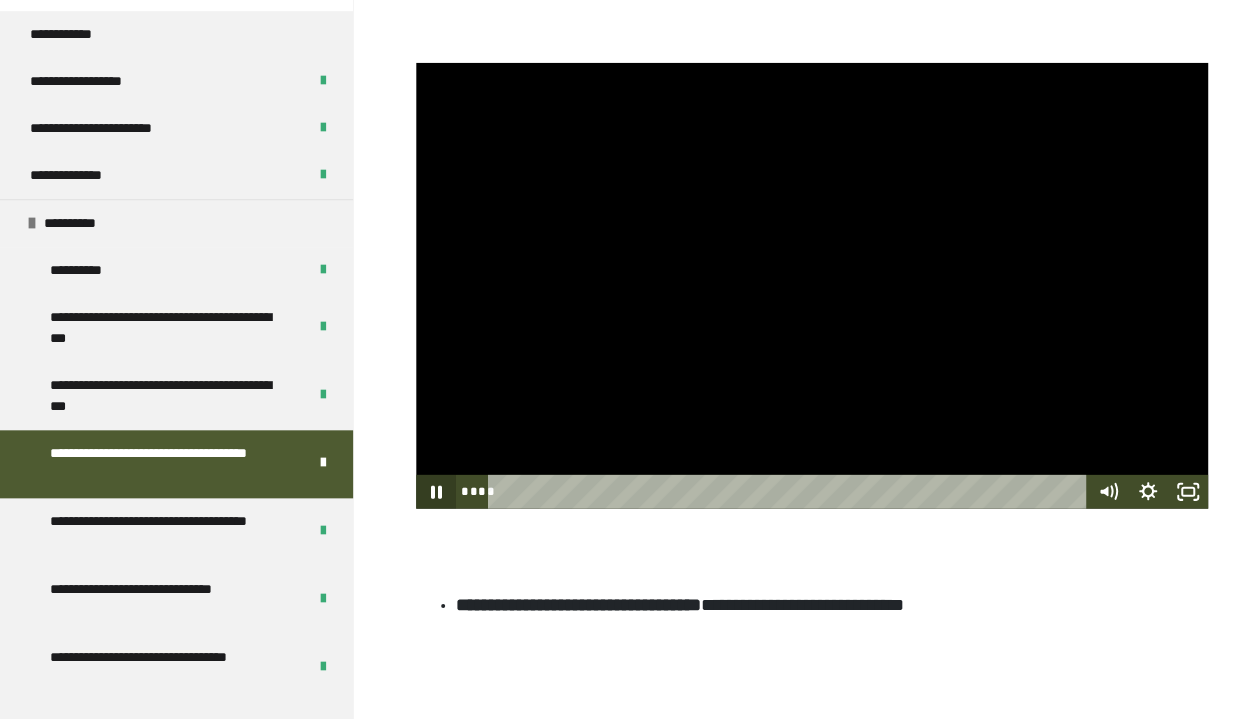 click 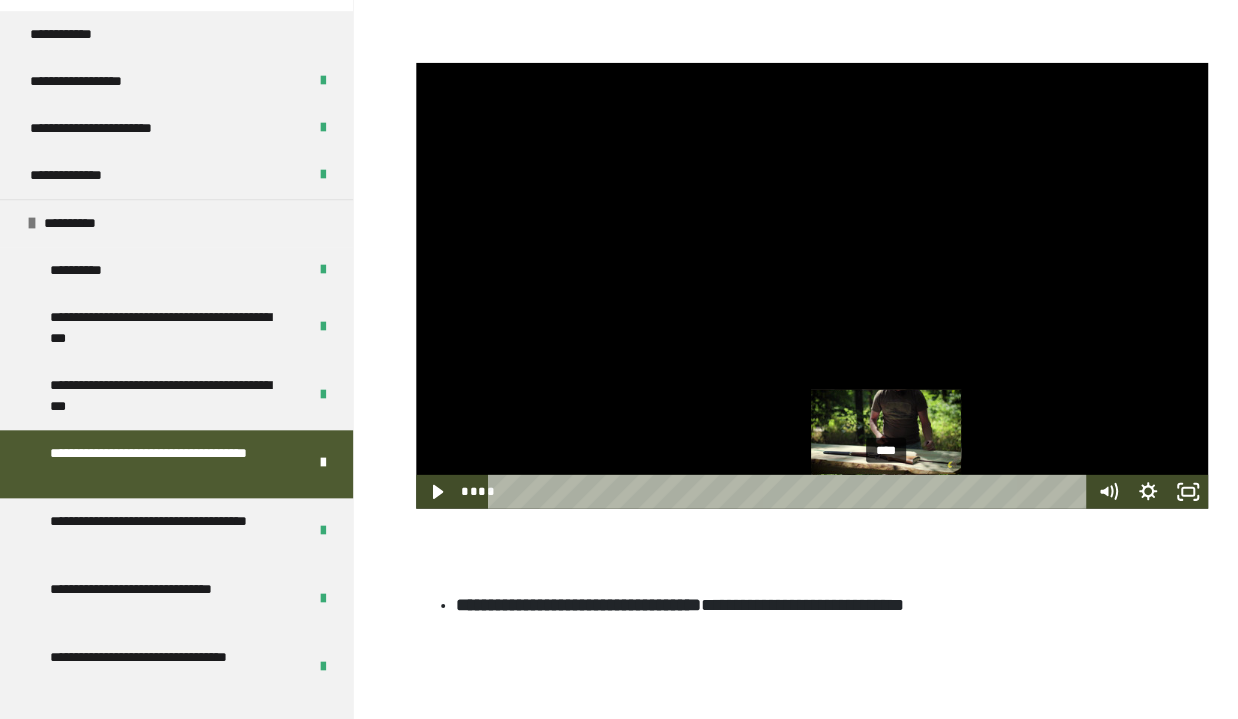 click on "****" at bounding box center (790, 492) 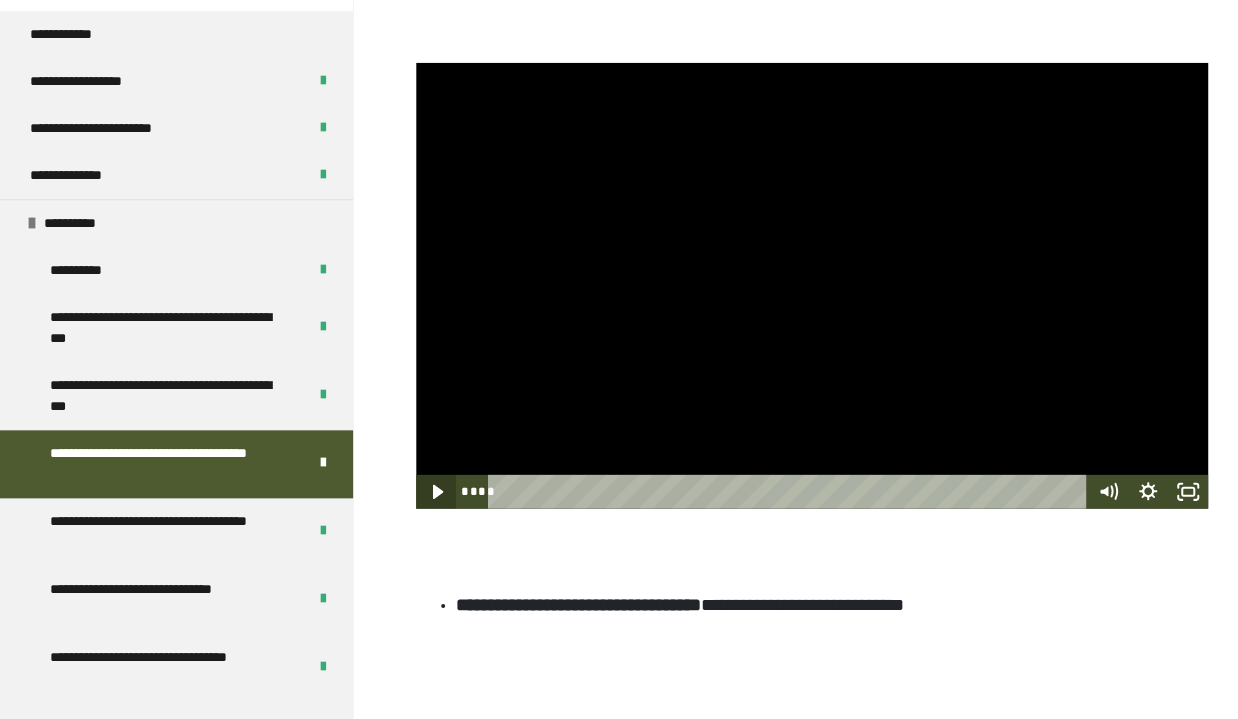 click 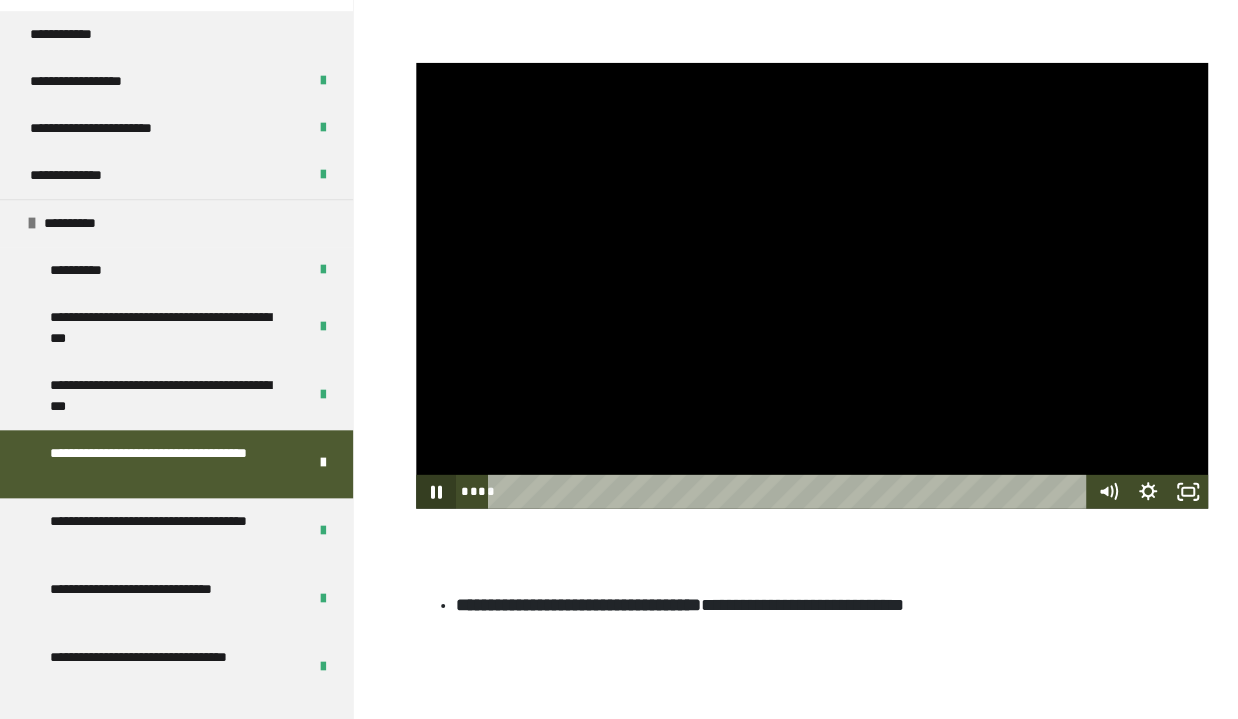click 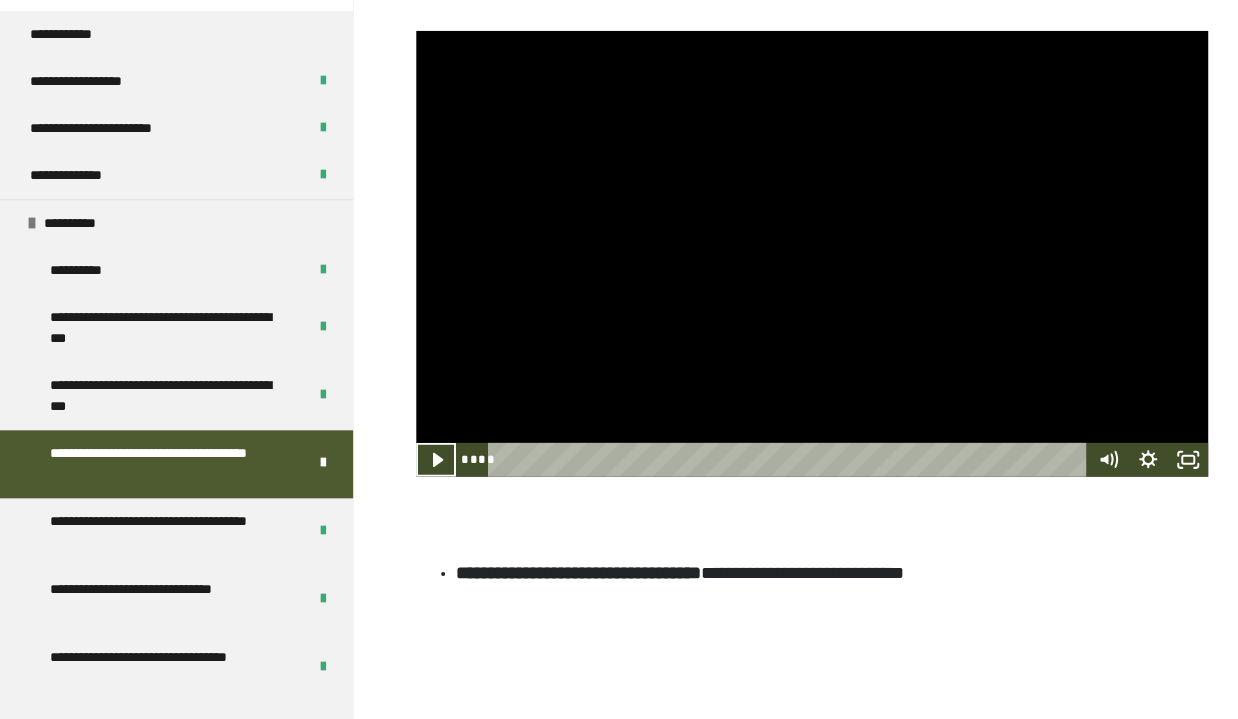 scroll, scrollTop: 4124, scrollLeft: 0, axis: vertical 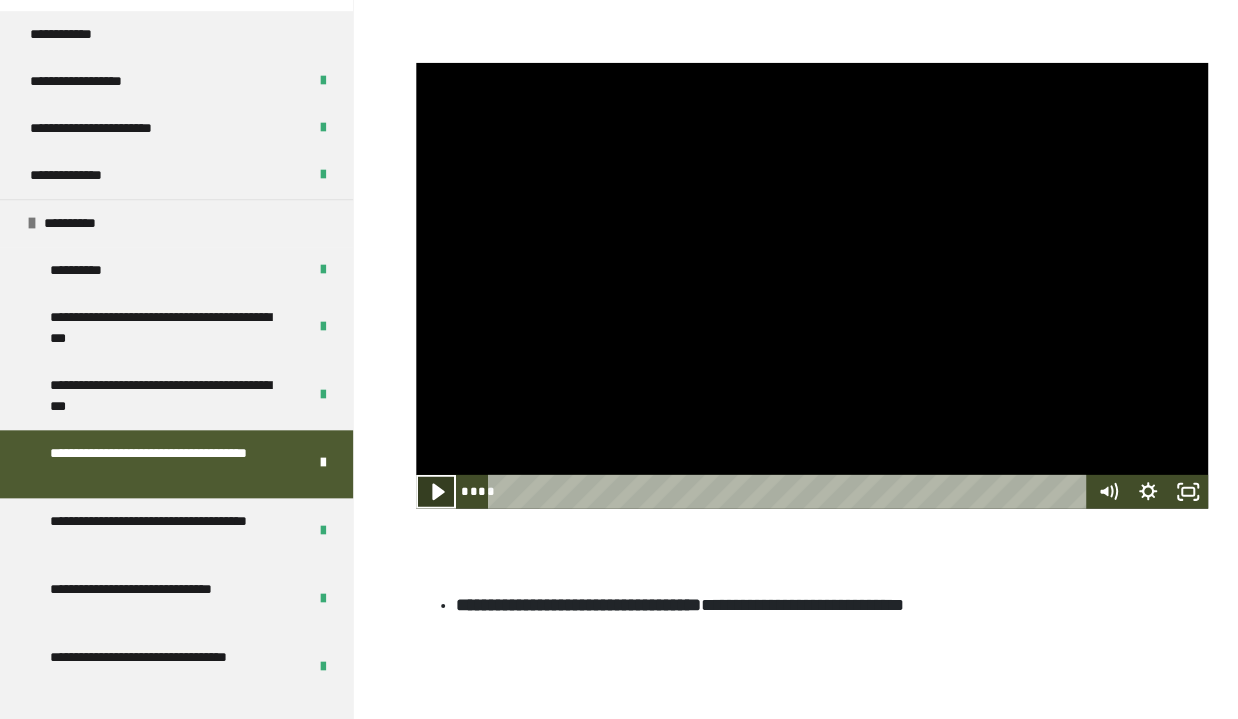 click 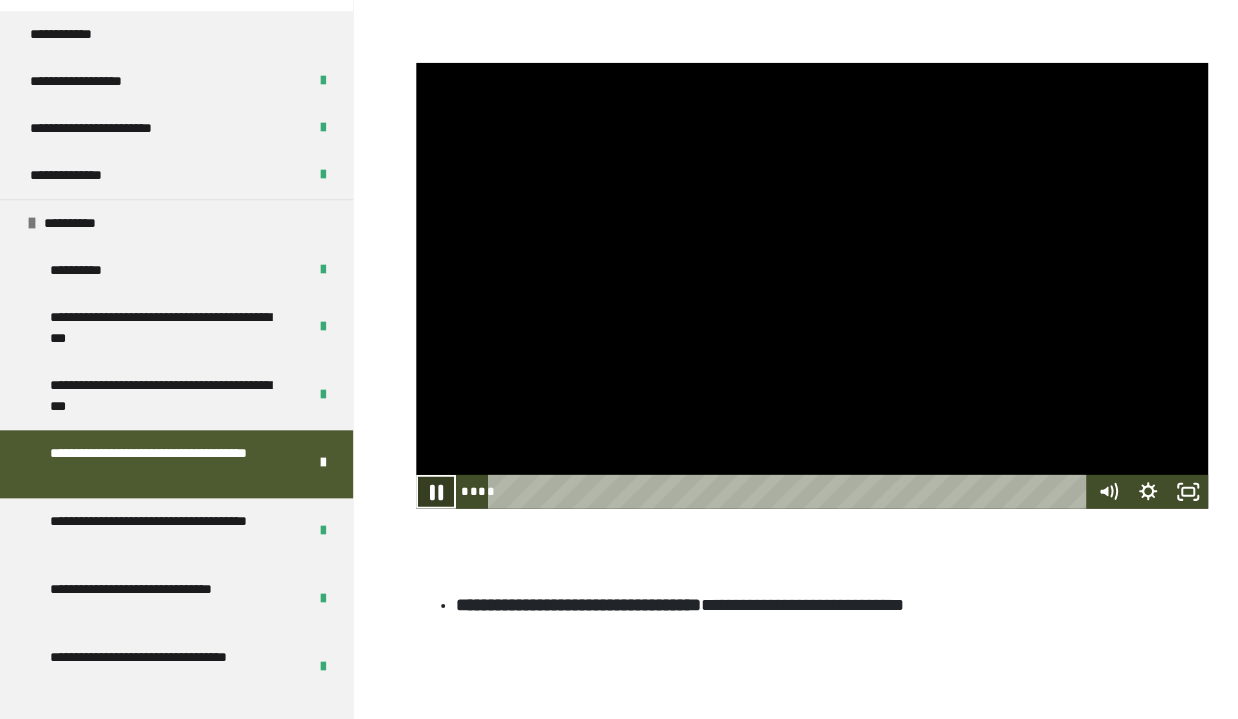 click 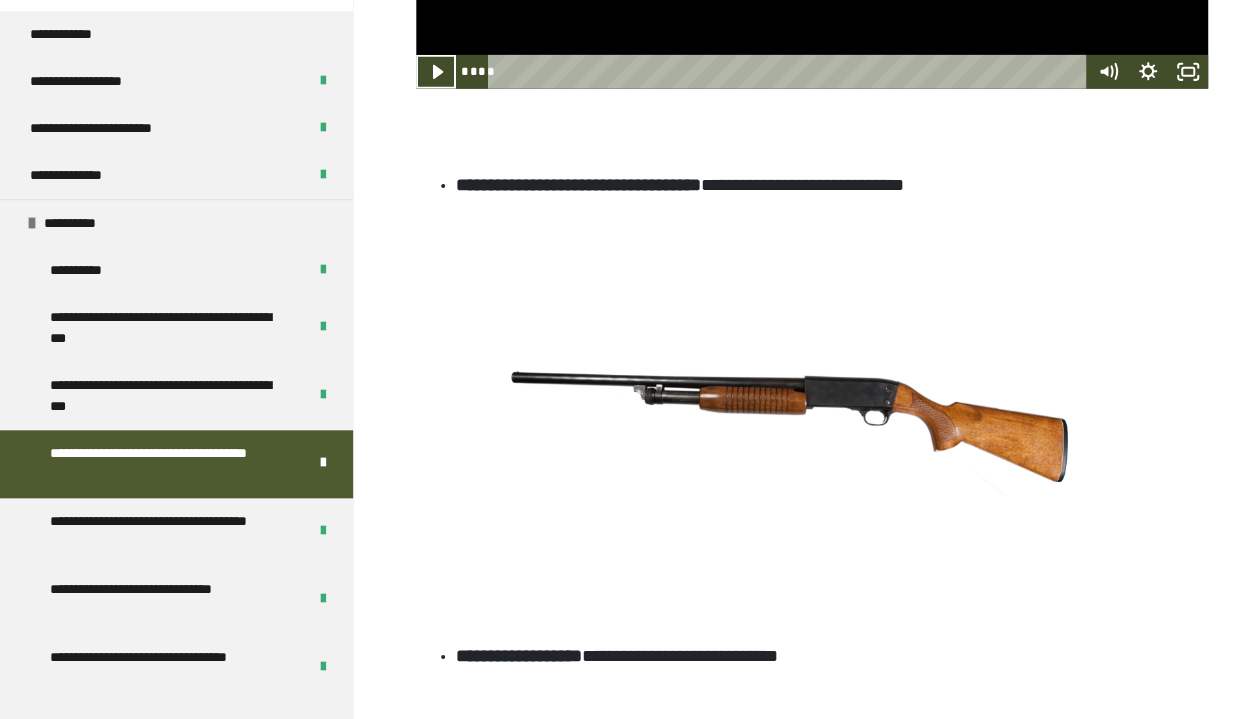 scroll, scrollTop: 4649, scrollLeft: 0, axis: vertical 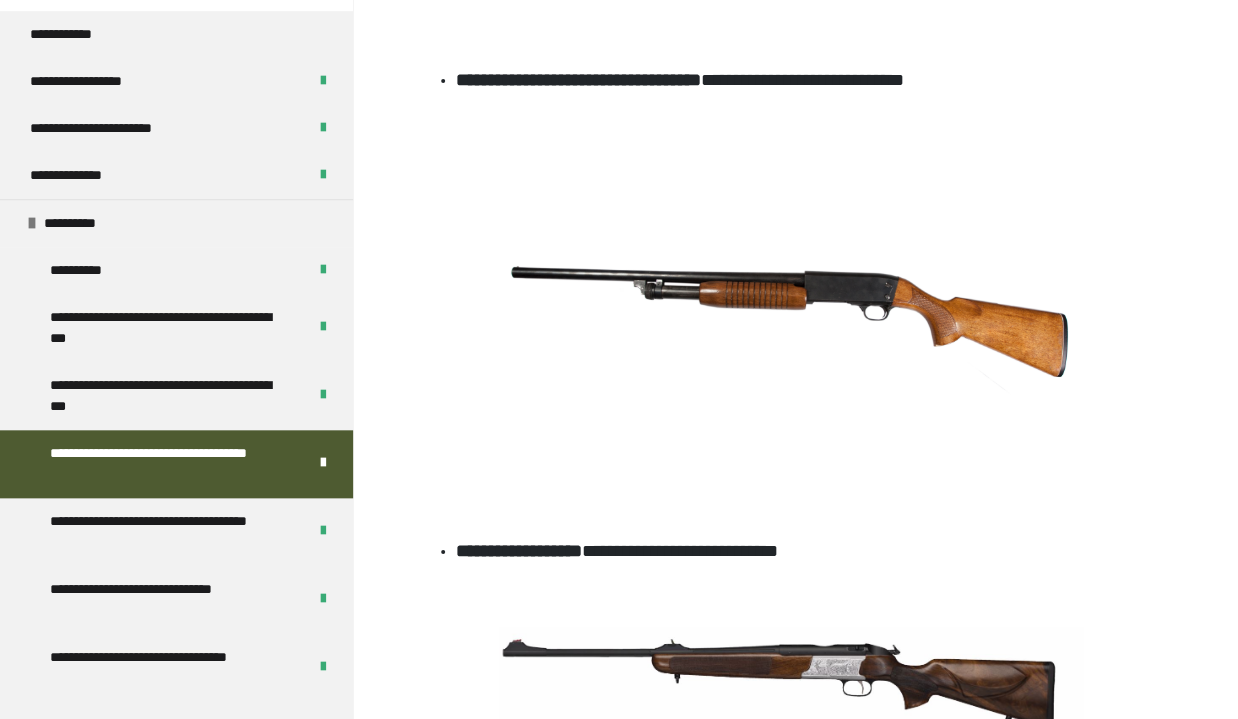 type 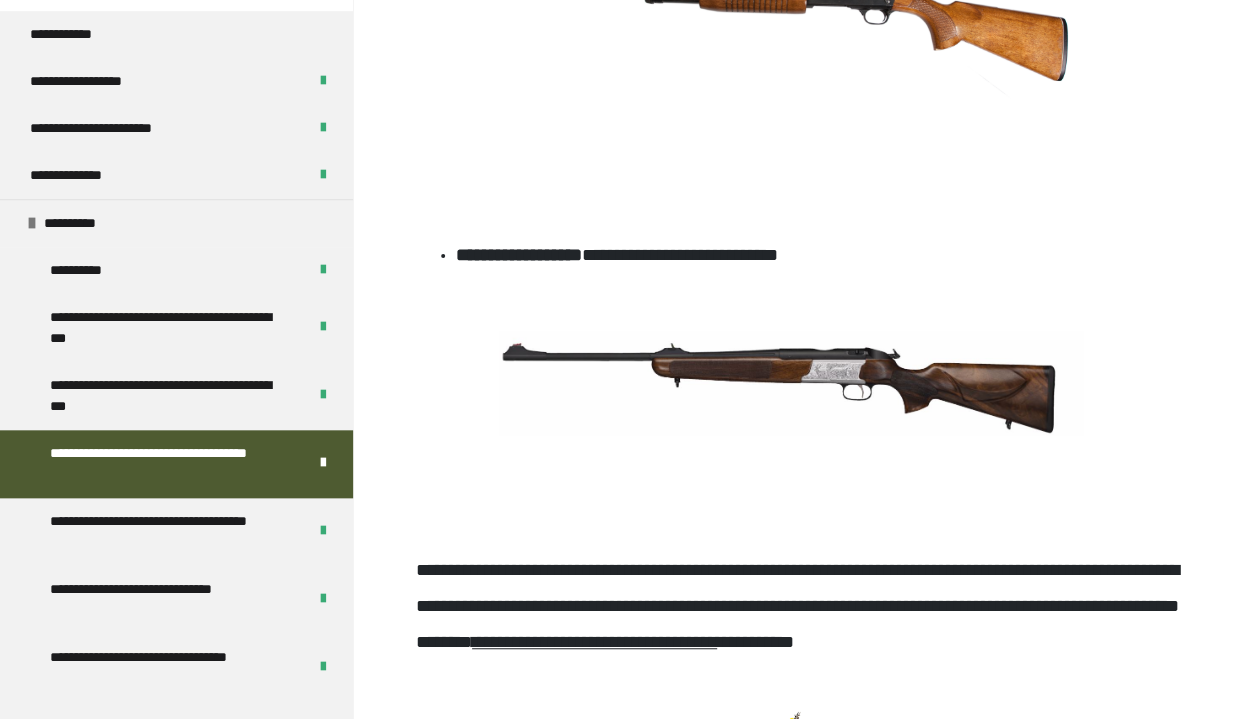 scroll, scrollTop: 4964, scrollLeft: 0, axis: vertical 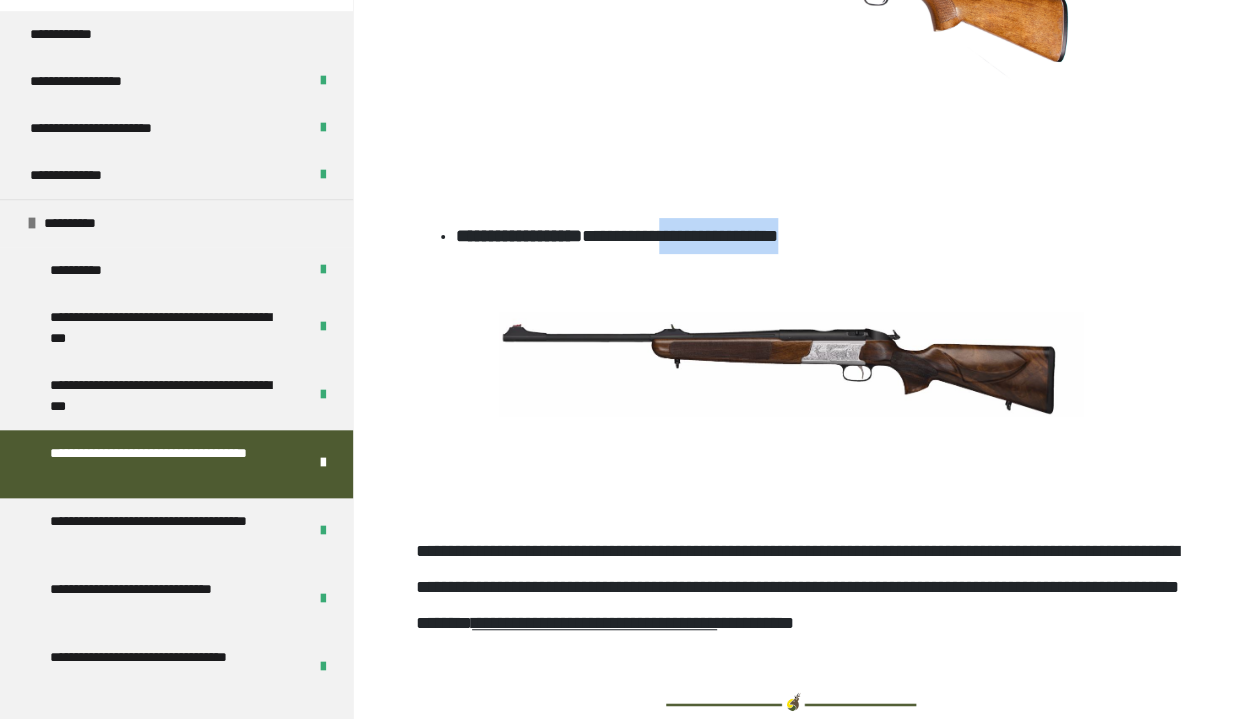 drag, startPoint x: 713, startPoint y: 343, endPoint x: 863, endPoint y: 385, distance: 155.76906 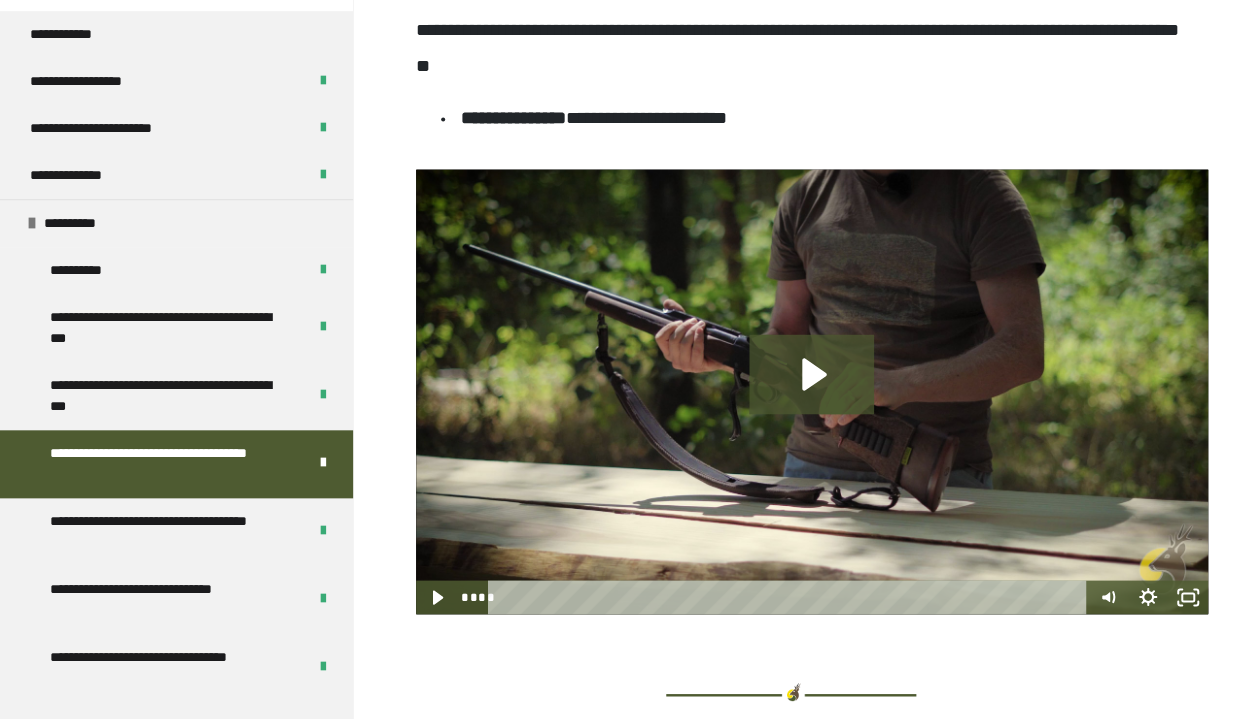 scroll, scrollTop: 5909, scrollLeft: 0, axis: vertical 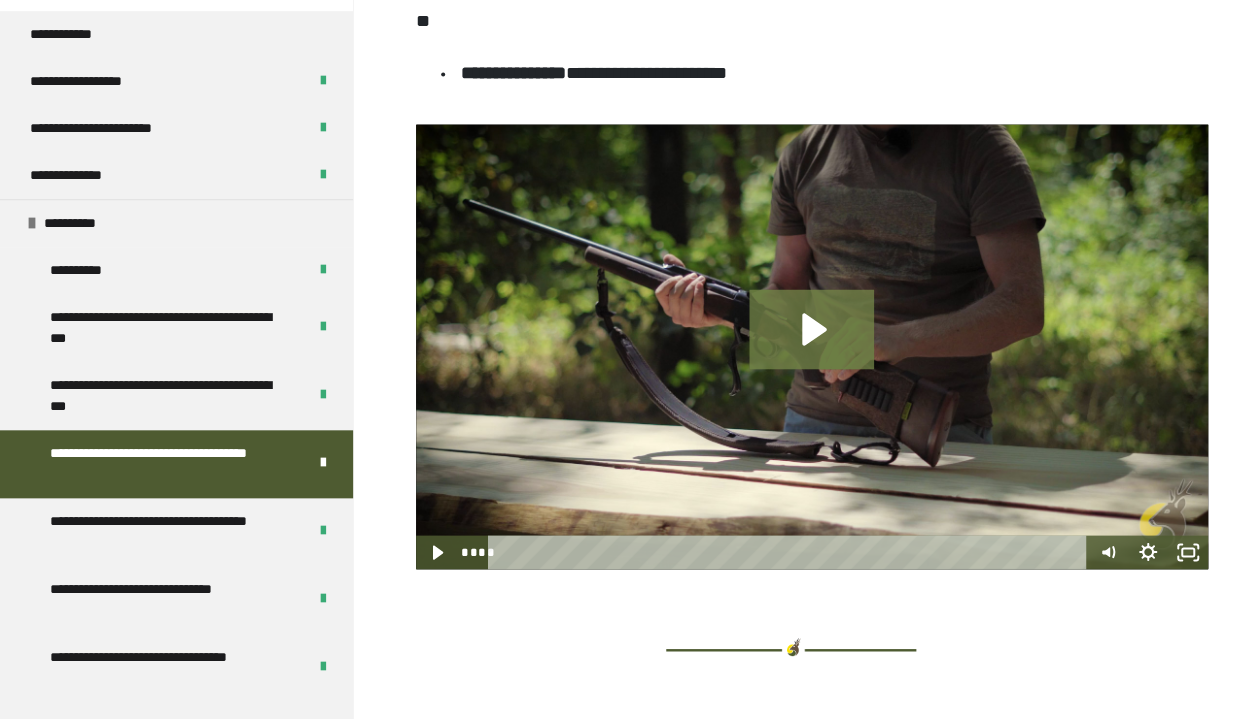 click 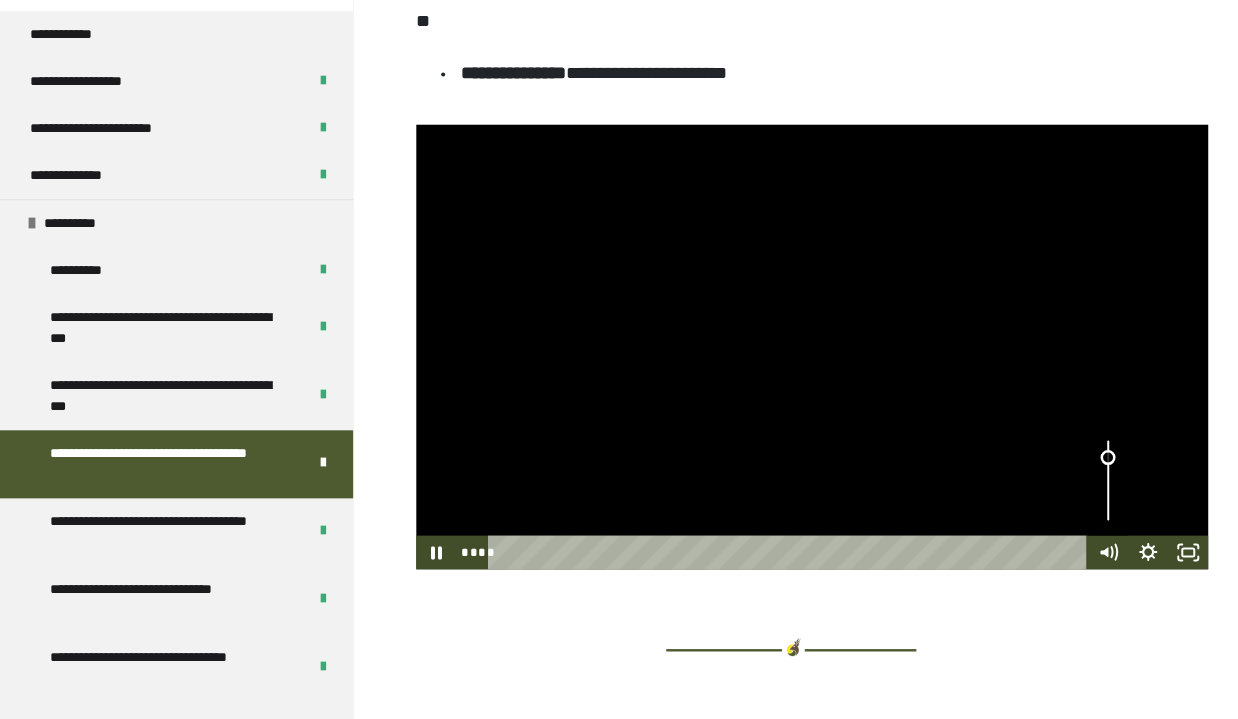 drag, startPoint x: 1107, startPoint y: 624, endPoint x: 1113, endPoint y: 599, distance: 25.70992 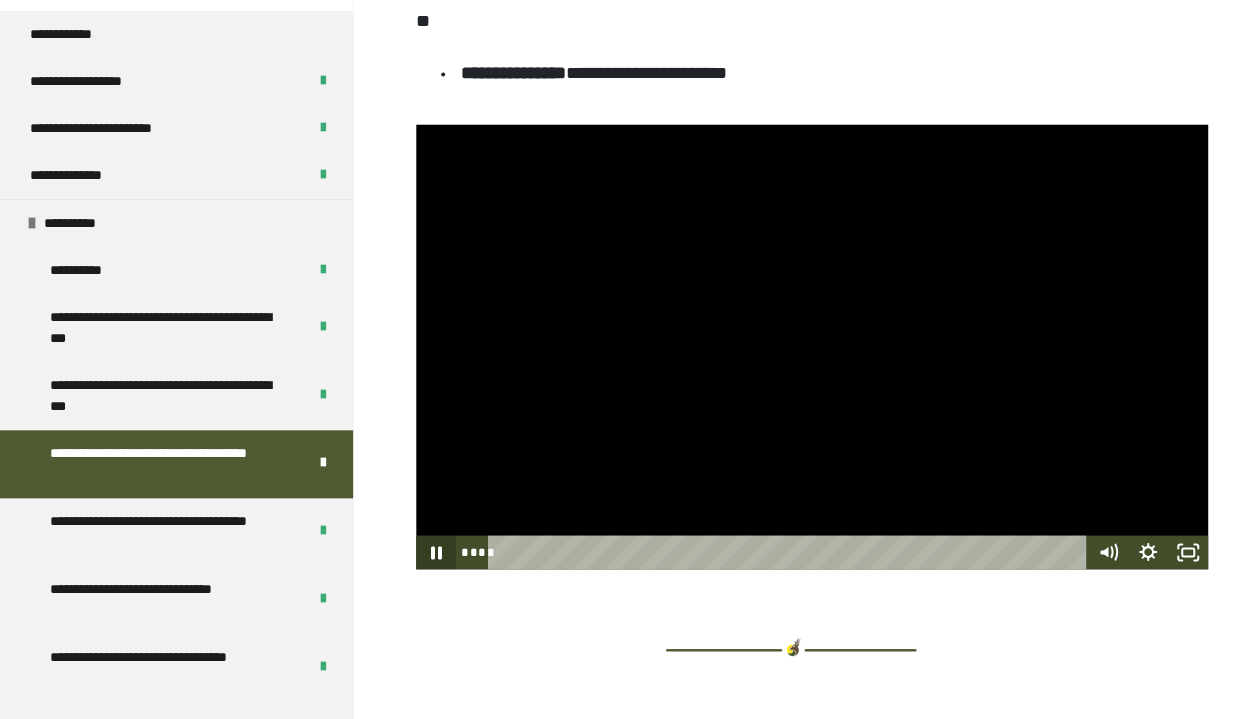 click 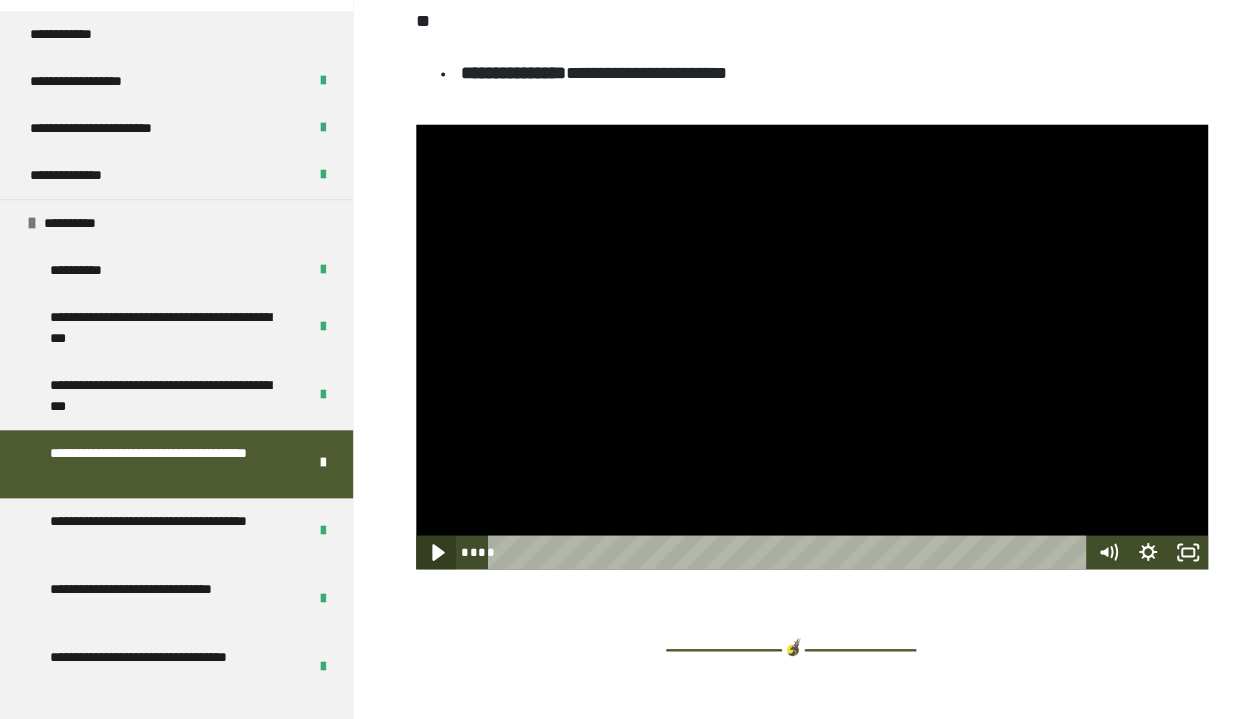 click 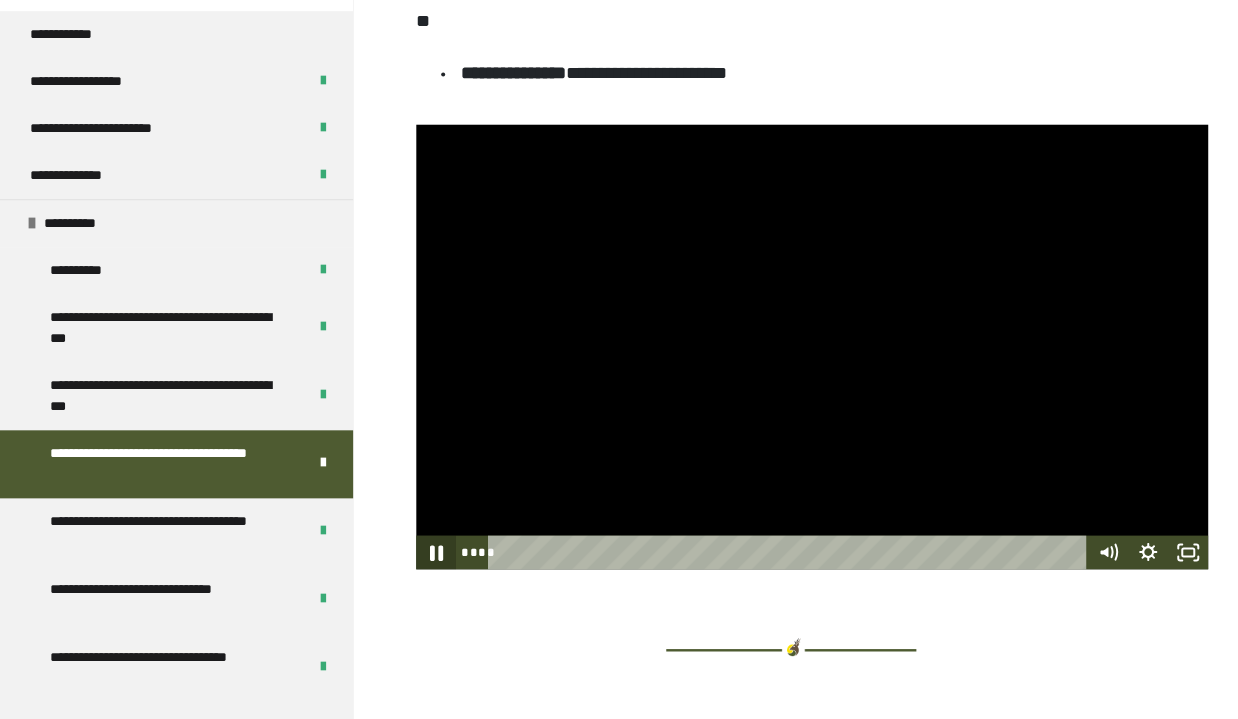 click 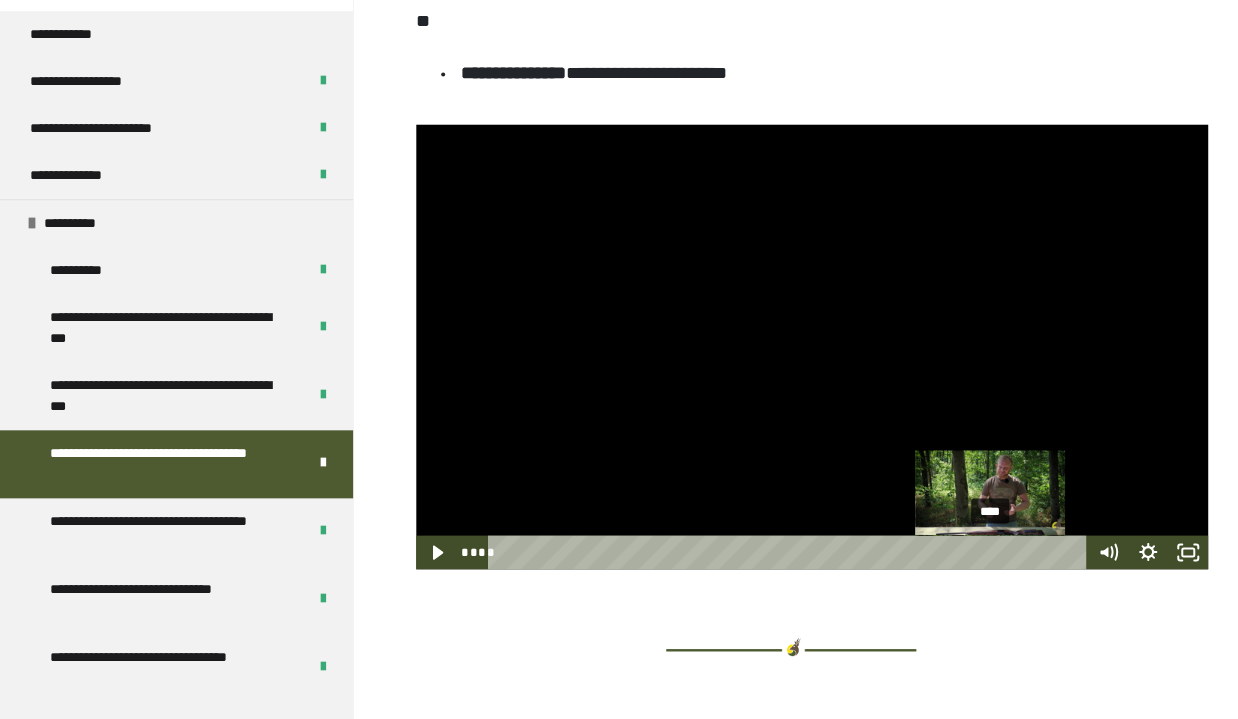 type 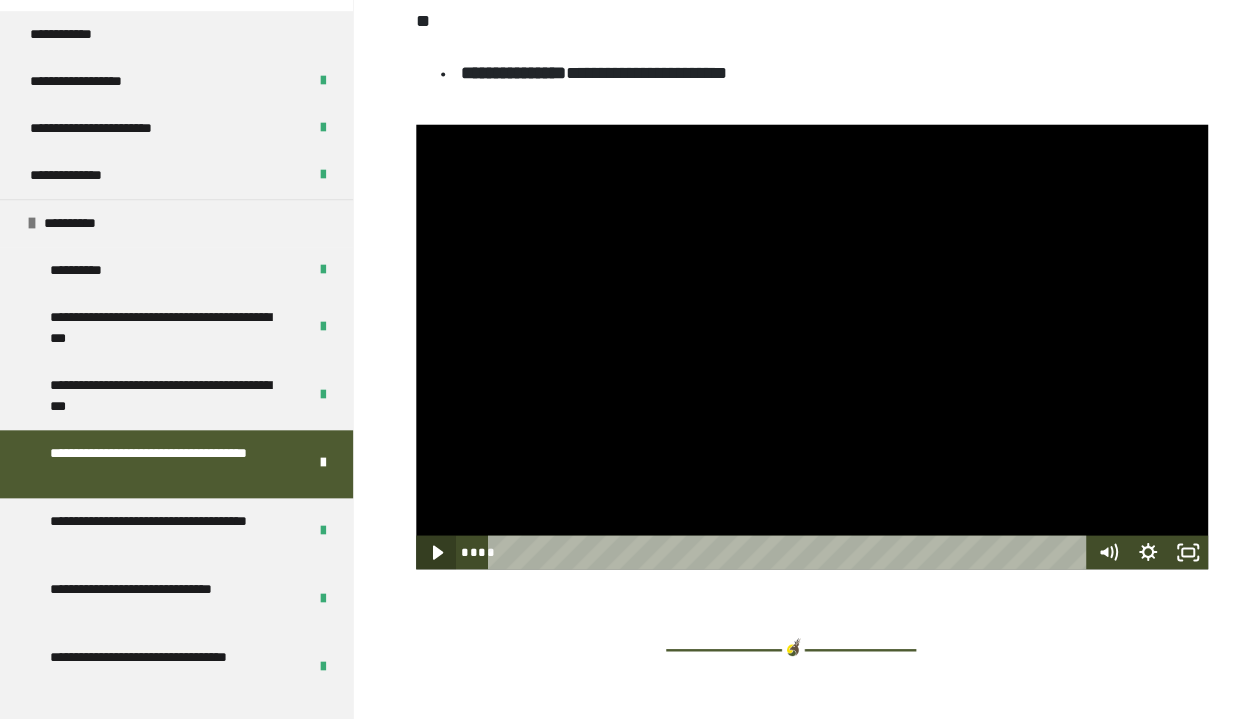 click 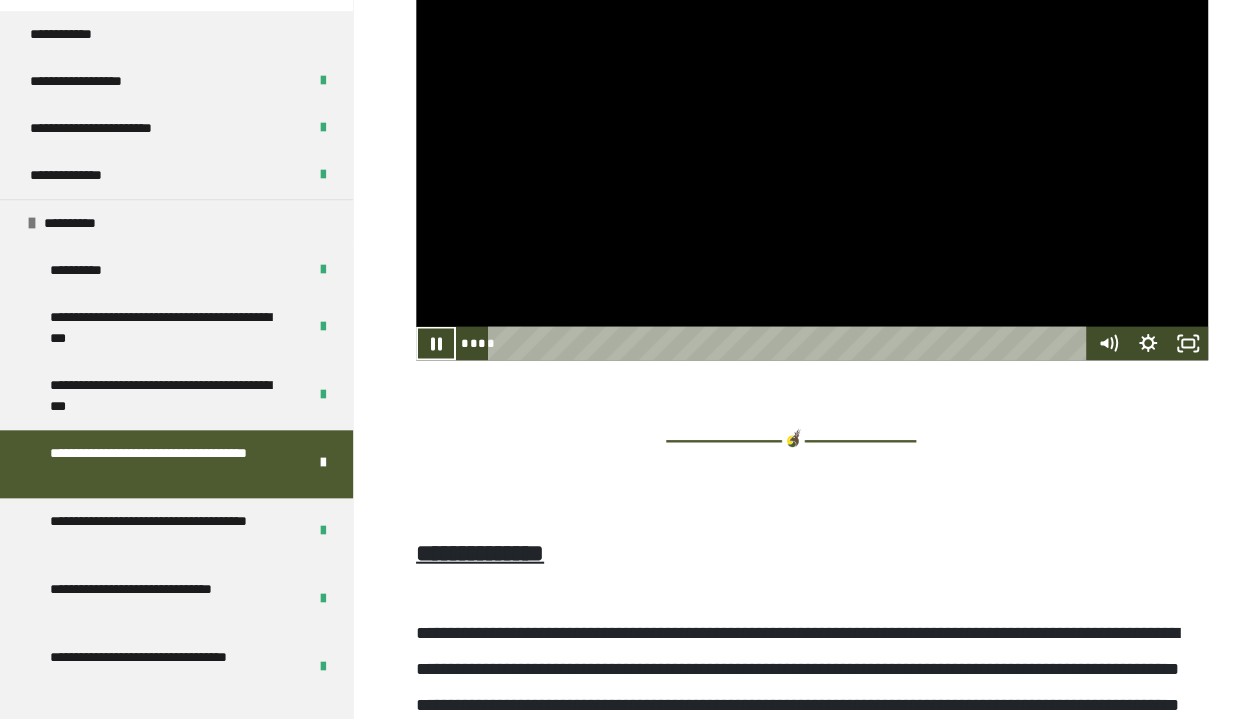 scroll, scrollTop: 6119, scrollLeft: 0, axis: vertical 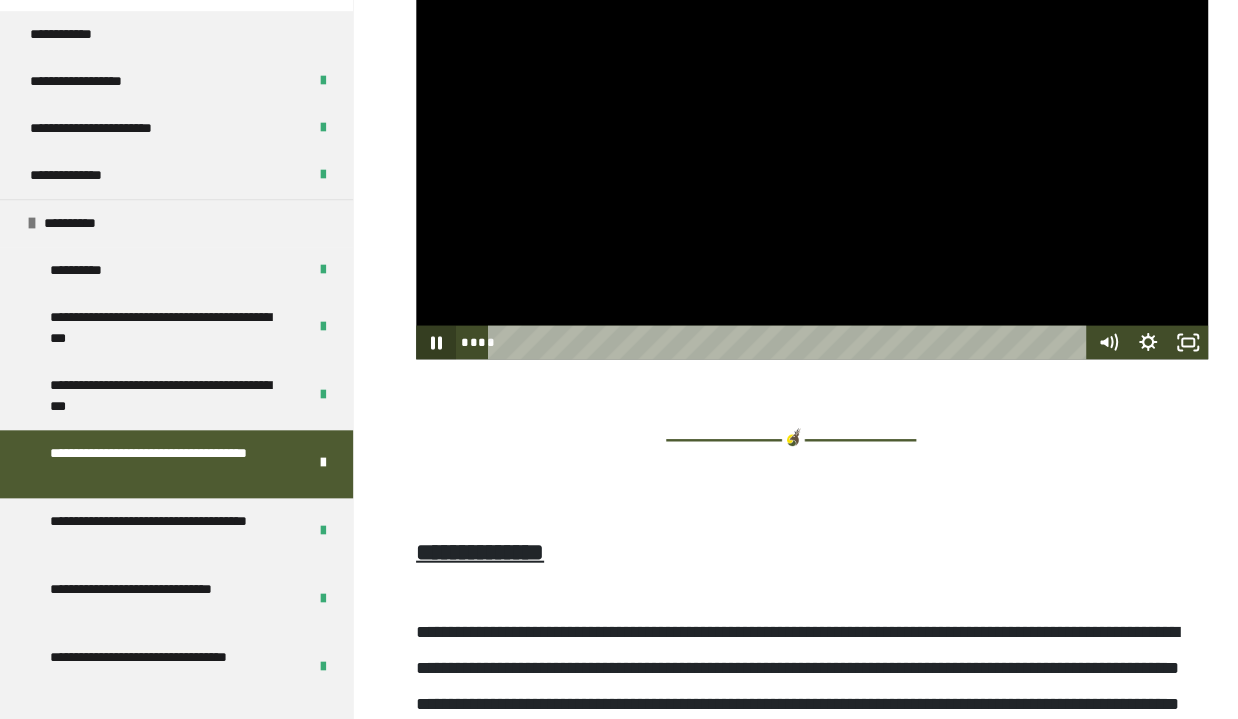 click 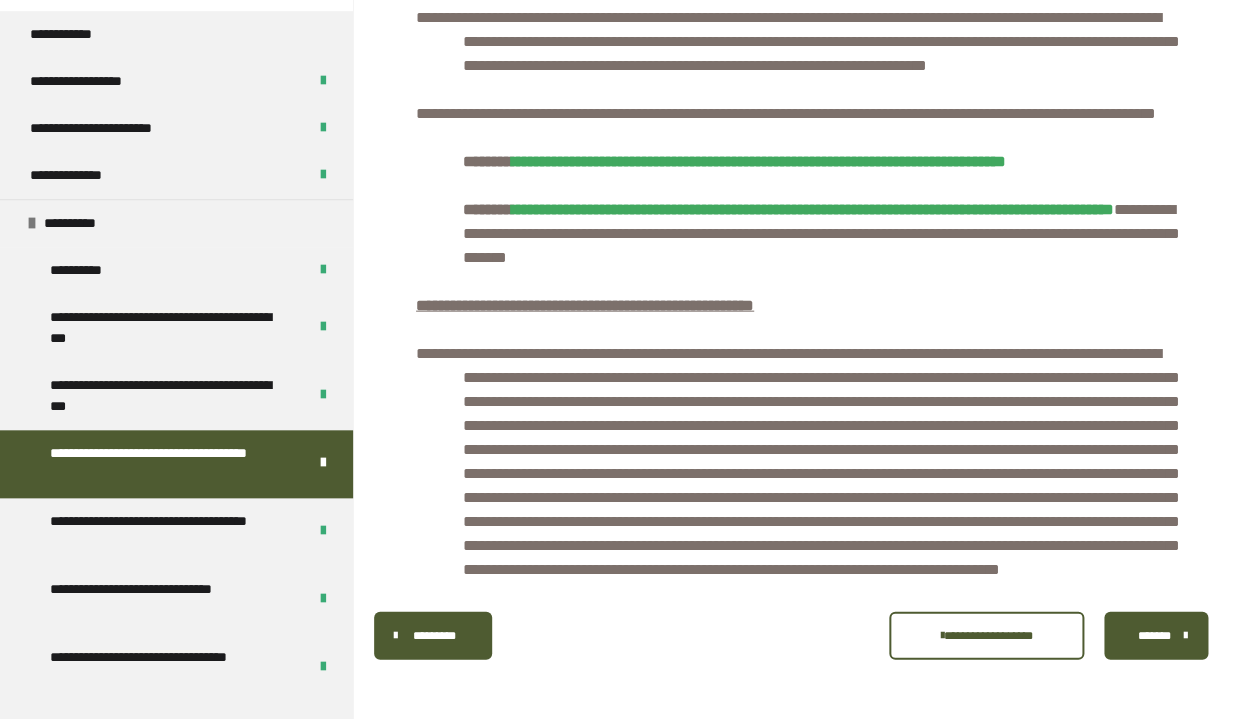 scroll, scrollTop: 9415, scrollLeft: 0, axis: vertical 